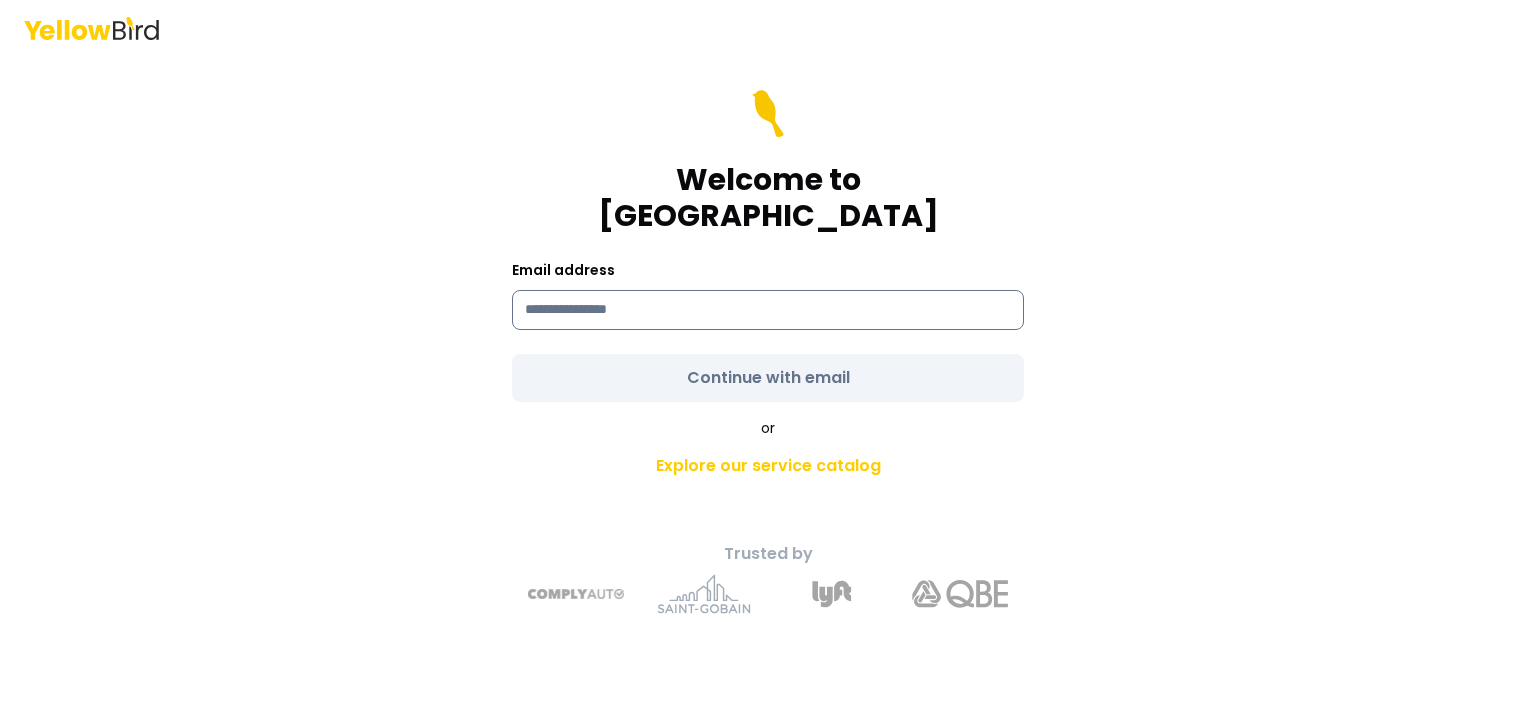 scroll, scrollTop: 0, scrollLeft: 0, axis: both 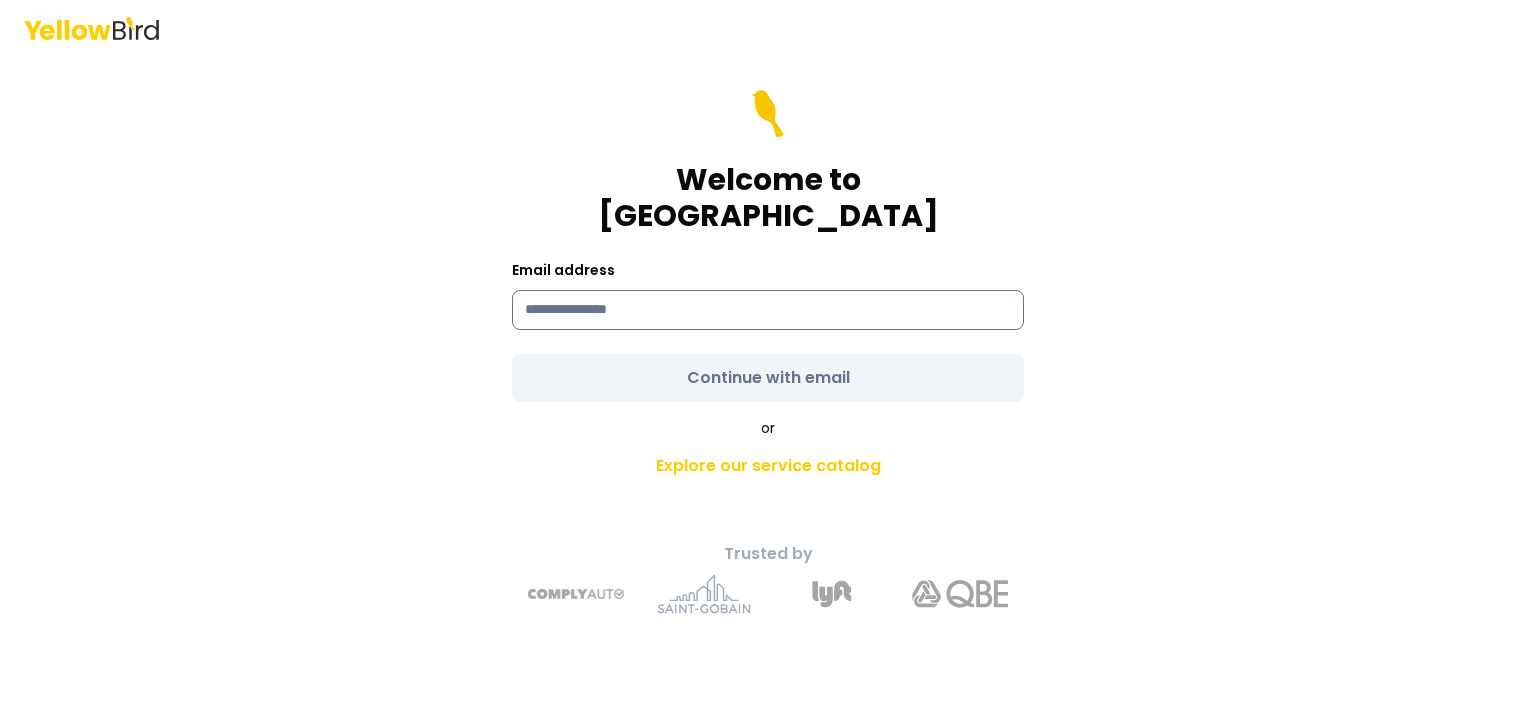 type on "**********" 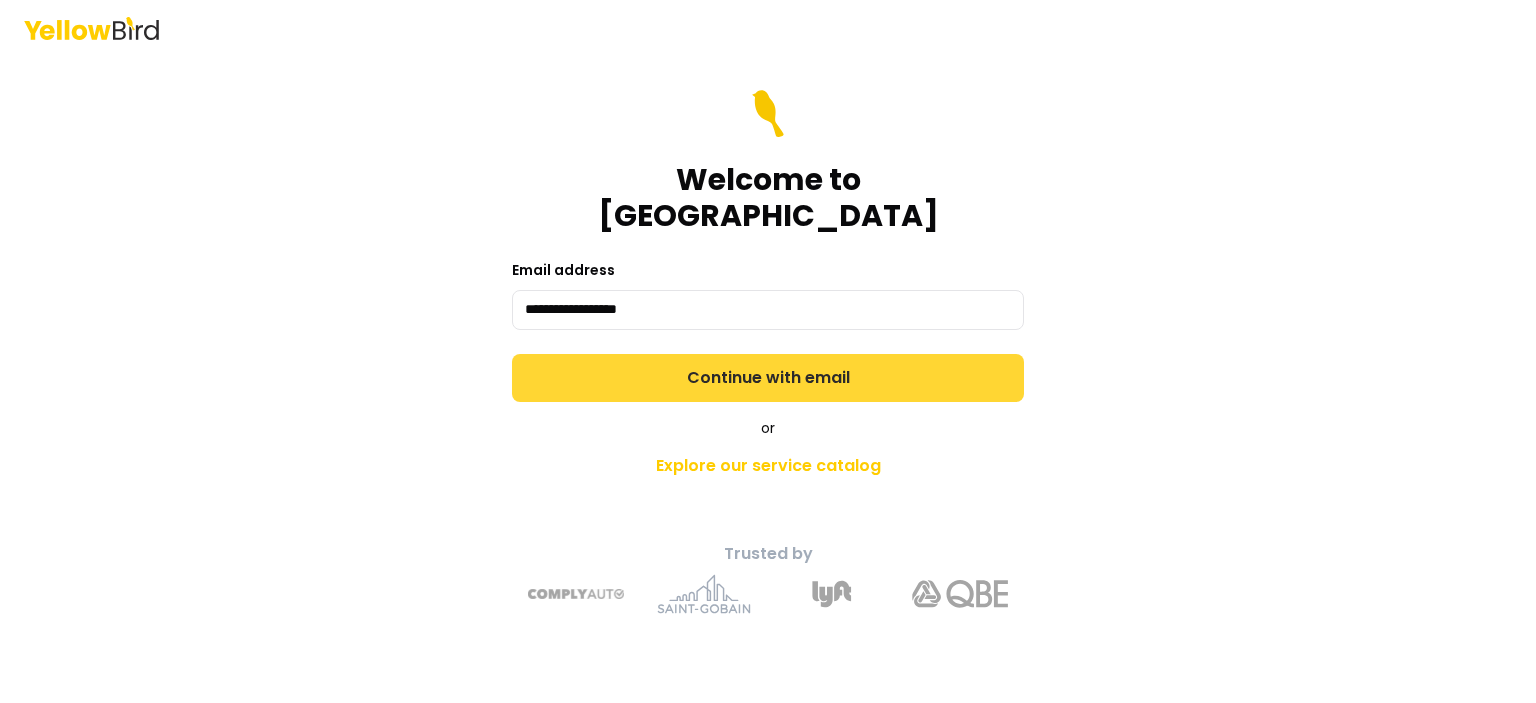 click on "Continue with email" at bounding box center [768, 378] 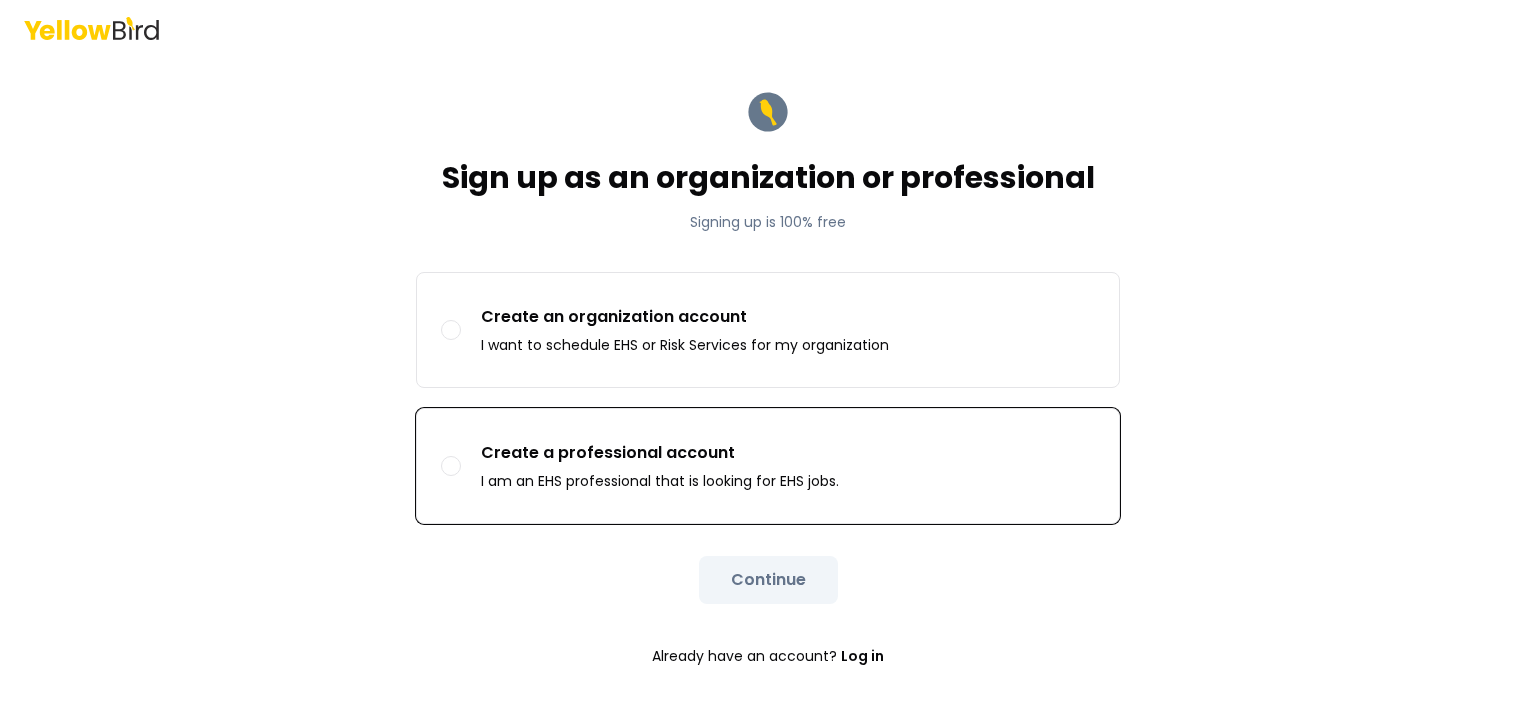 click on "Create a professional account" at bounding box center [660, 453] 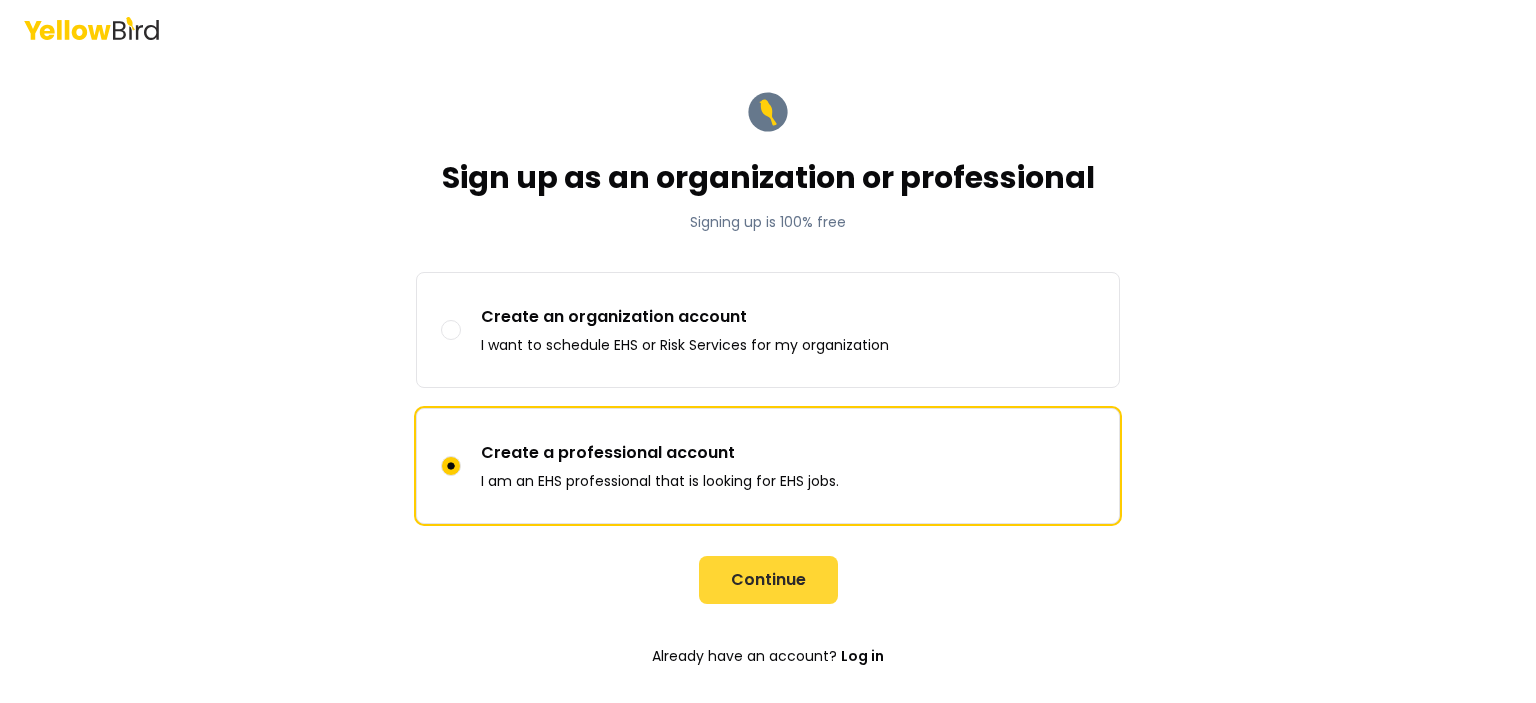 click on "Continue" at bounding box center [768, 580] 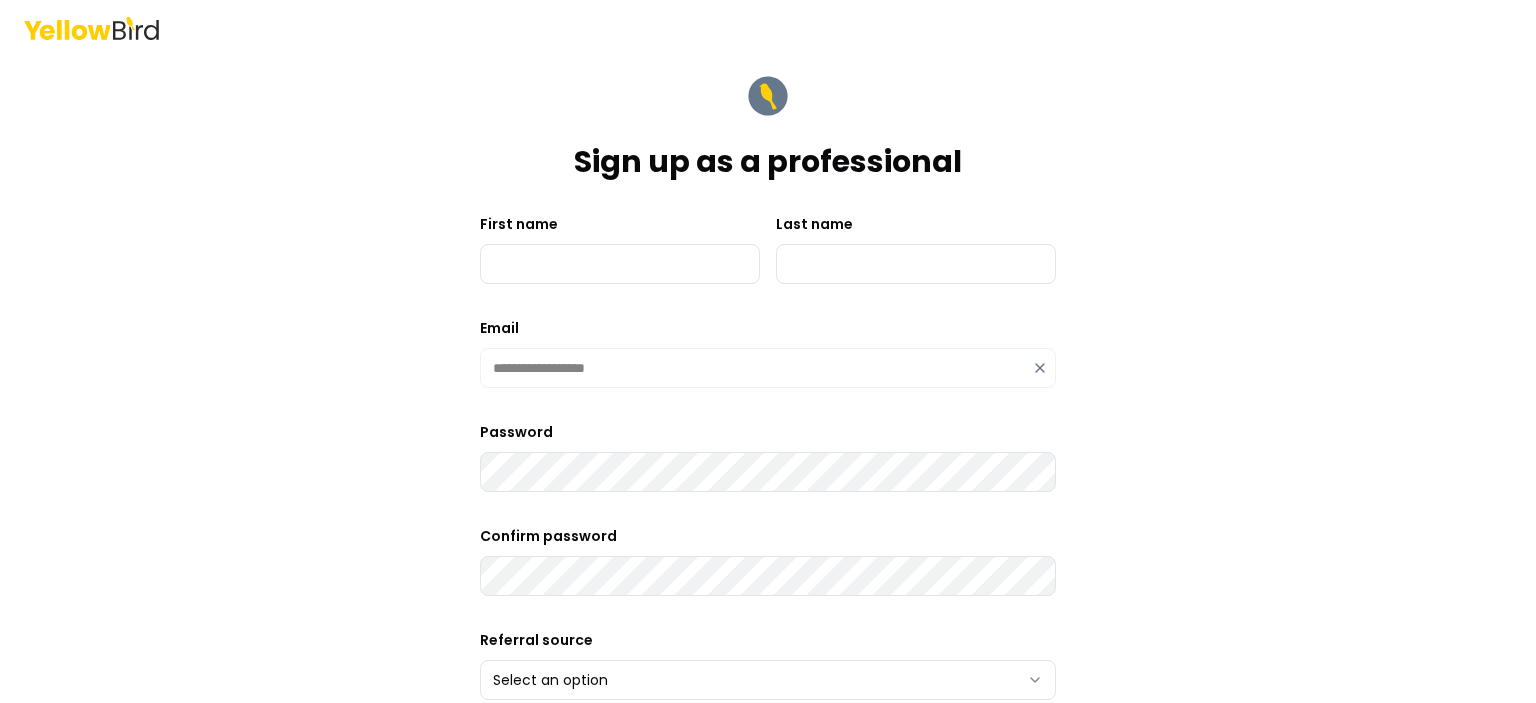 type on "**********" 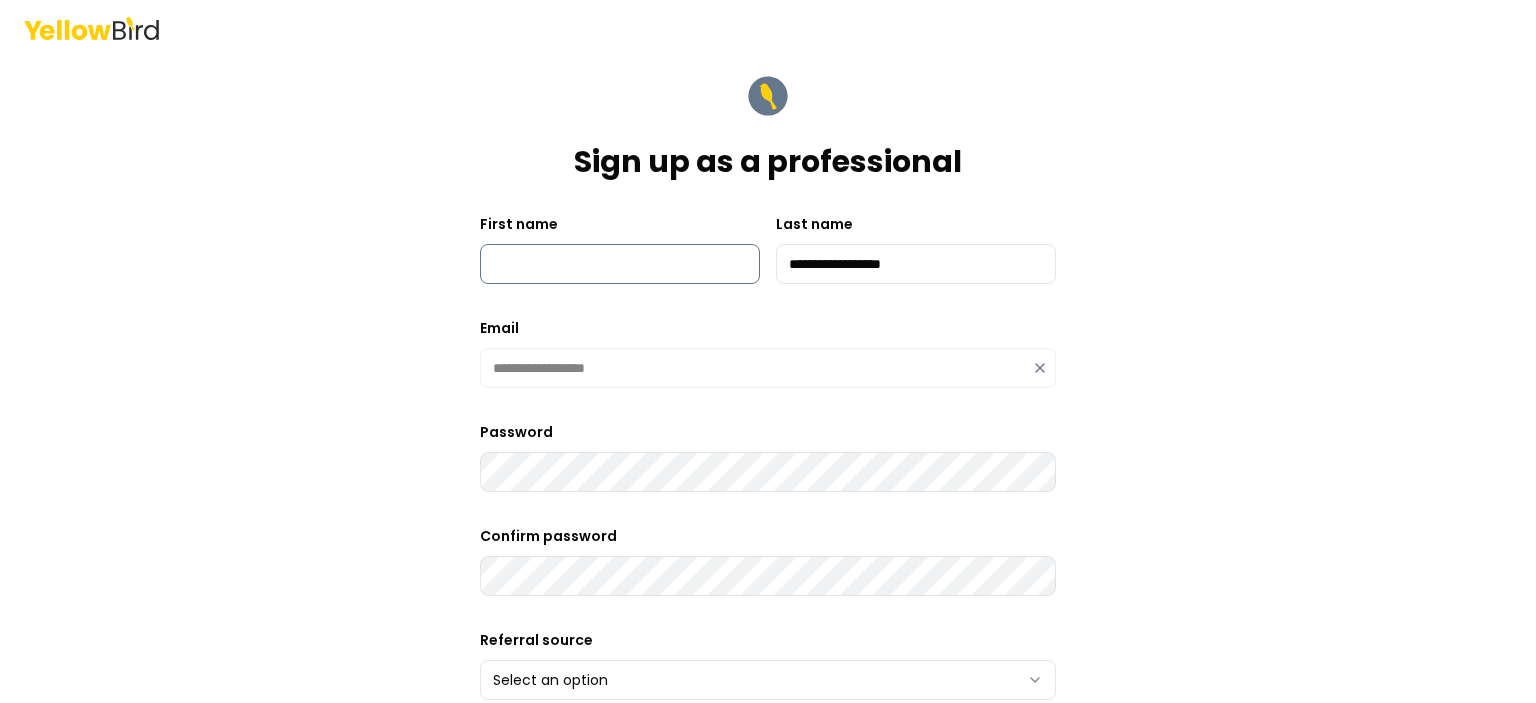 click on "First name" at bounding box center [620, 264] 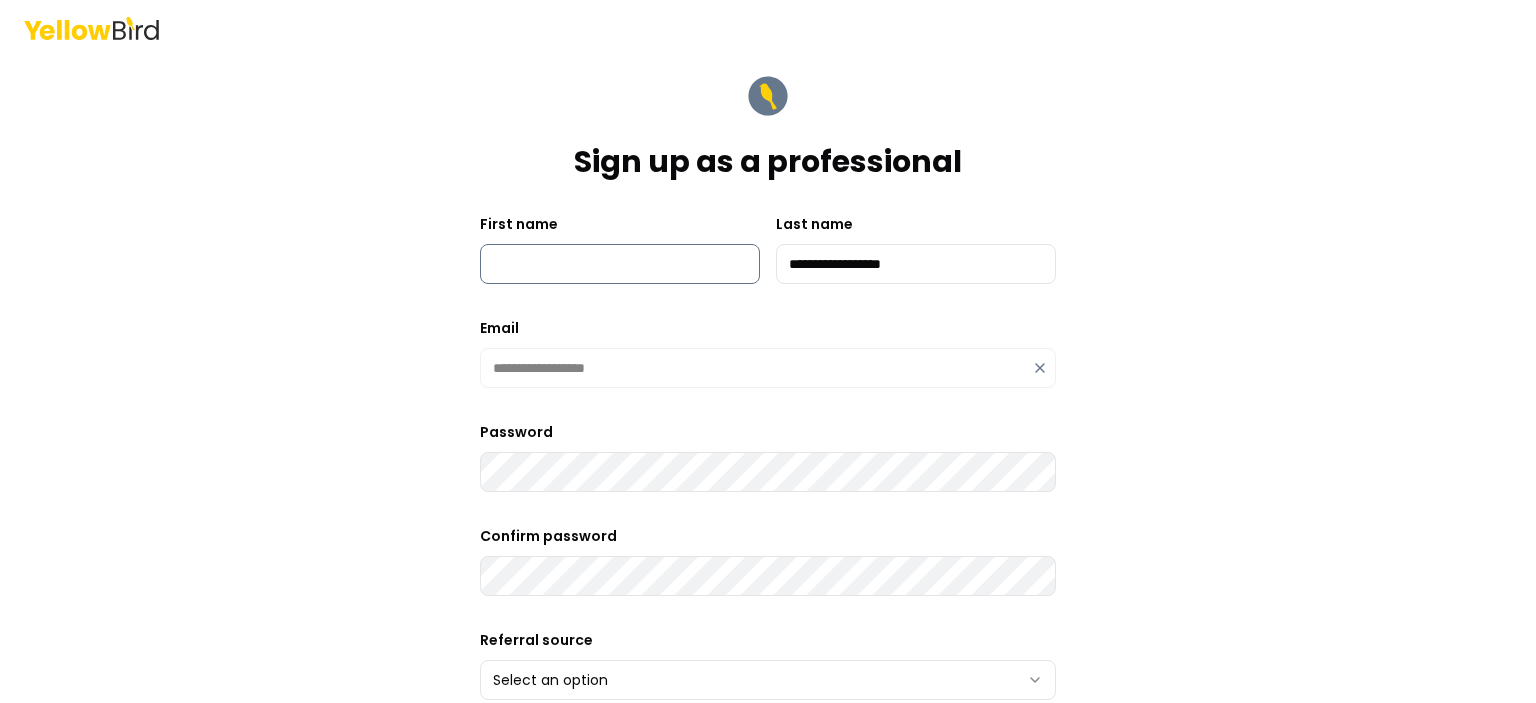 type on "*******" 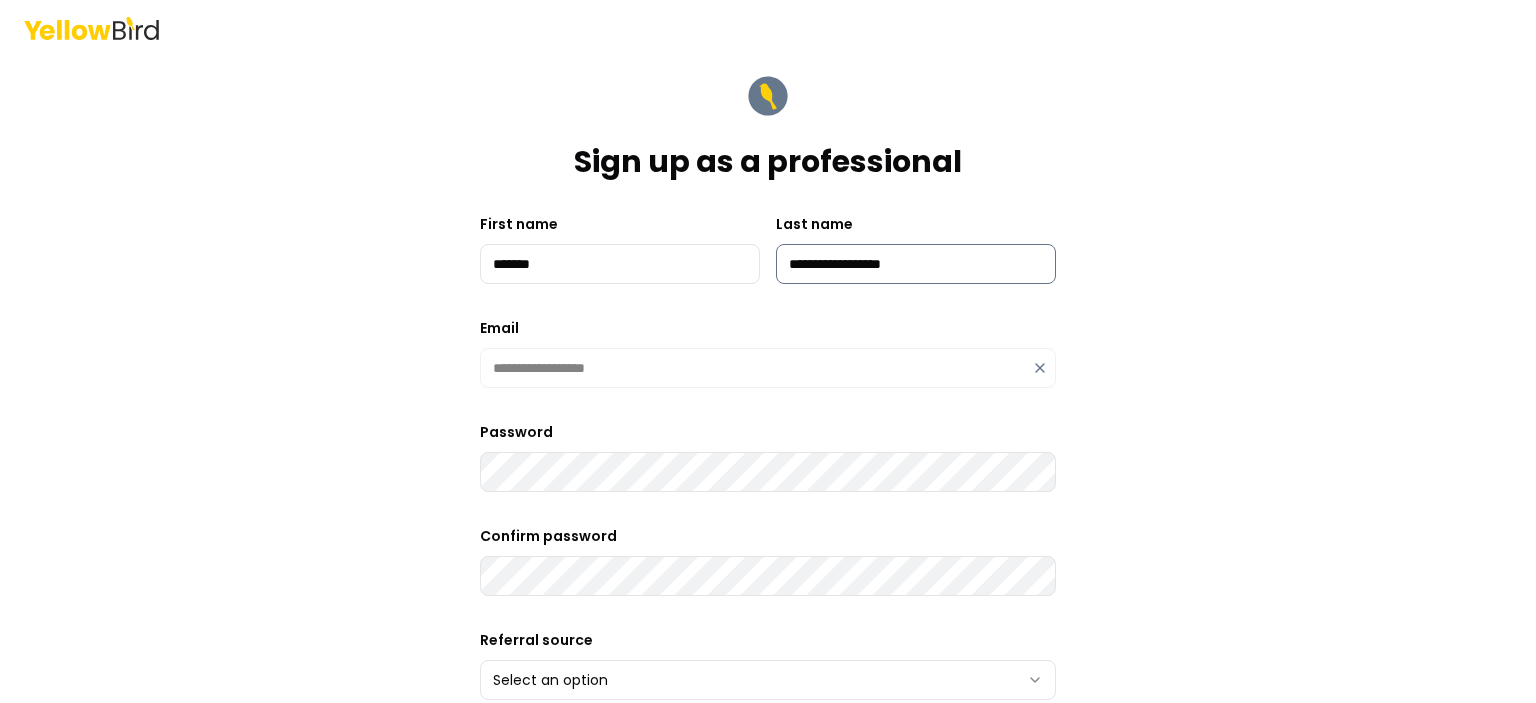 click on "**********" at bounding box center (916, 264) 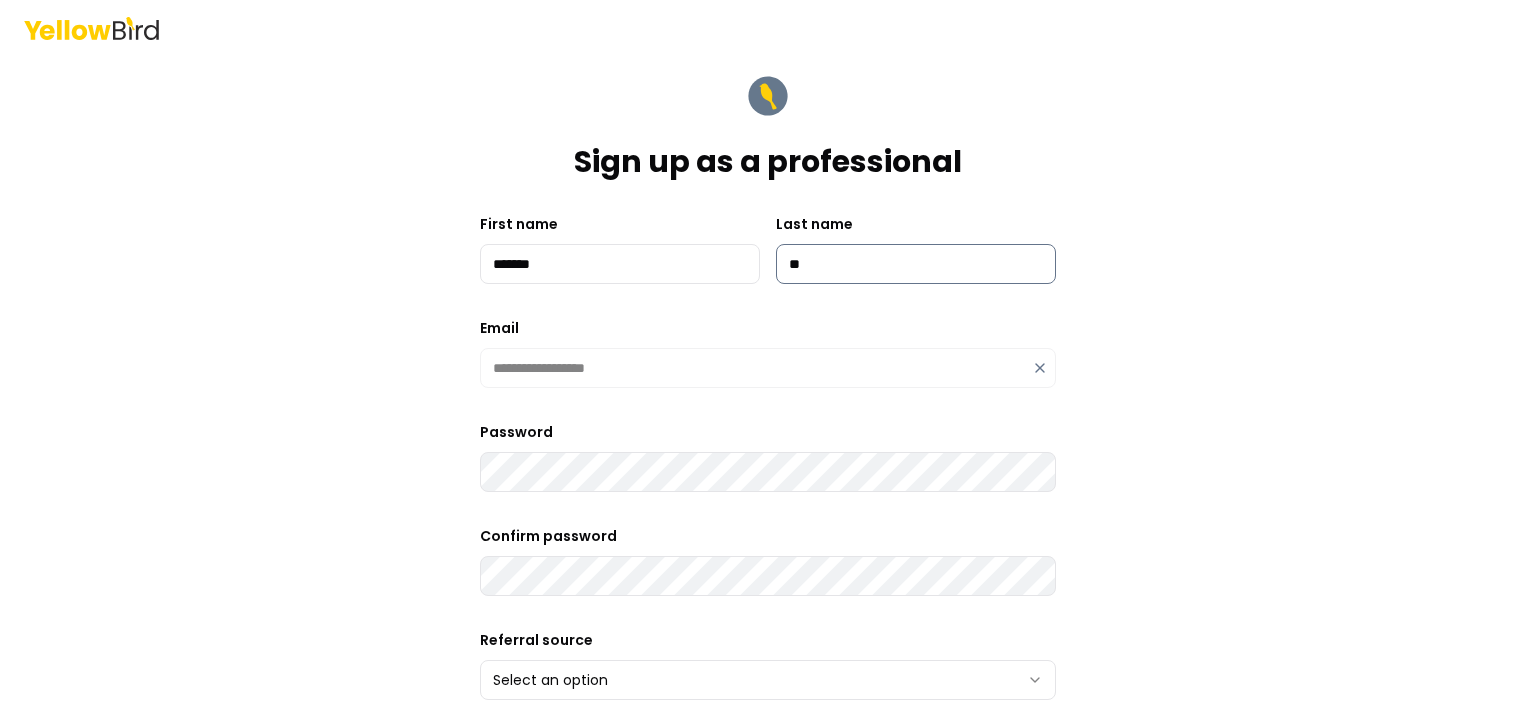 type on "*" 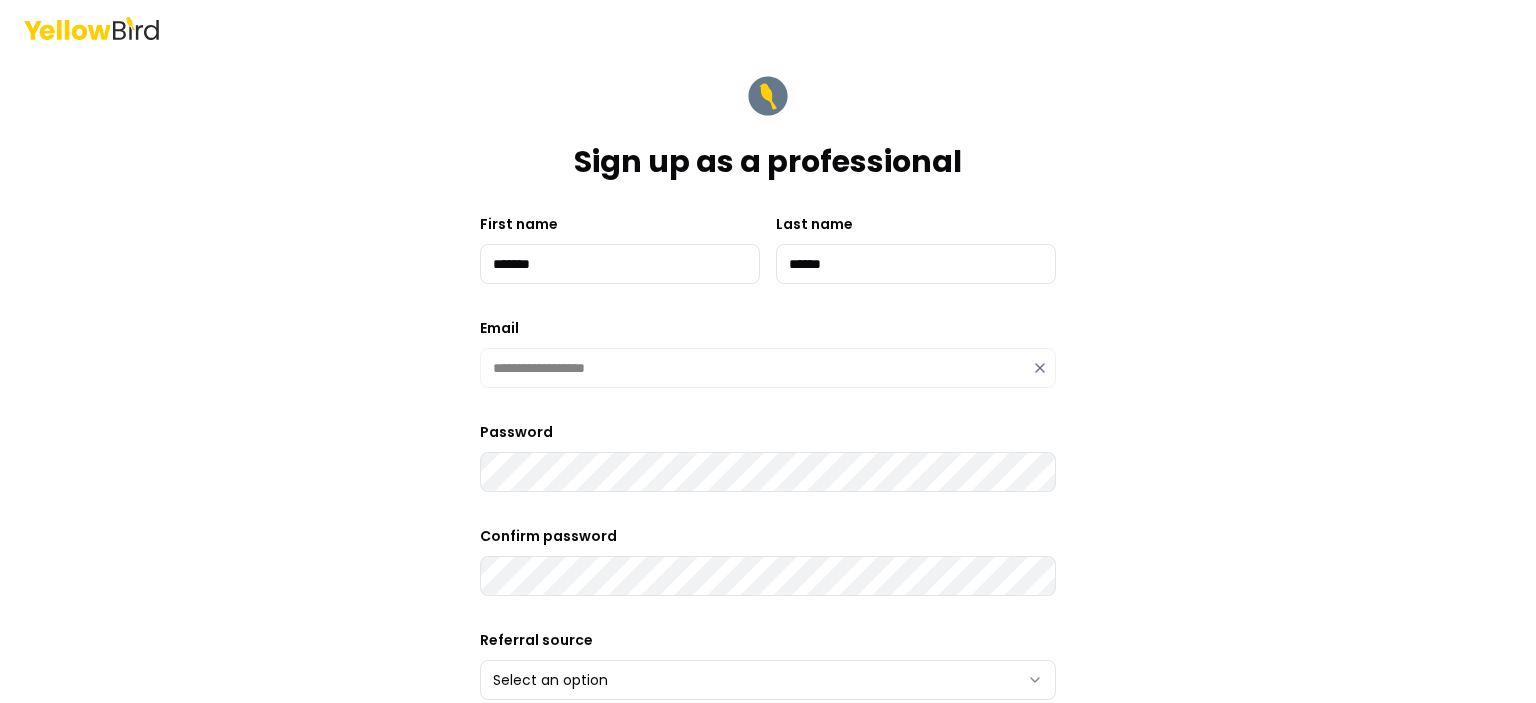 type on "**********" 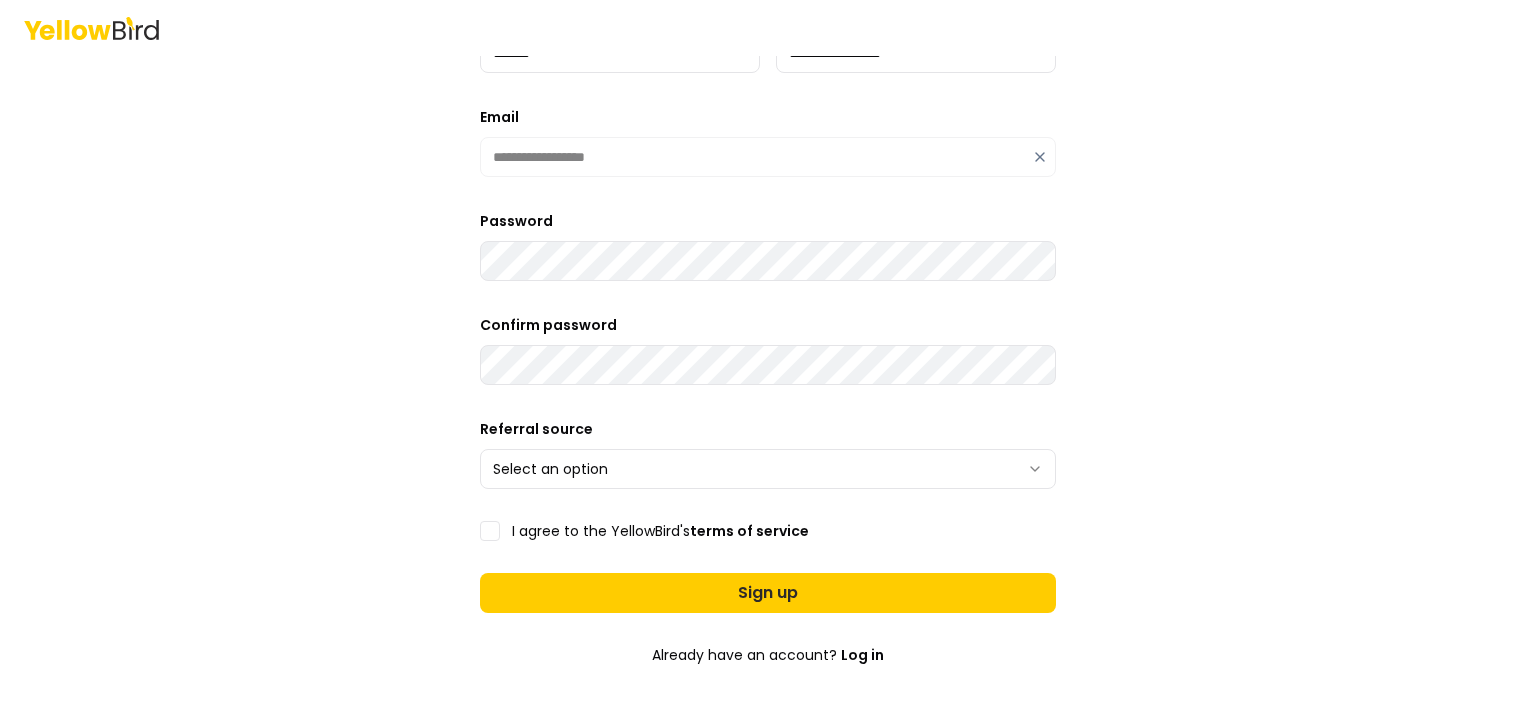 scroll, scrollTop: 276, scrollLeft: 0, axis: vertical 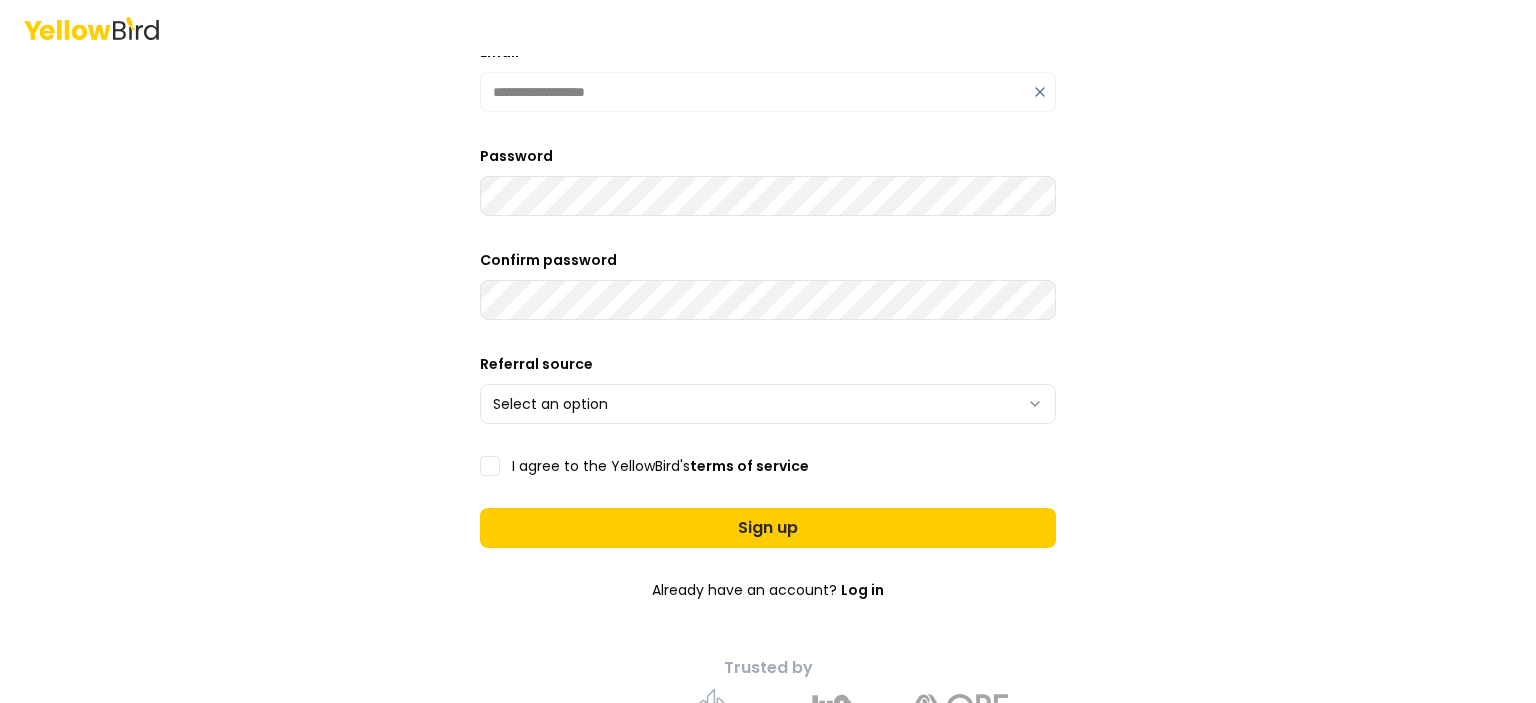 click on "**********" at bounding box center [768, 351] 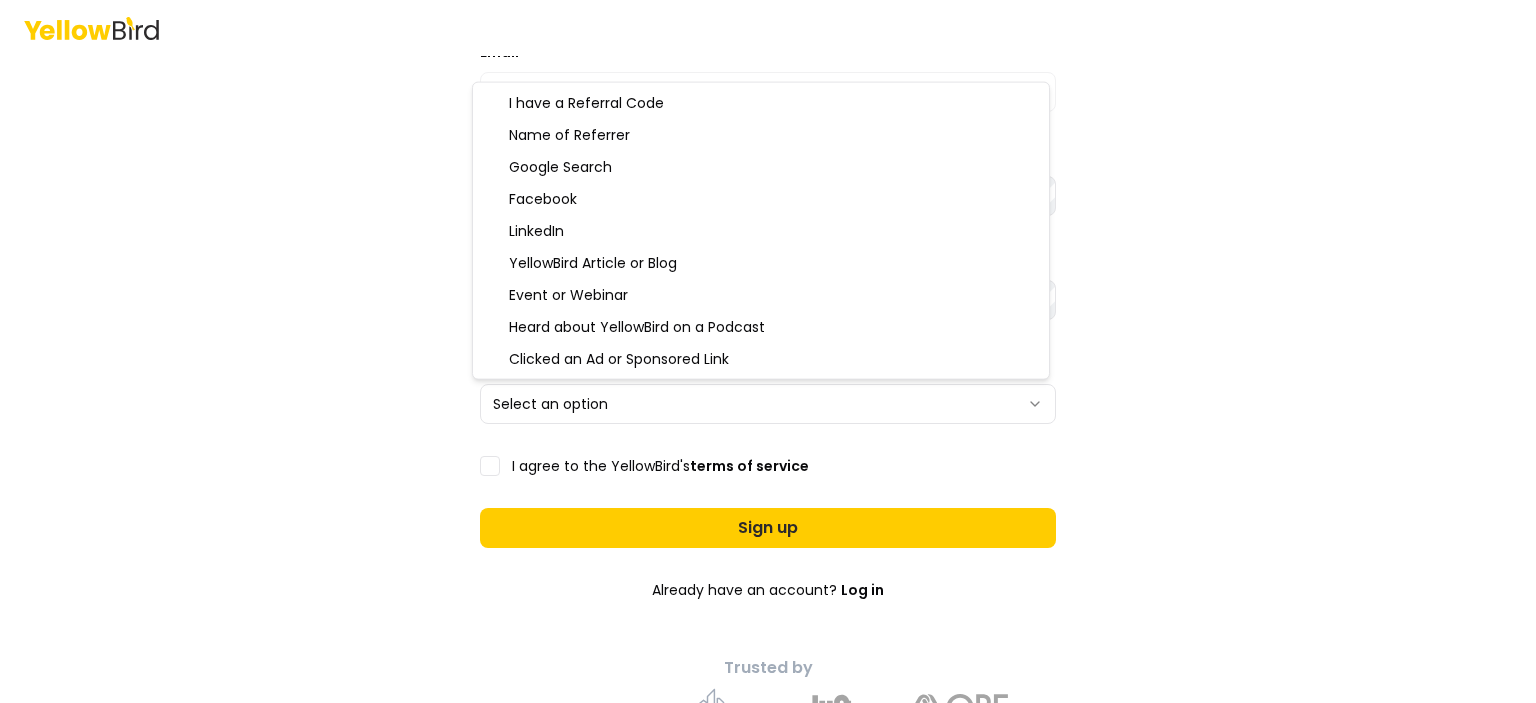 select on "********" 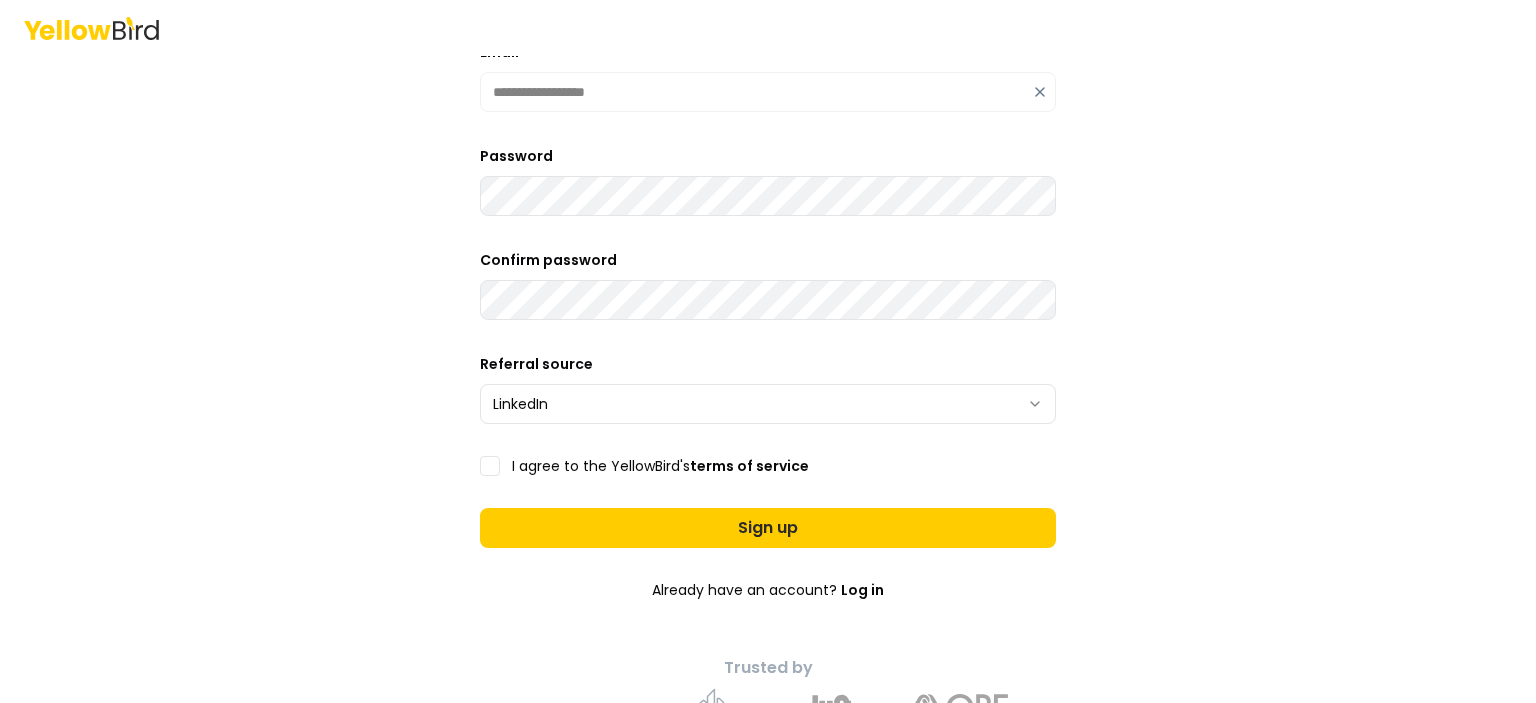 click on "**********" at bounding box center [768, 131] 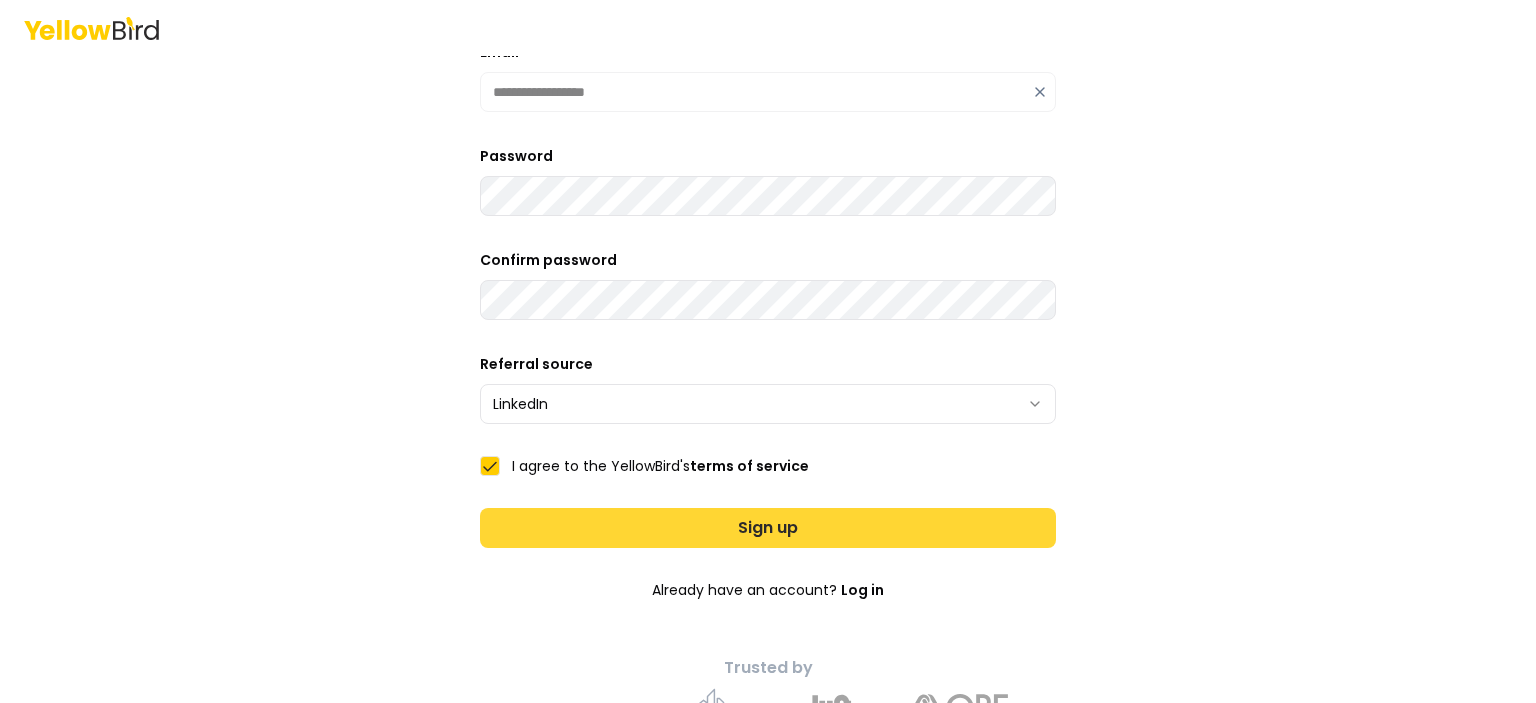 click on "Sign up" at bounding box center [768, 528] 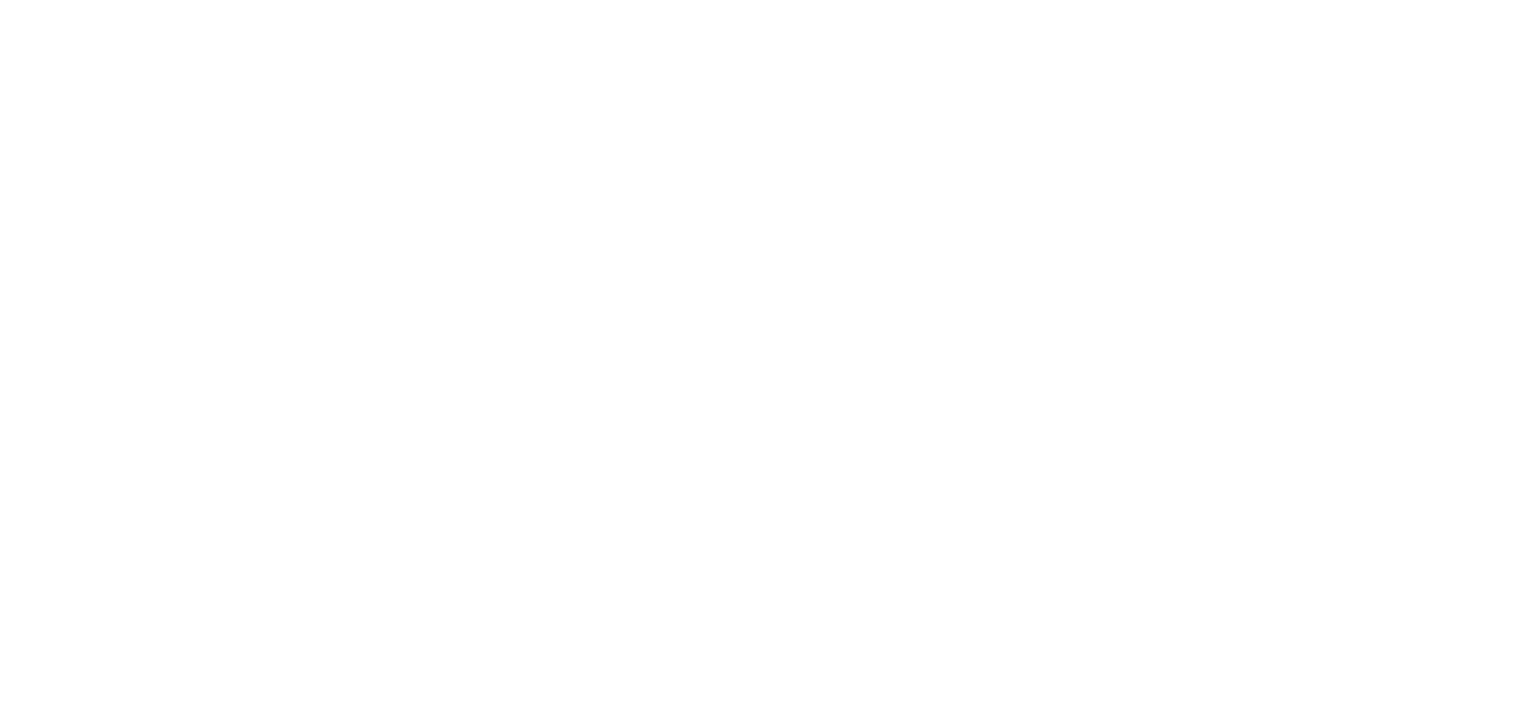 scroll, scrollTop: 0, scrollLeft: 0, axis: both 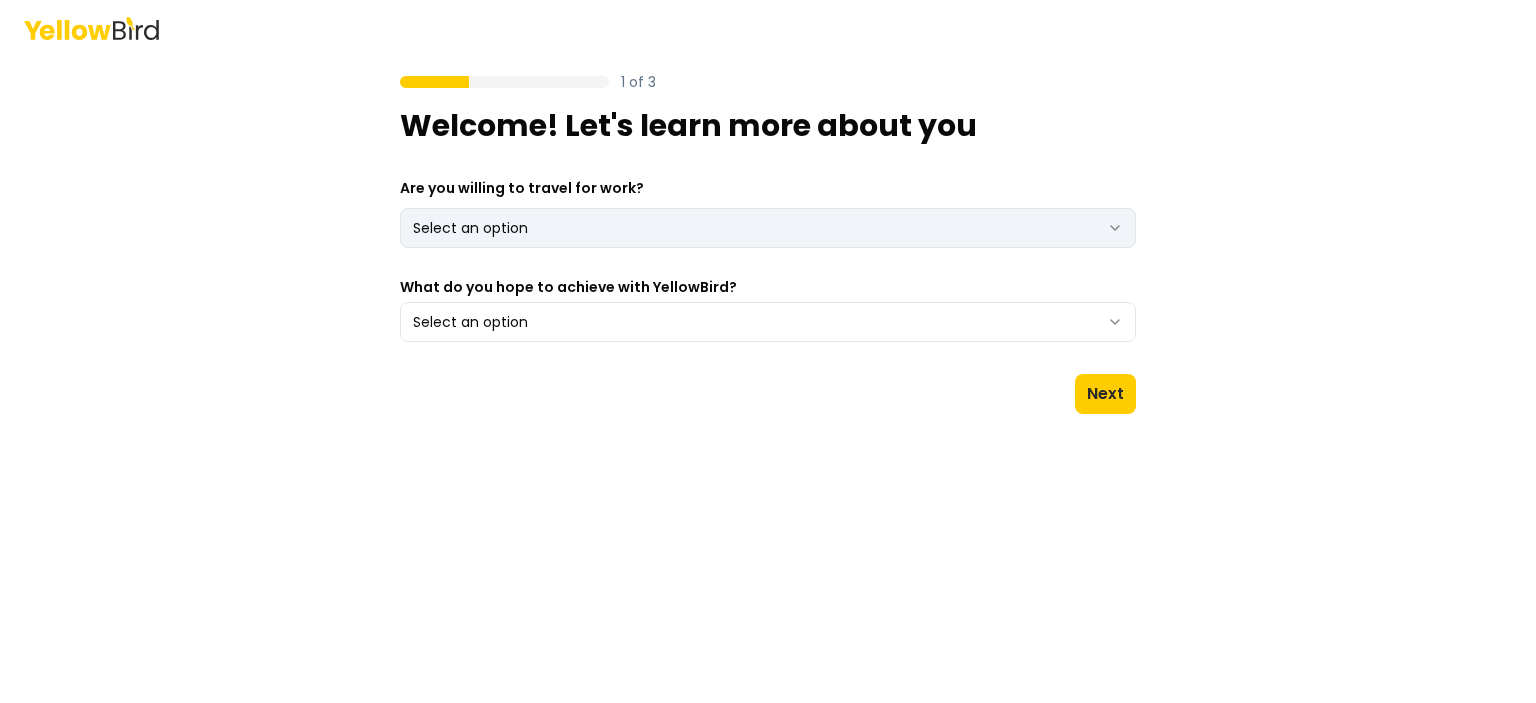 click on "1 of 3 Welcome! Let's learn more about you Are you willing to travel for work? Select an option *** ** What do you hope to achieve with YellowBird? Select an option Next" at bounding box center (768, 351) 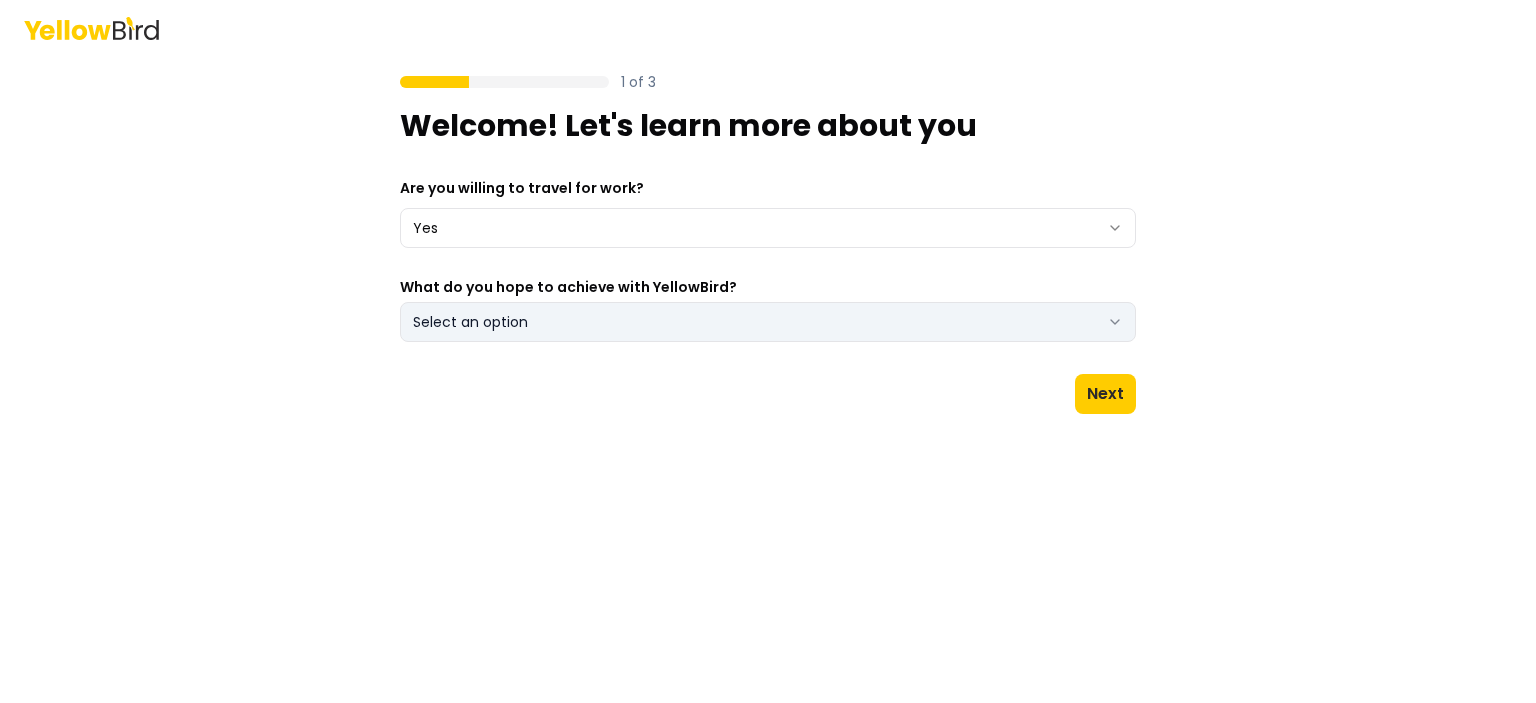click on "Select an option" at bounding box center [768, 322] 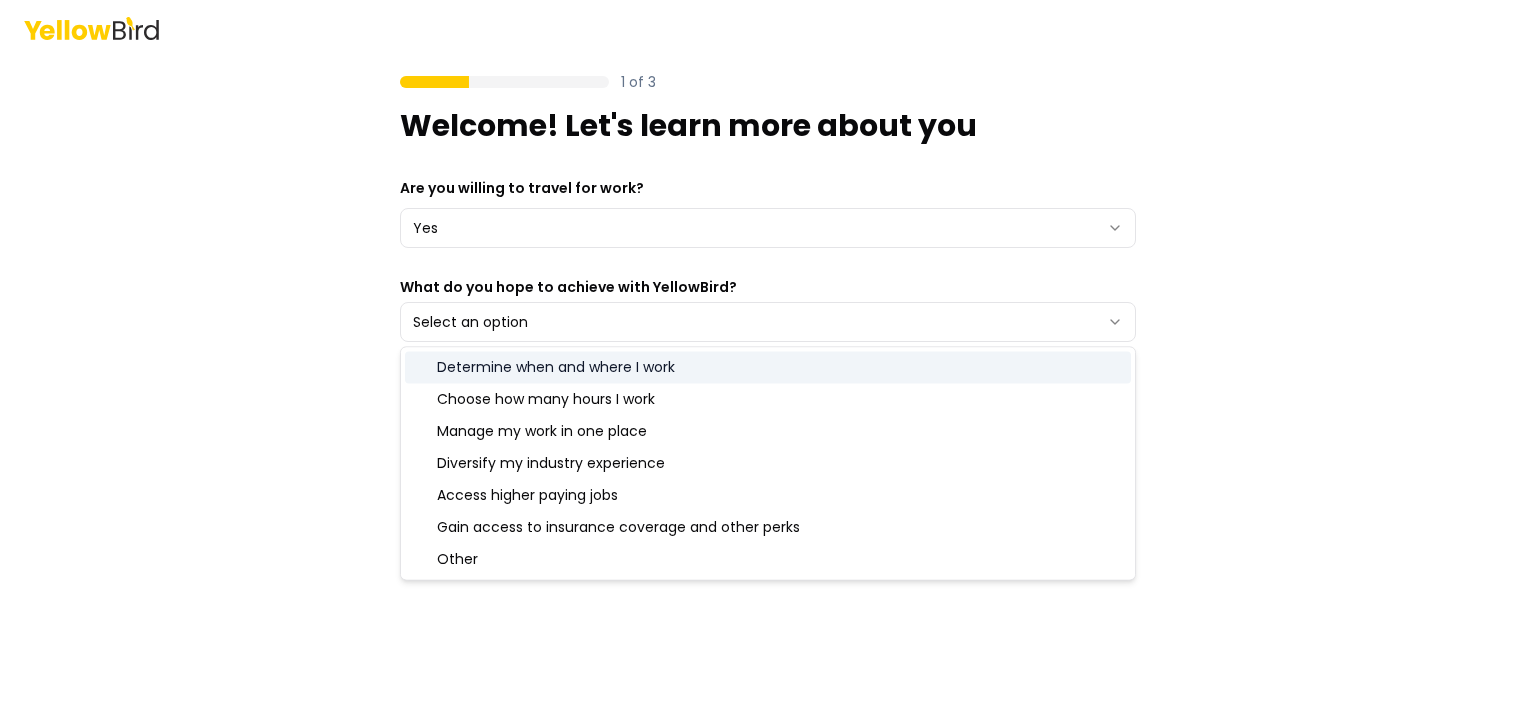 click on "Determine when and where I work" at bounding box center (768, 367) 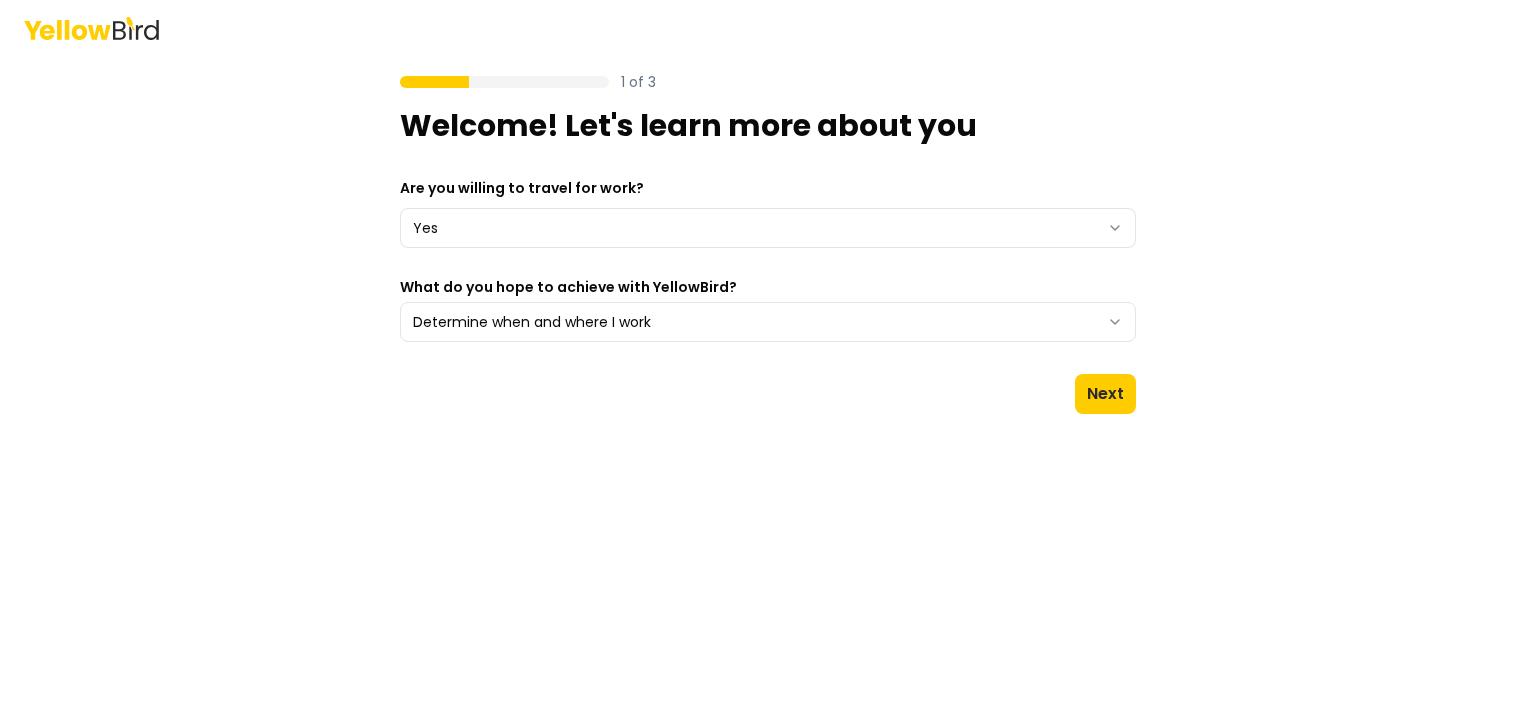 click on "1 of 3 Welcome! Let's learn more about you Are you willing to travel for work? Yes *** ** What do you hope to achieve with YellowBird? Determine when and where I work Next" at bounding box center (768, 351) 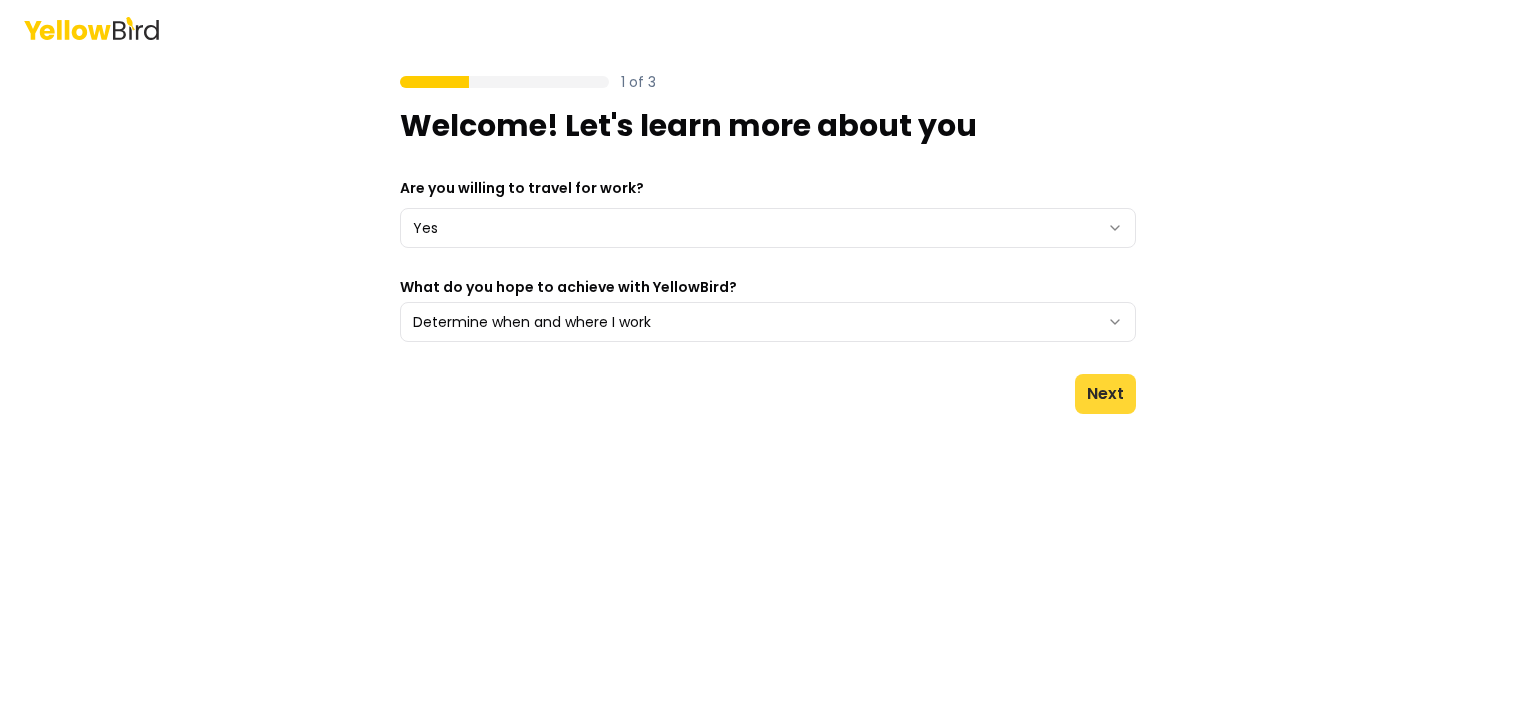 click on "Next" at bounding box center [1105, 394] 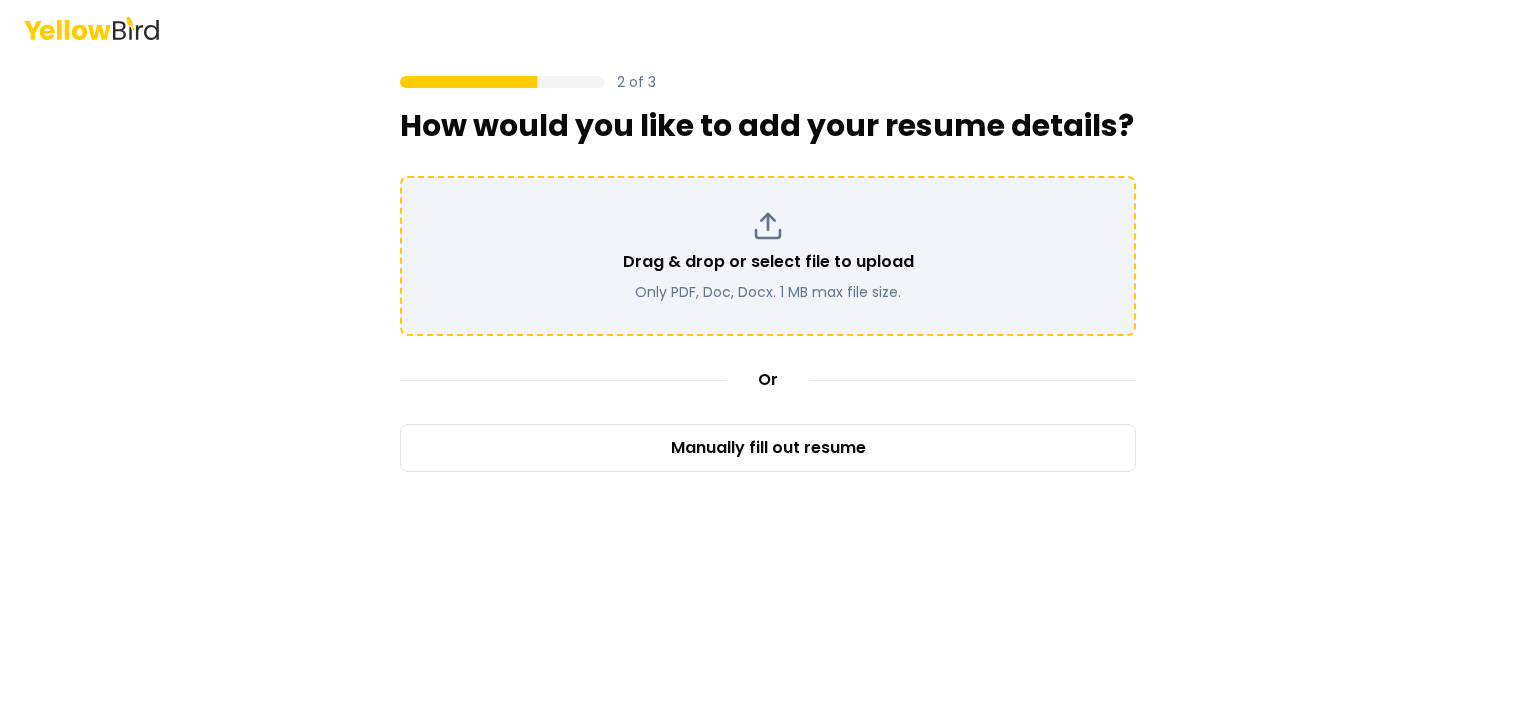 click 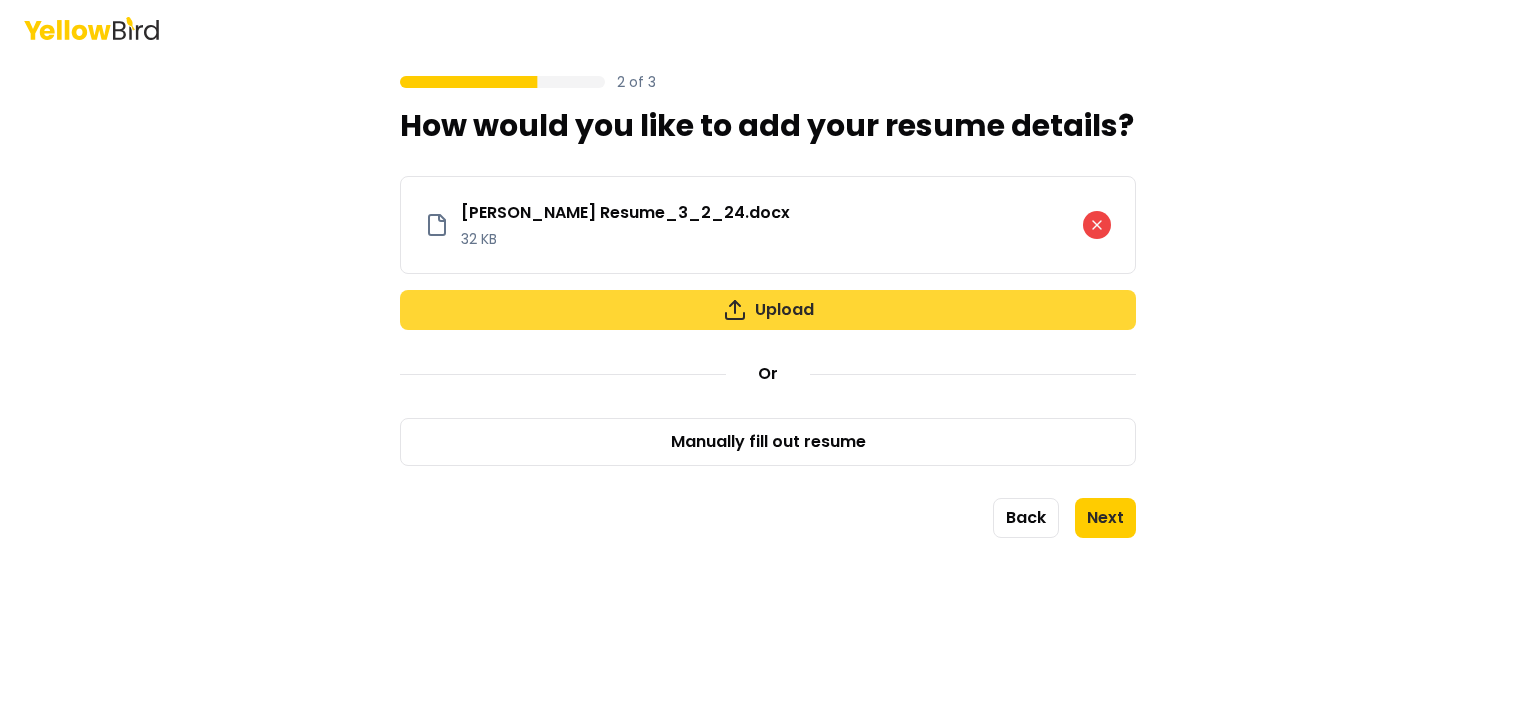 click on "Upload" at bounding box center (768, 310) 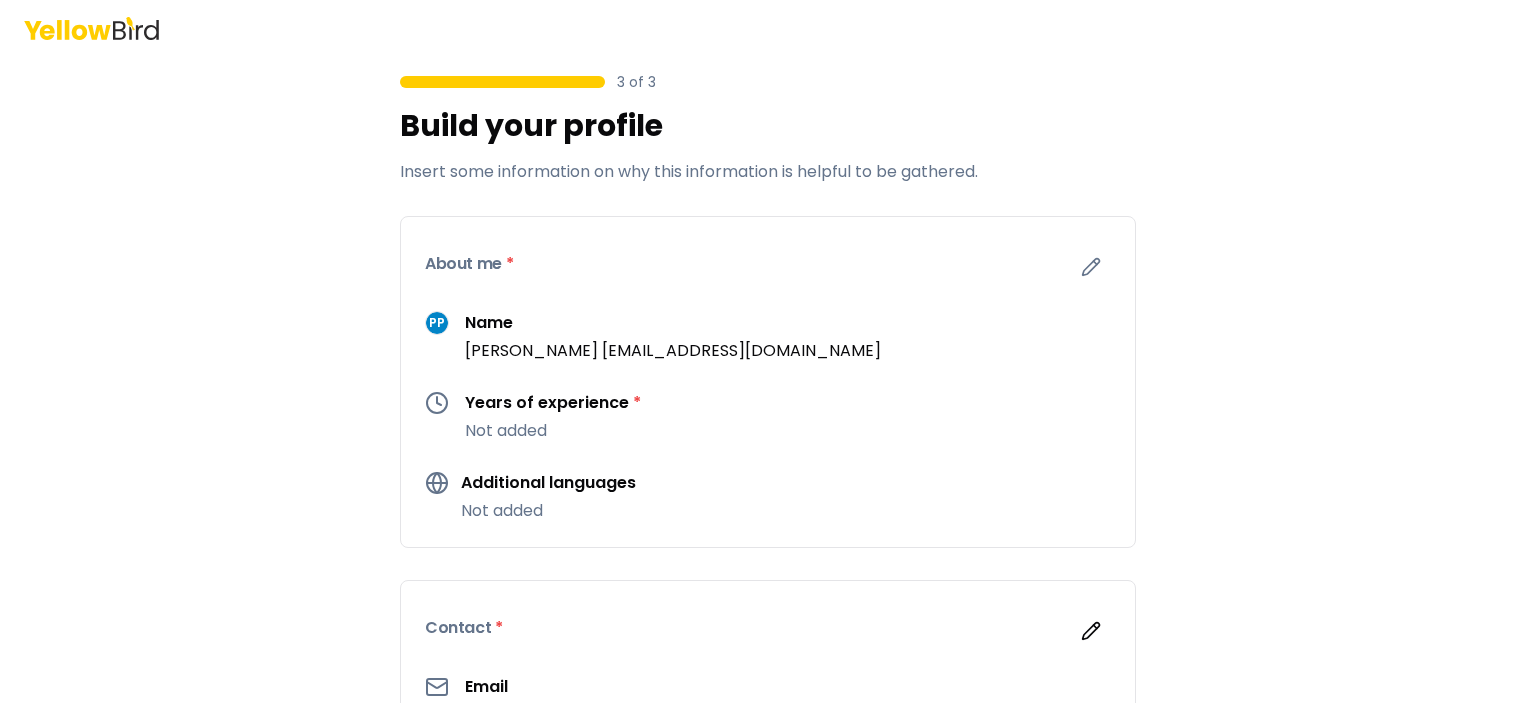 click on "Years of experience *" at bounding box center (553, 403) 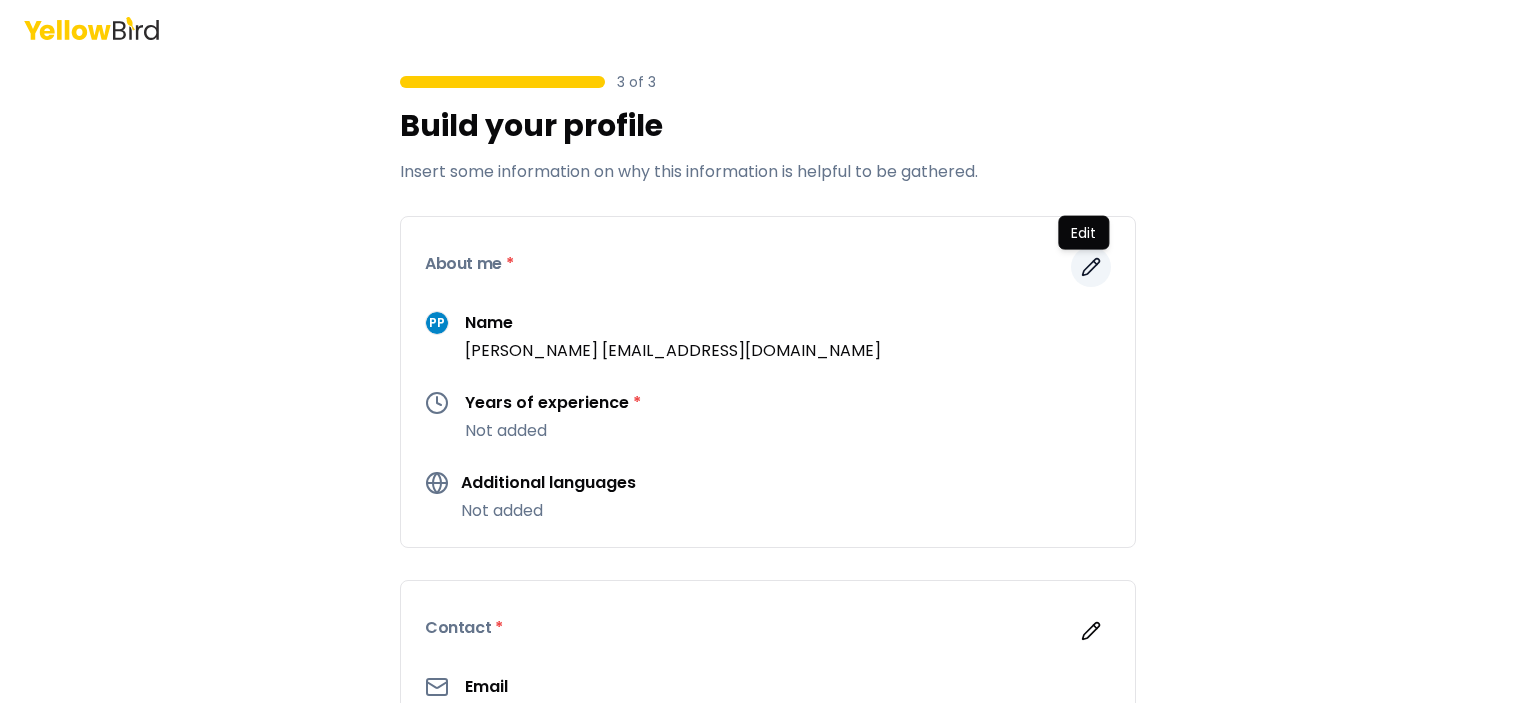 click 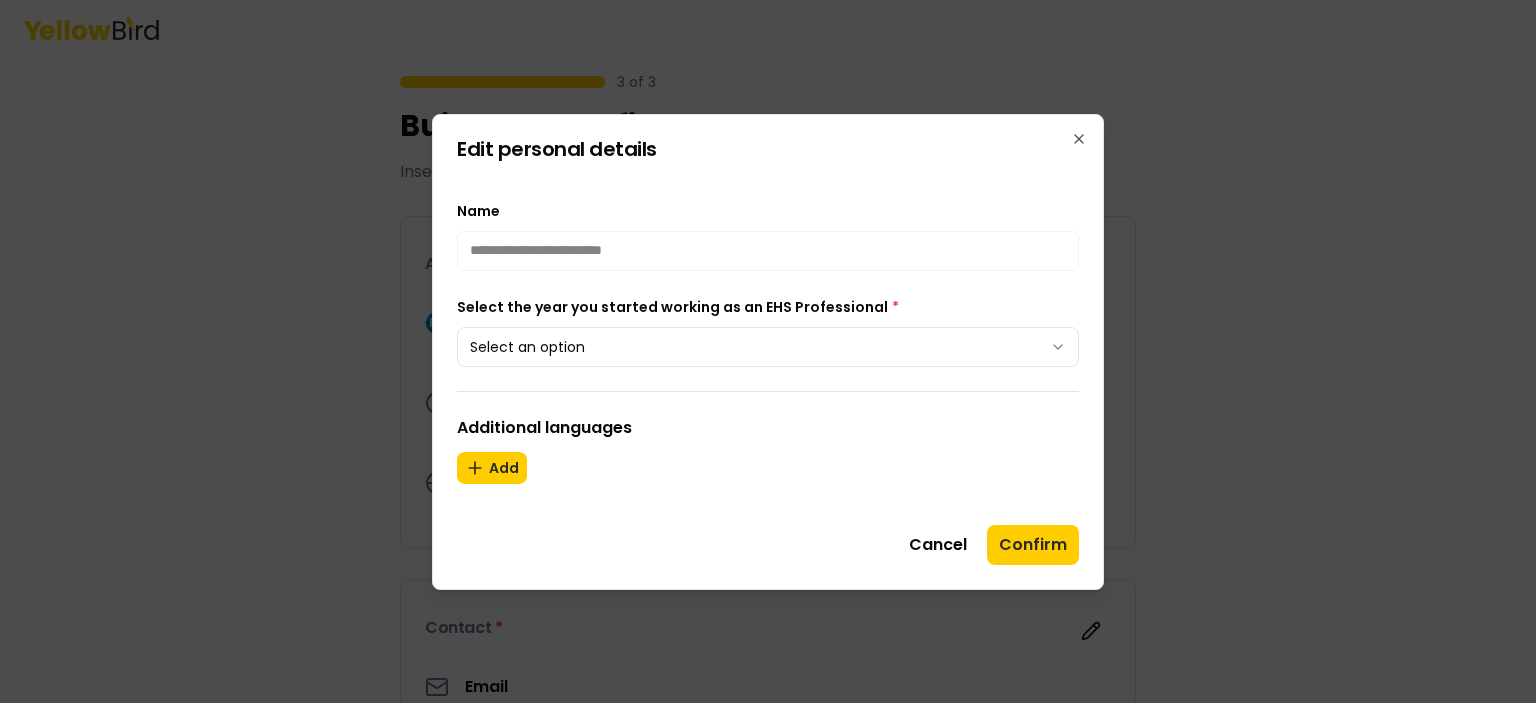 click on "**********" at bounding box center (768, 351) 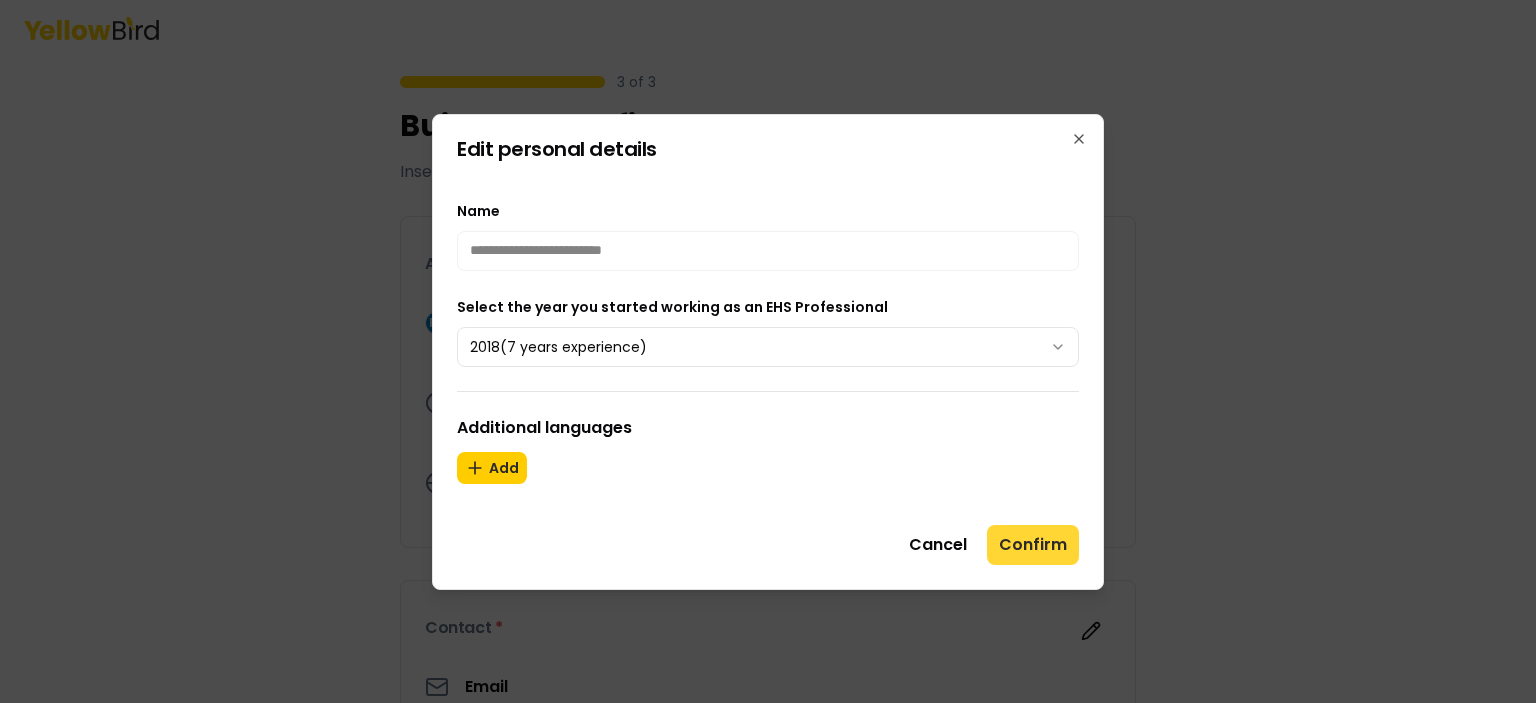click on "Confirm" at bounding box center [1033, 545] 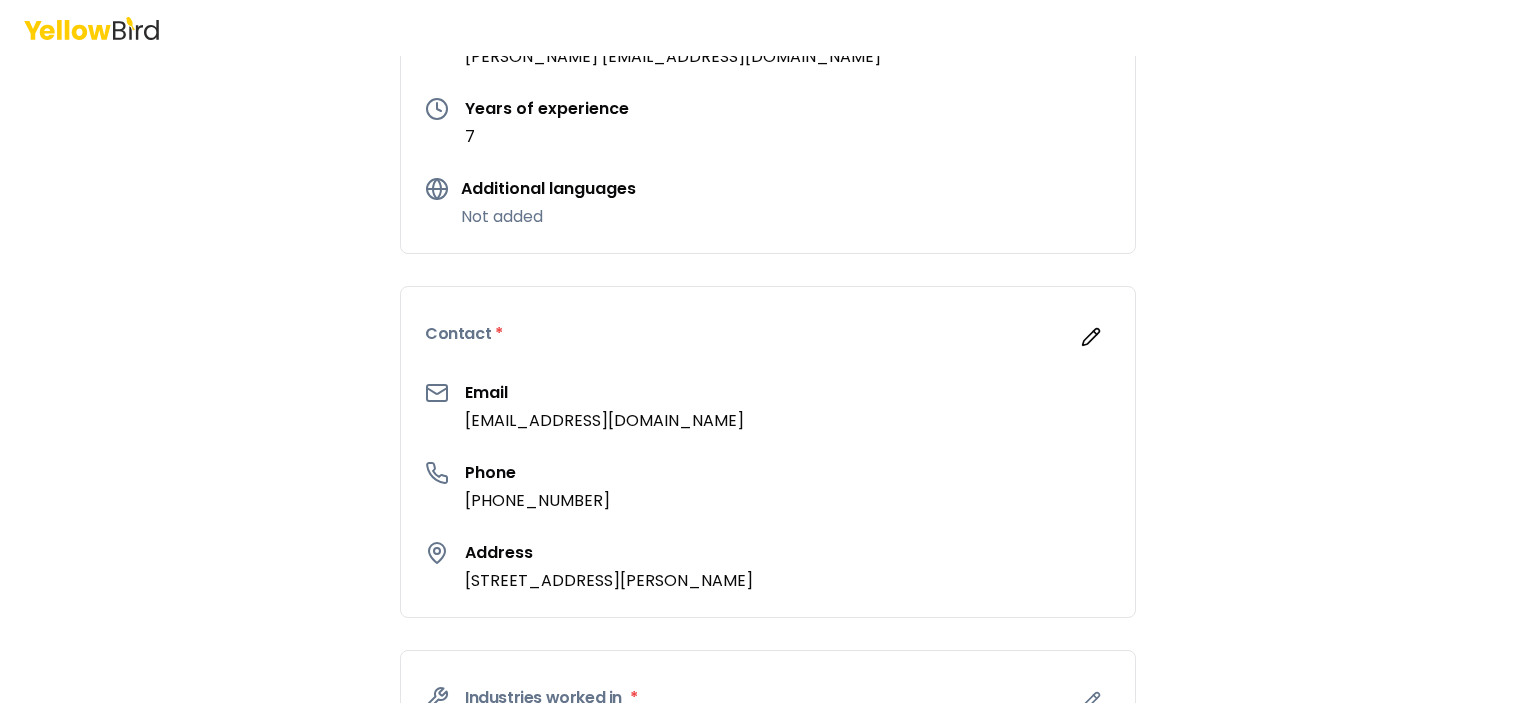 scroll, scrollTop: 296, scrollLeft: 0, axis: vertical 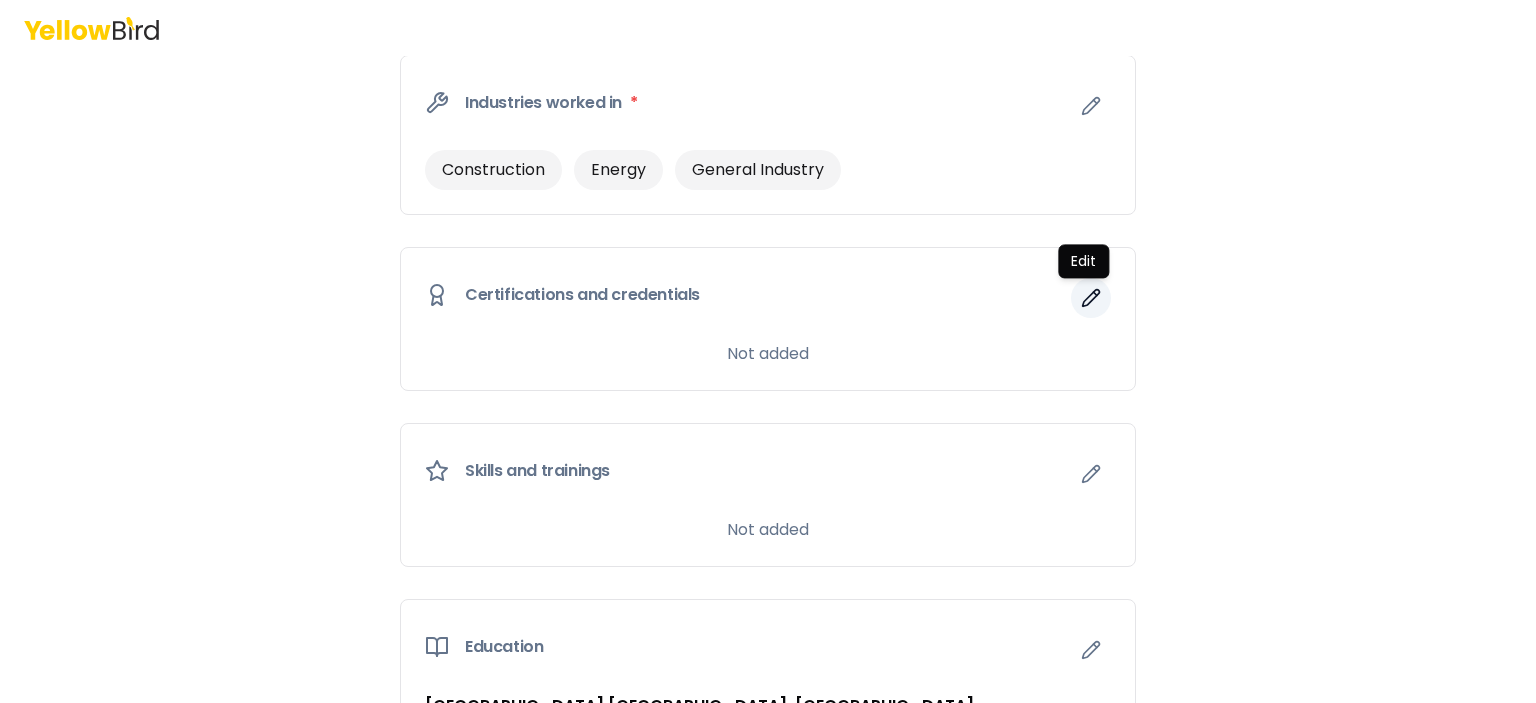 click 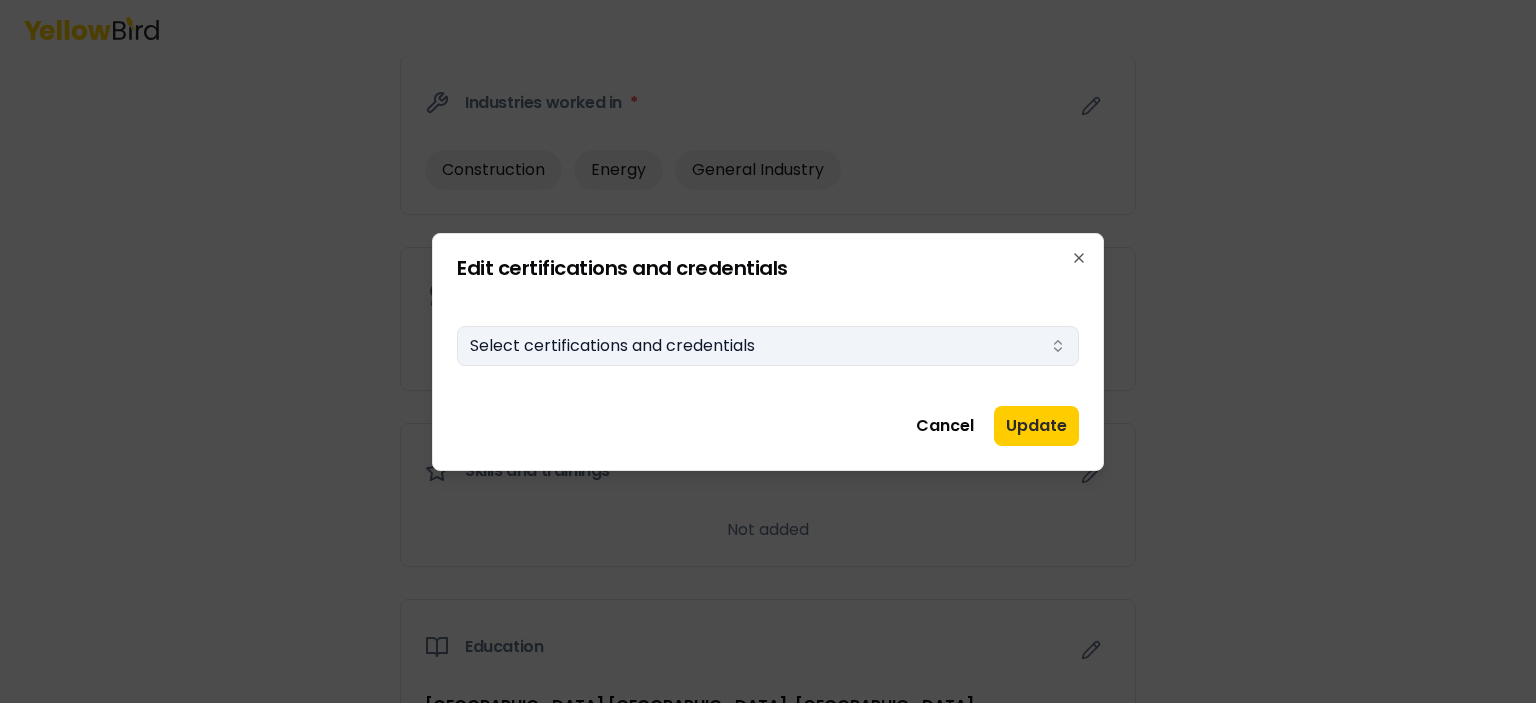 click on "Select certifications and credentials" at bounding box center (768, 346) 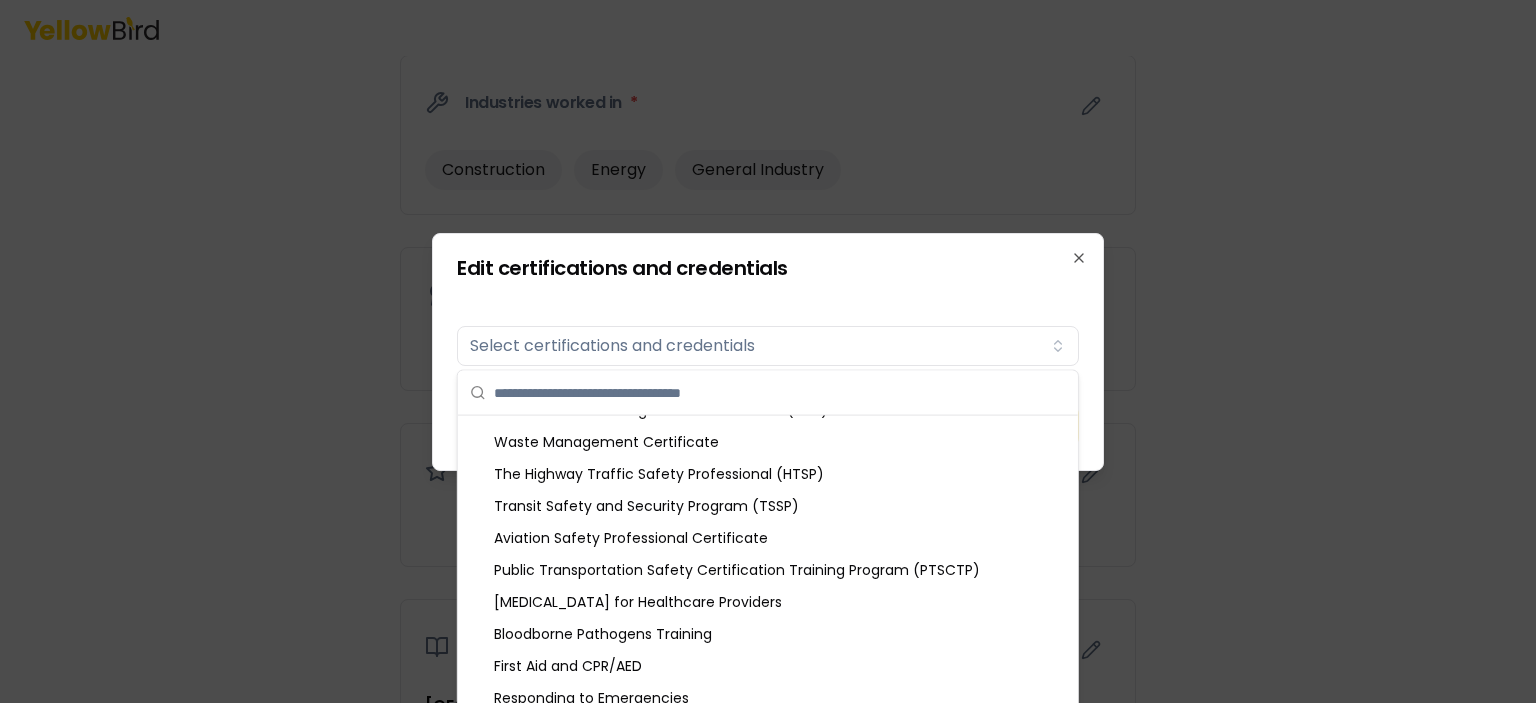 scroll, scrollTop: 2488, scrollLeft: 0, axis: vertical 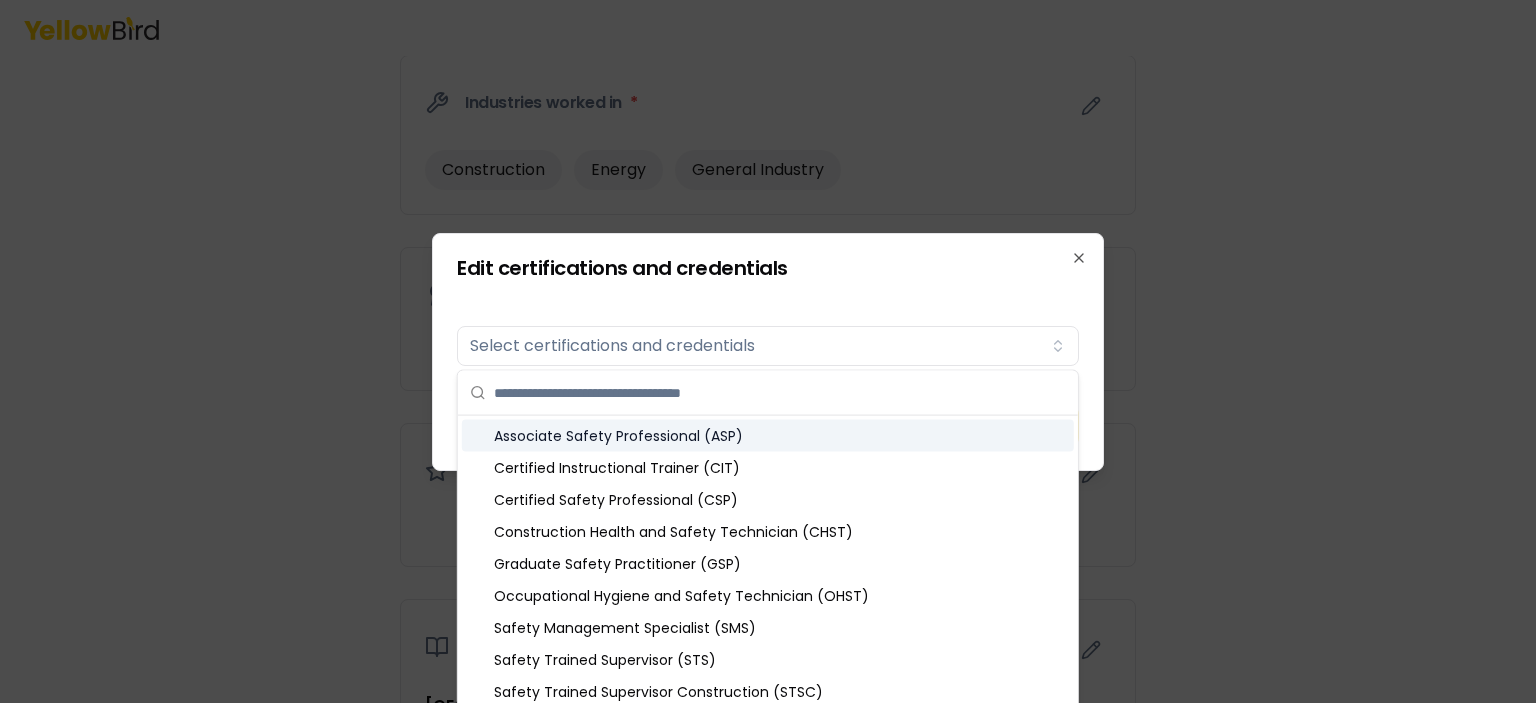 click at bounding box center [780, 393] 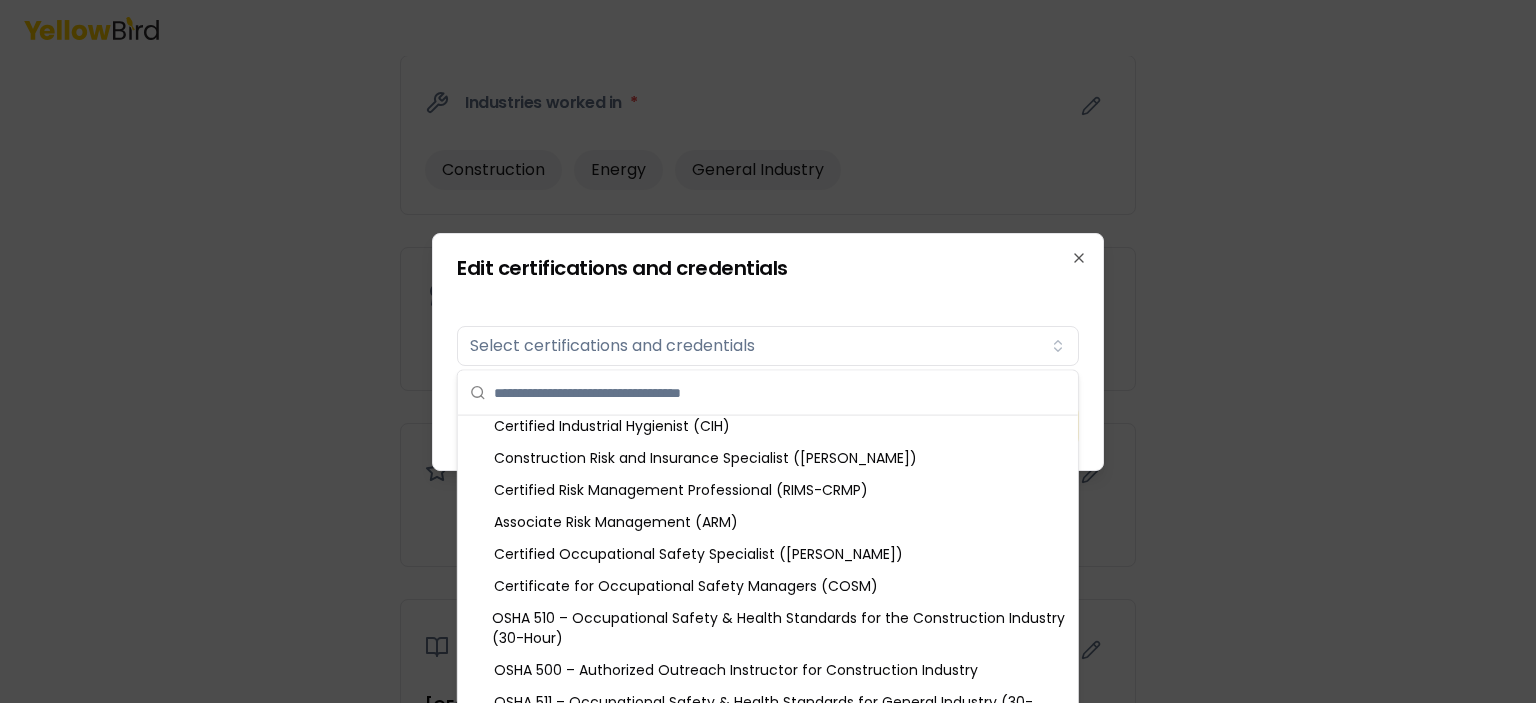 scroll, scrollTop: 837, scrollLeft: 0, axis: vertical 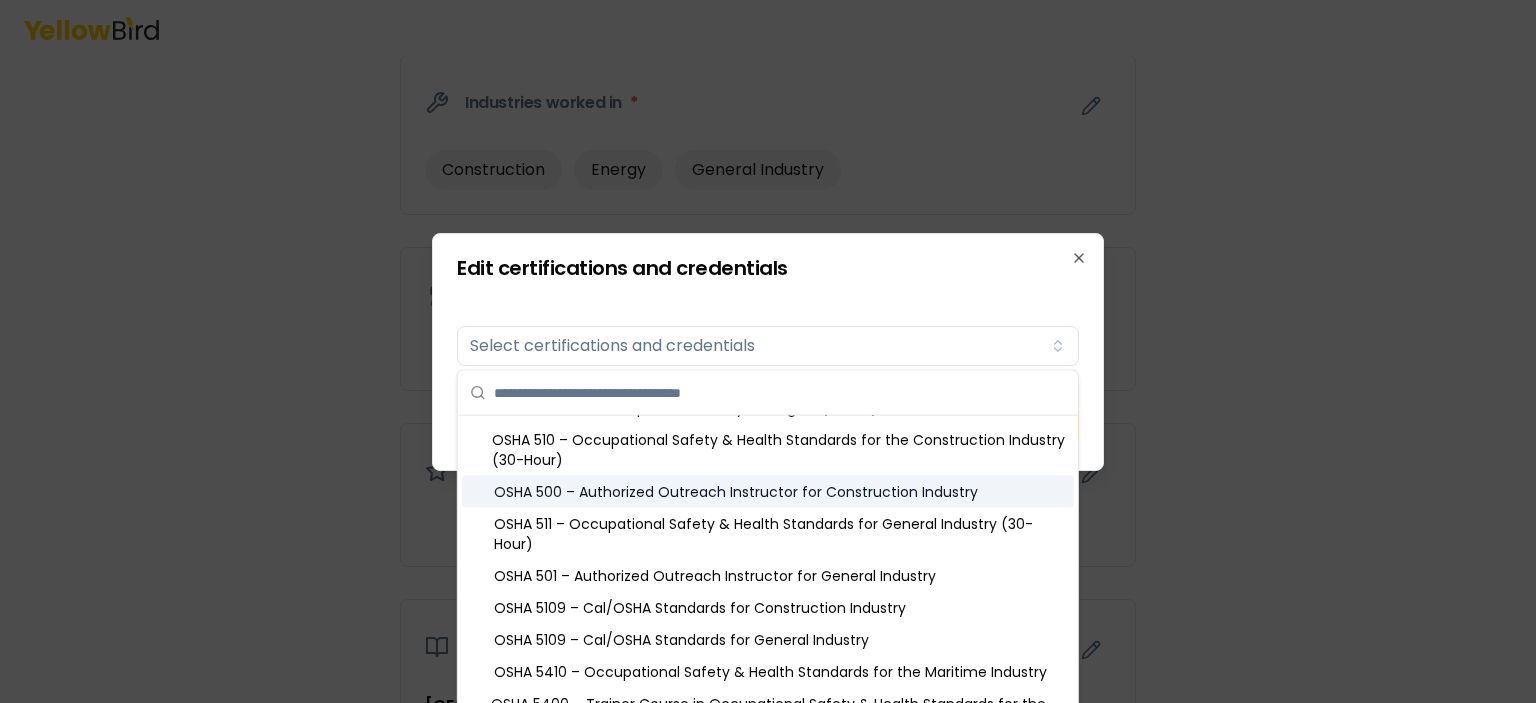click on "OSHA 500 – Authorized Outreach Instructor for Construction Industry" at bounding box center (768, 492) 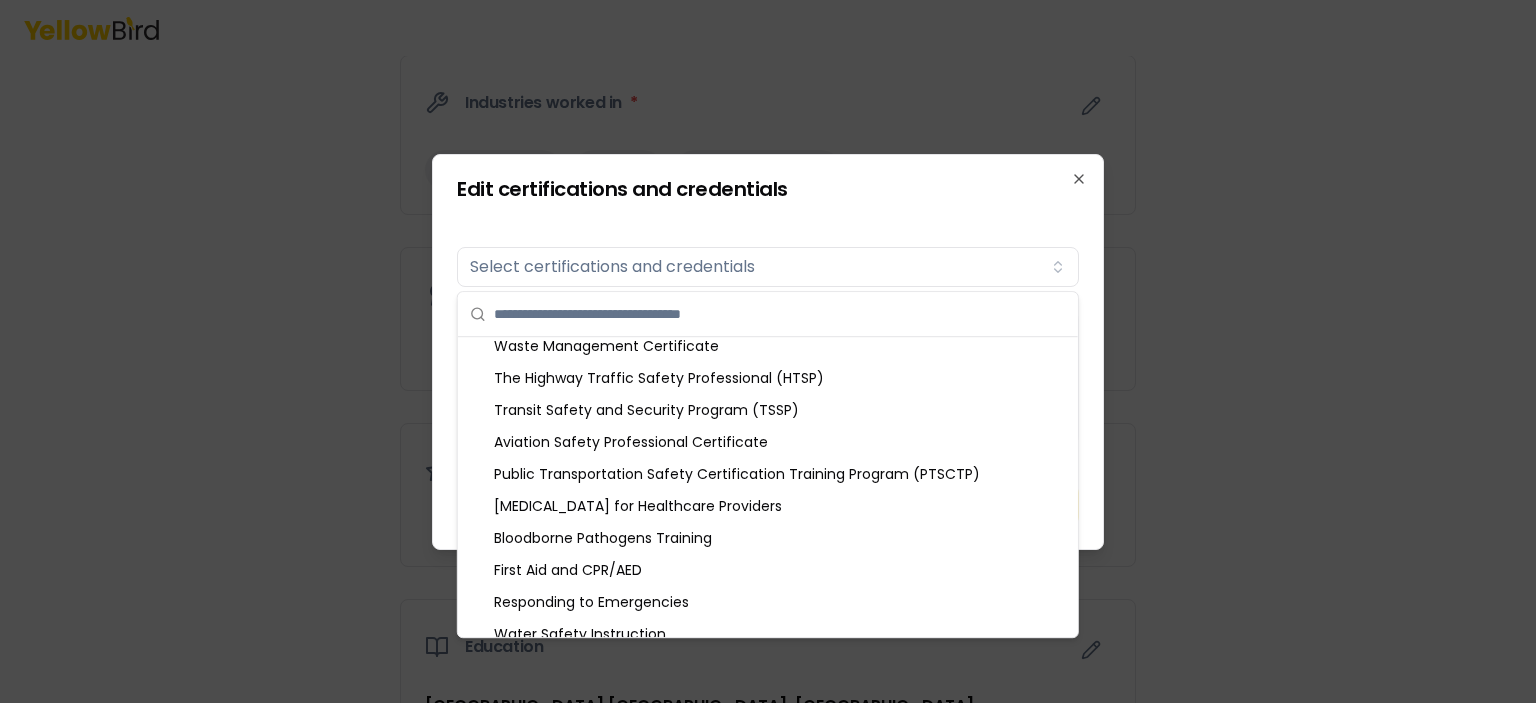 scroll, scrollTop: 2488, scrollLeft: 0, axis: vertical 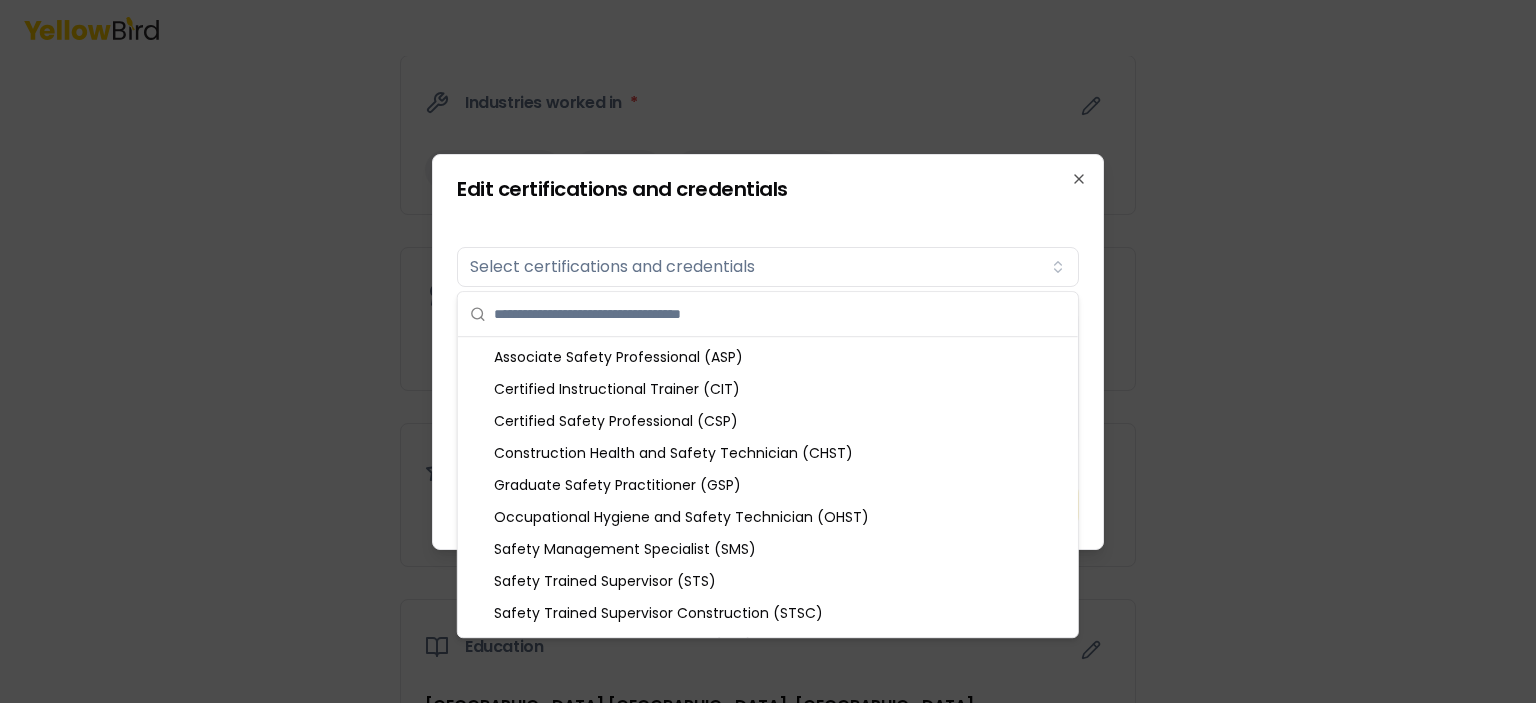 click on "Certifications Select certifications and credentials Added certifications and credentials 1 OSHA credentials OSHA 500 – Authorized Outreach Instructor for Construction Industry" at bounding box center (768, 342) 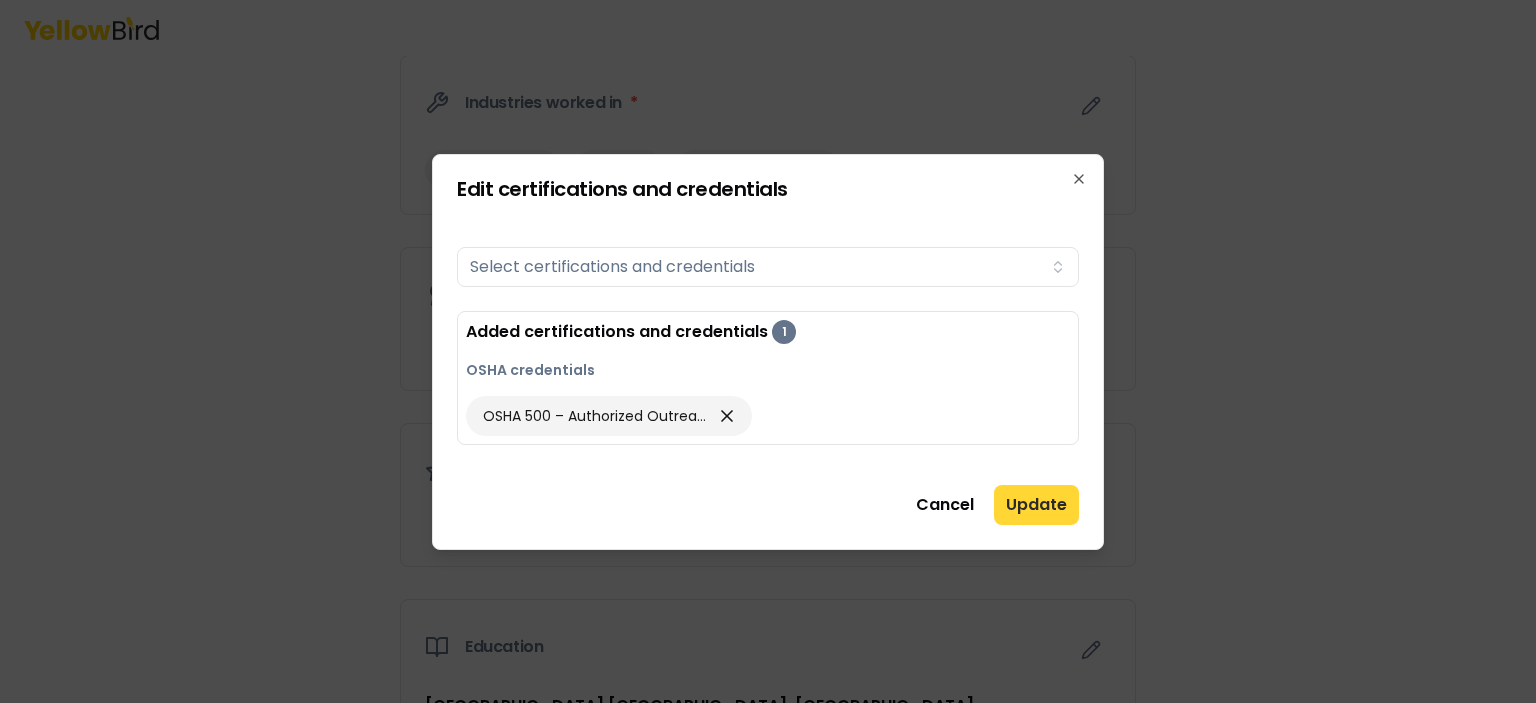 click on "Update" at bounding box center [1036, 505] 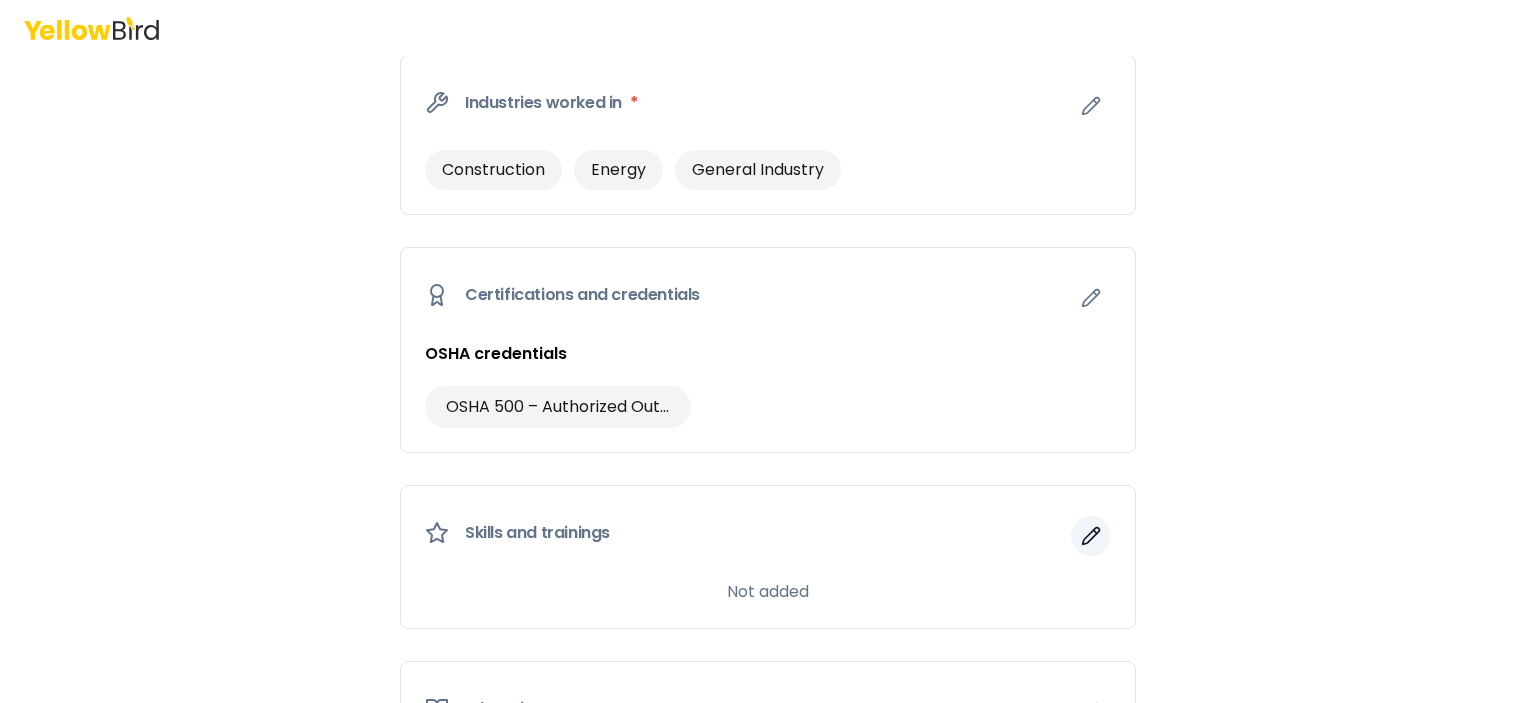 click 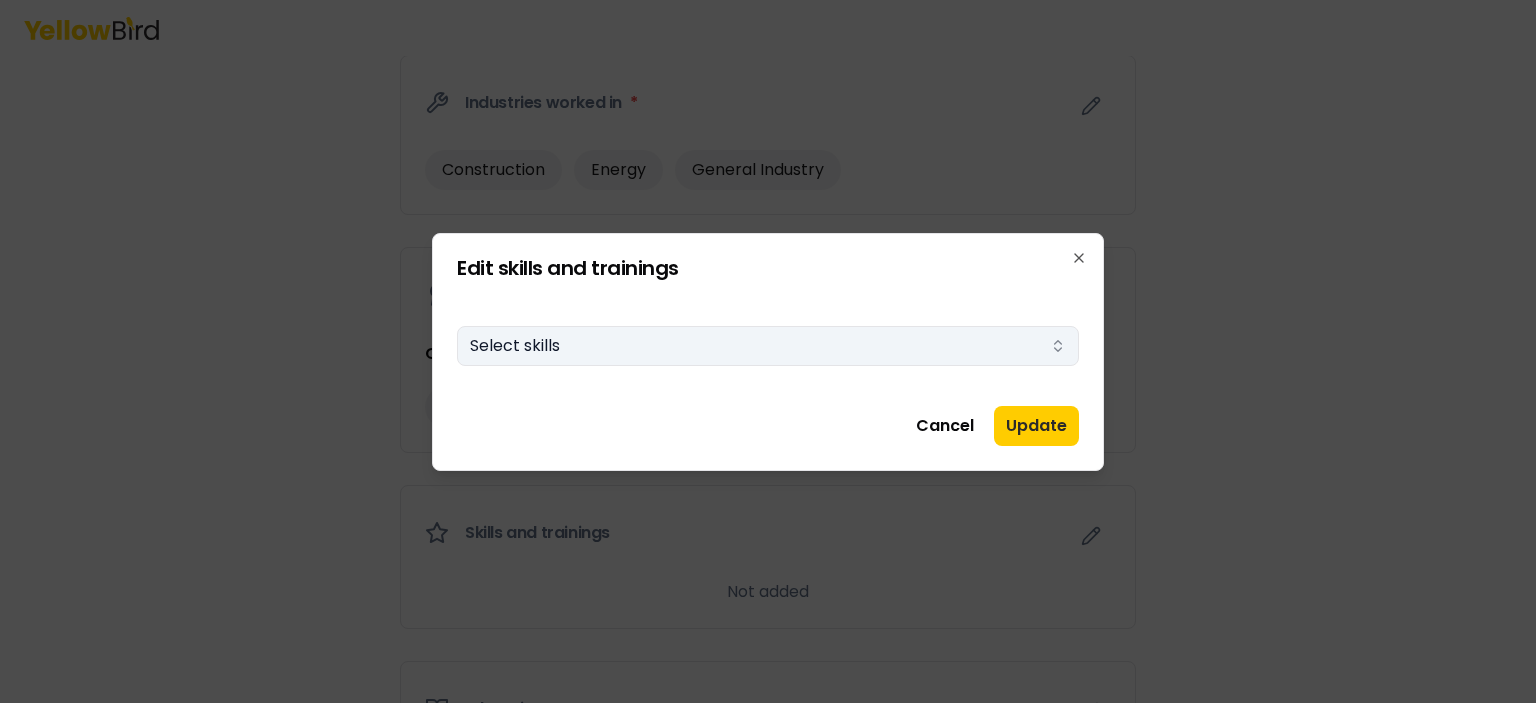 click 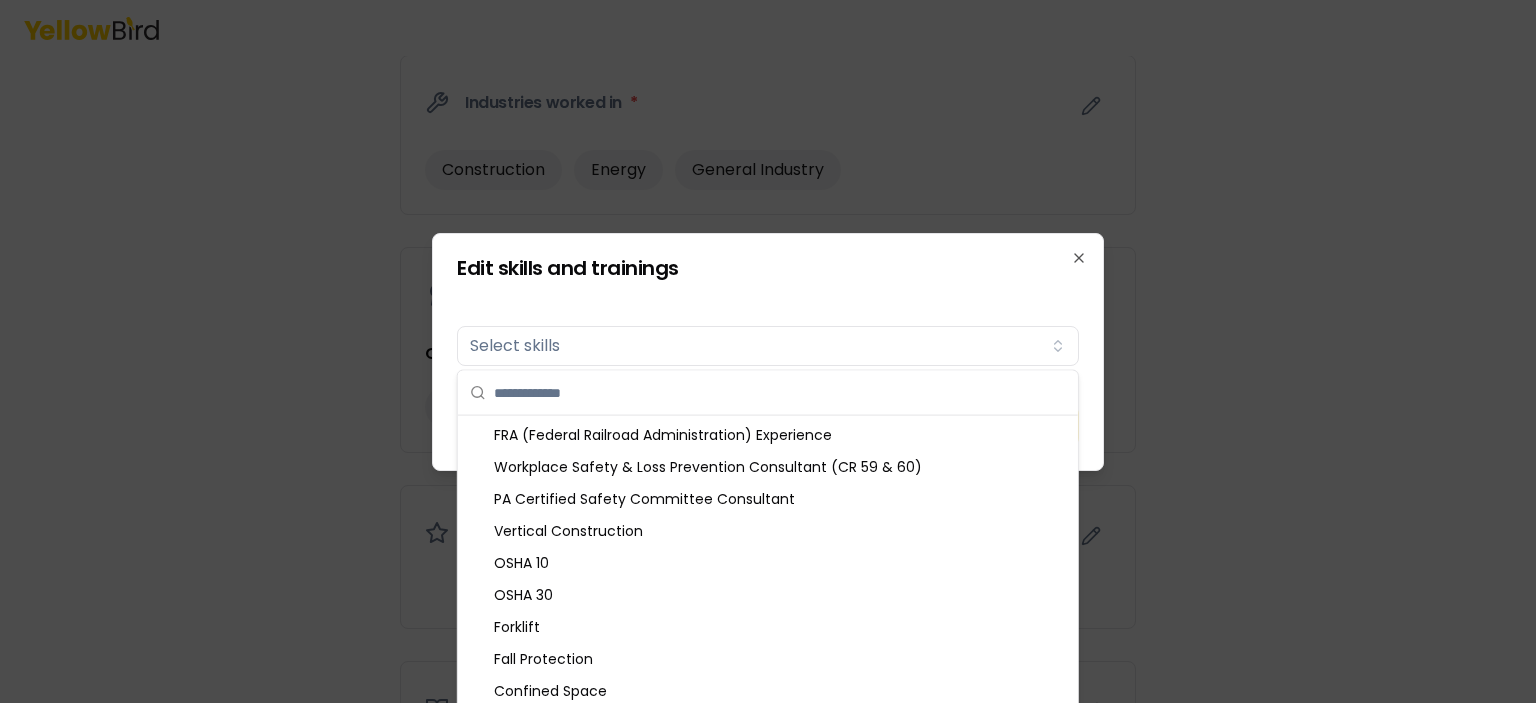 scroll, scrollTop: 364, scrollLeft: 0, axis: vertical 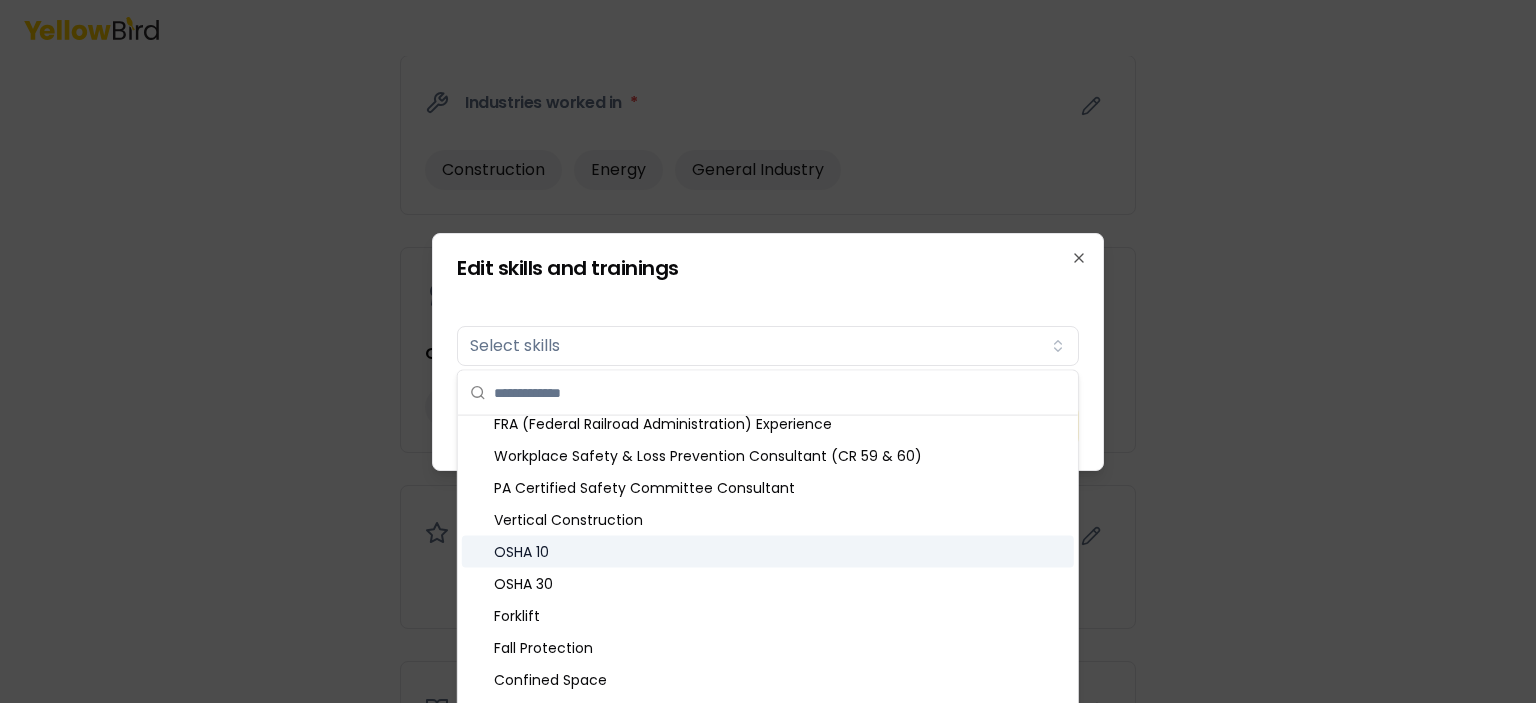 click on "OSHA 10" at bounding box center [768, 552] 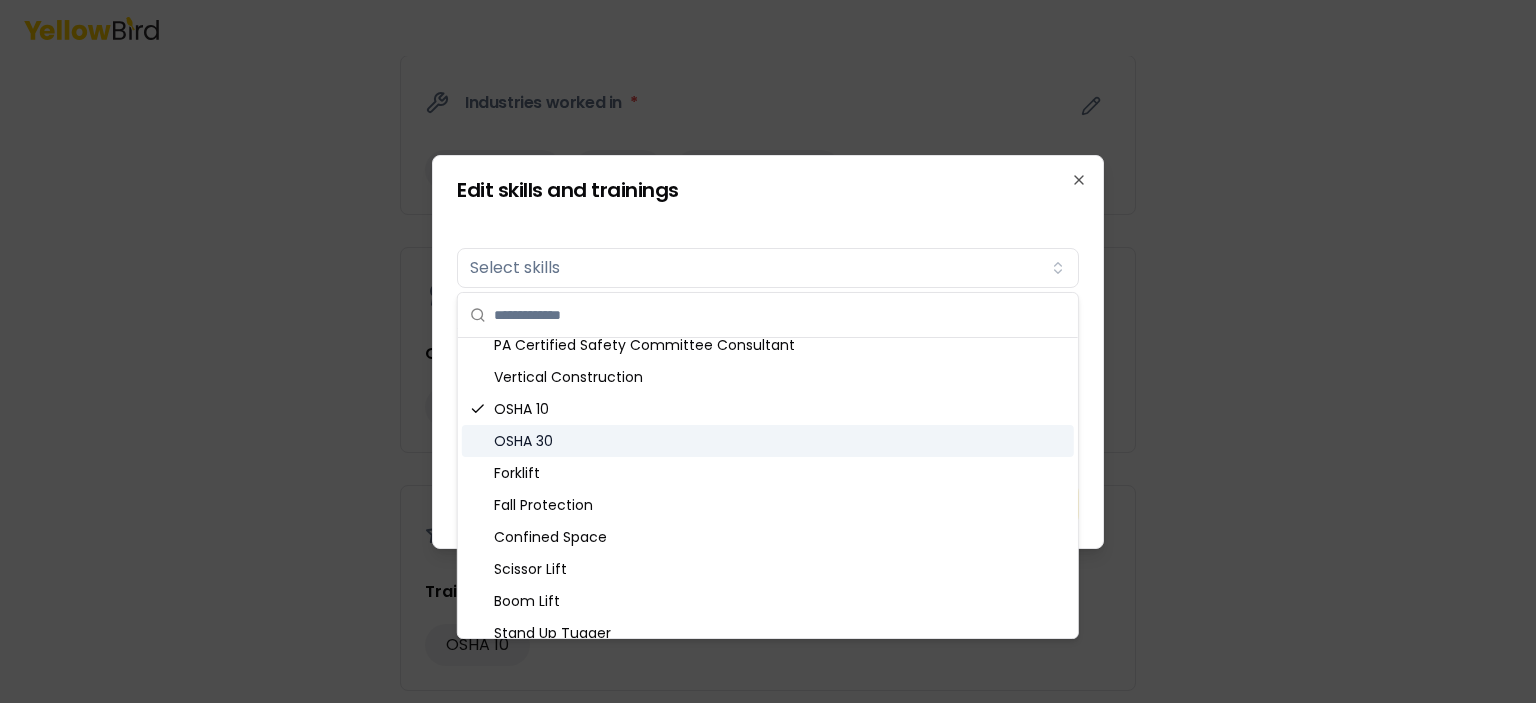 scroll, scrollTop: 447, scrollLeft: 0, axis: vertical 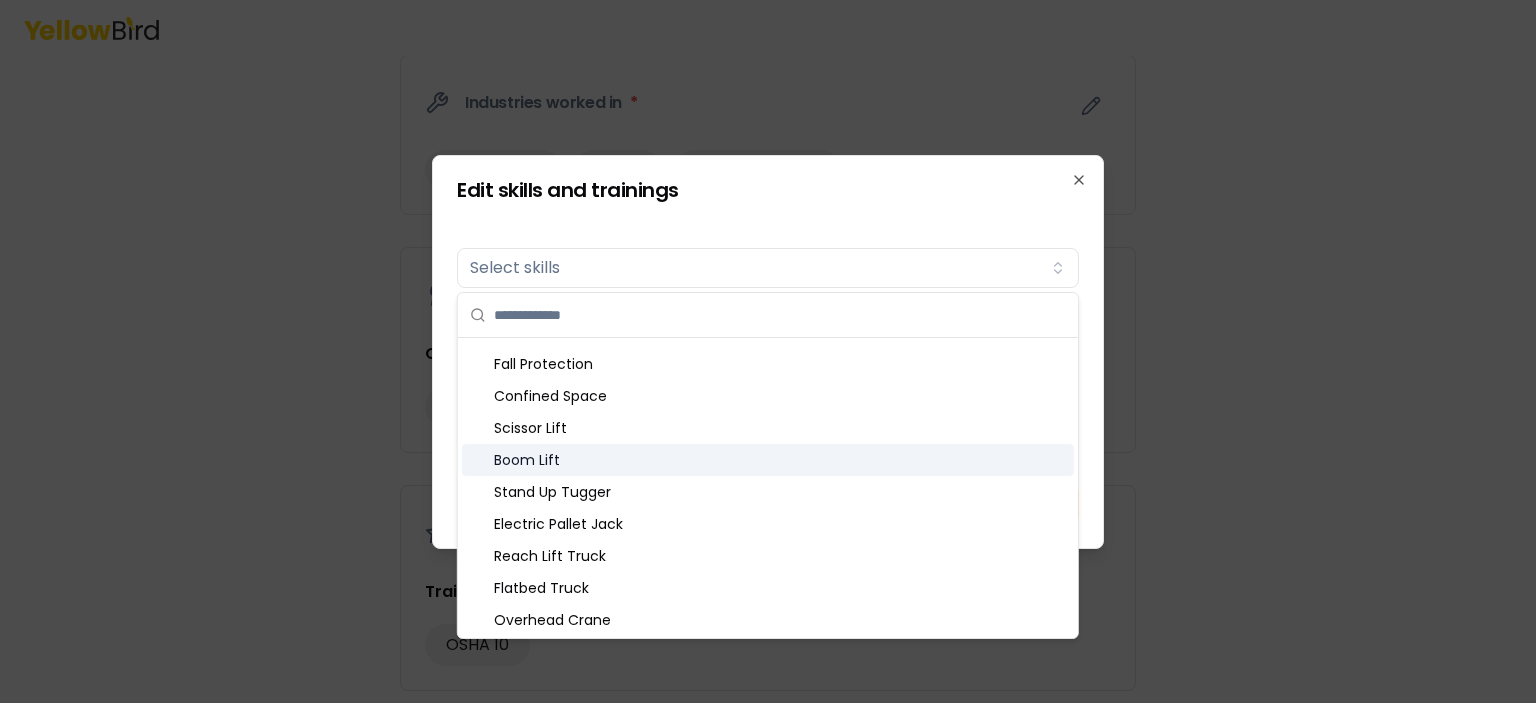 click on "Boom Lift" at bounding box center [768, 460] 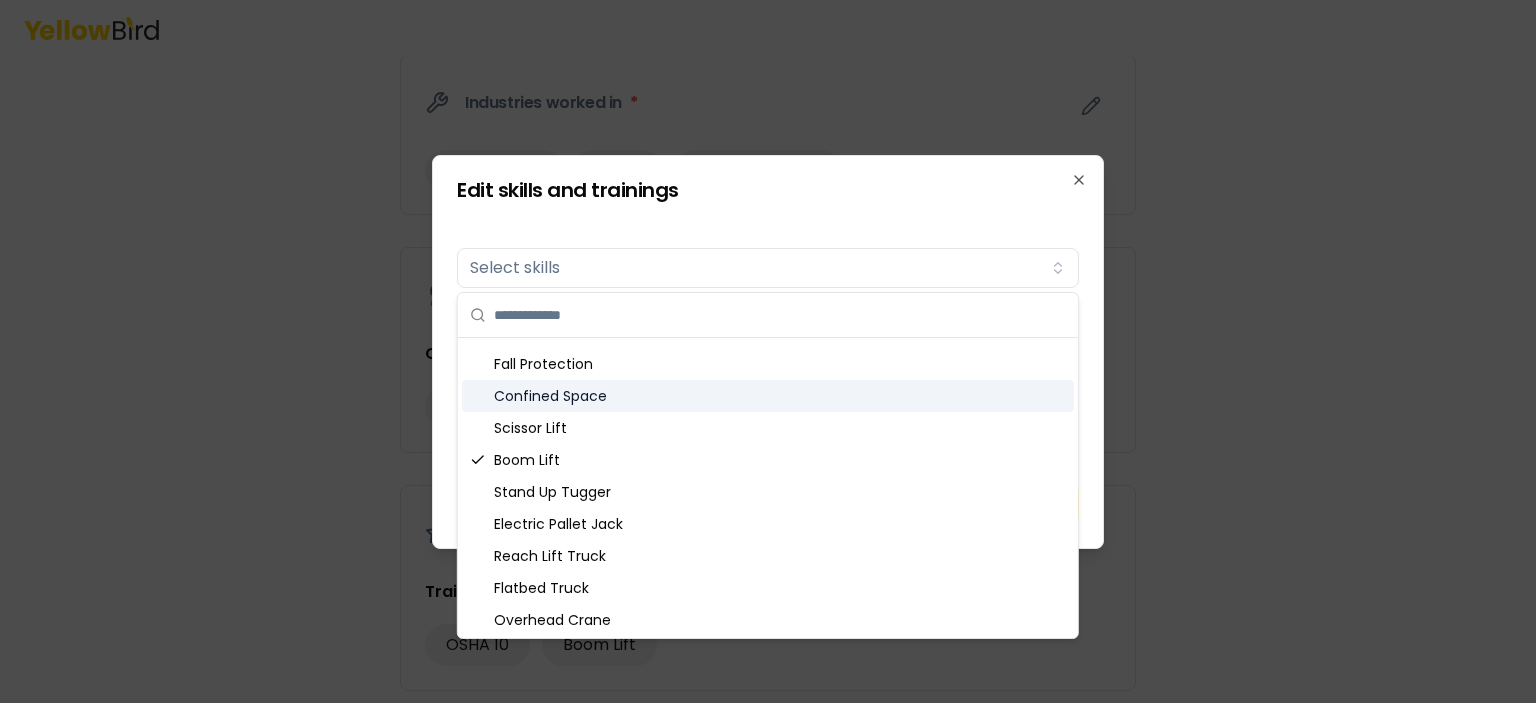 click on "Confined Space" at bounding box center [768, 396] 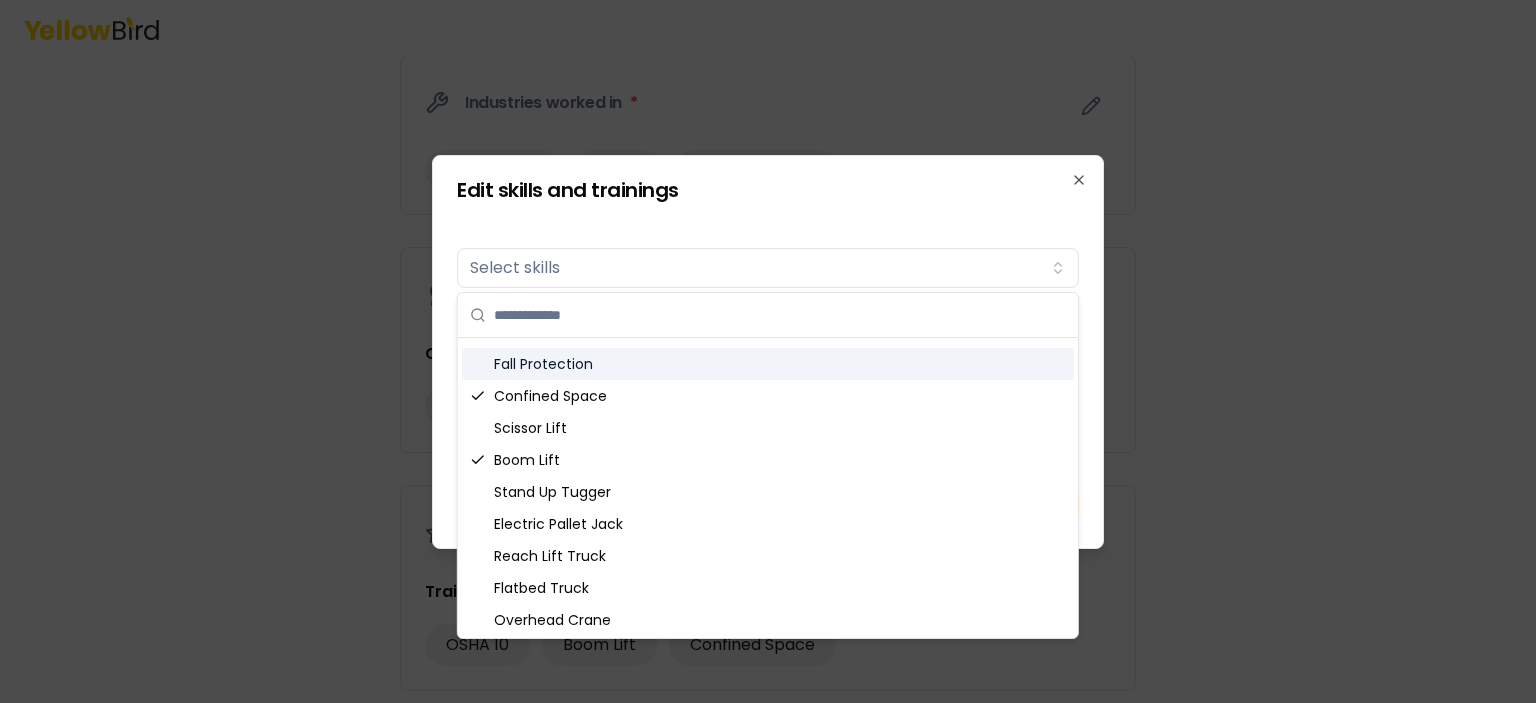 click on "Fall Protection" at bounding box center [768, 364] 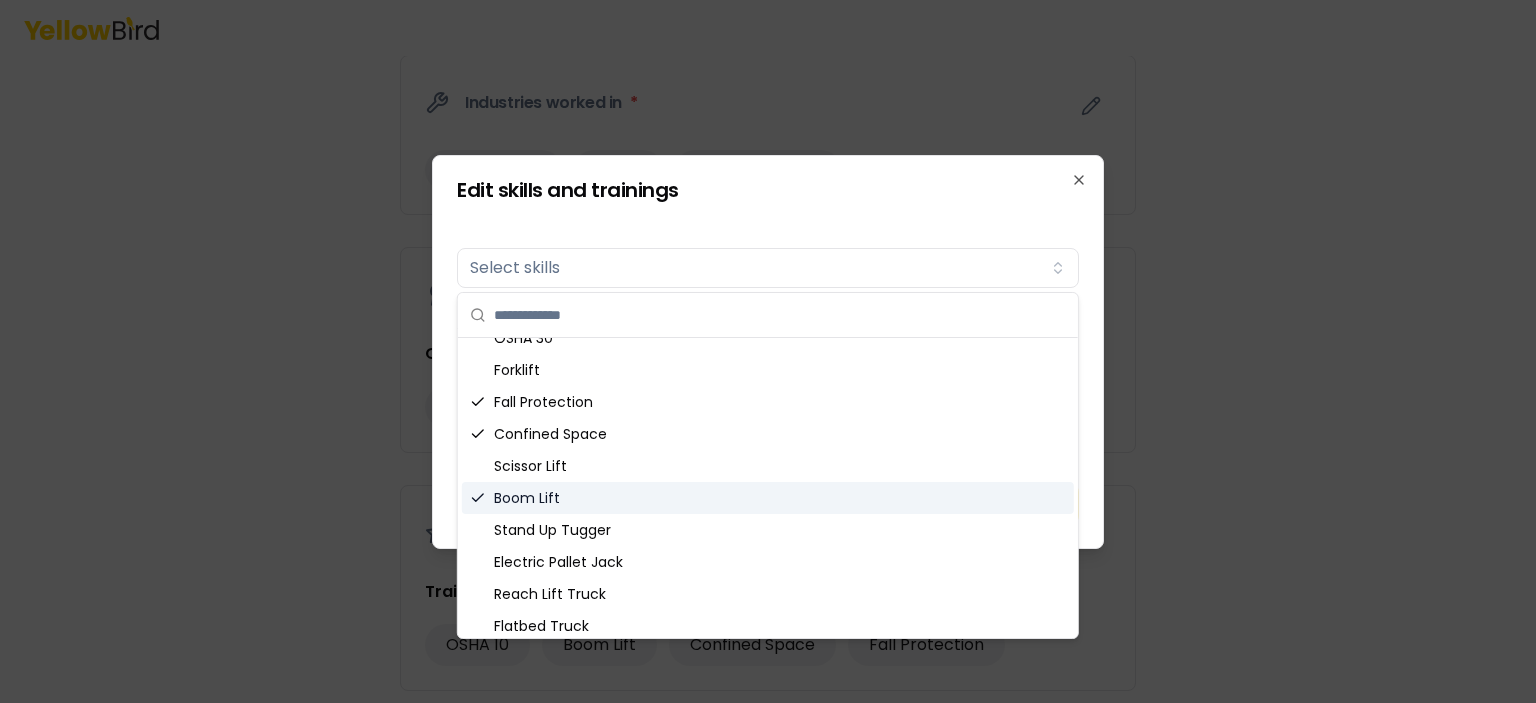 scroll, scrollTop: 515, scrollLeft: 0, axis: vertical 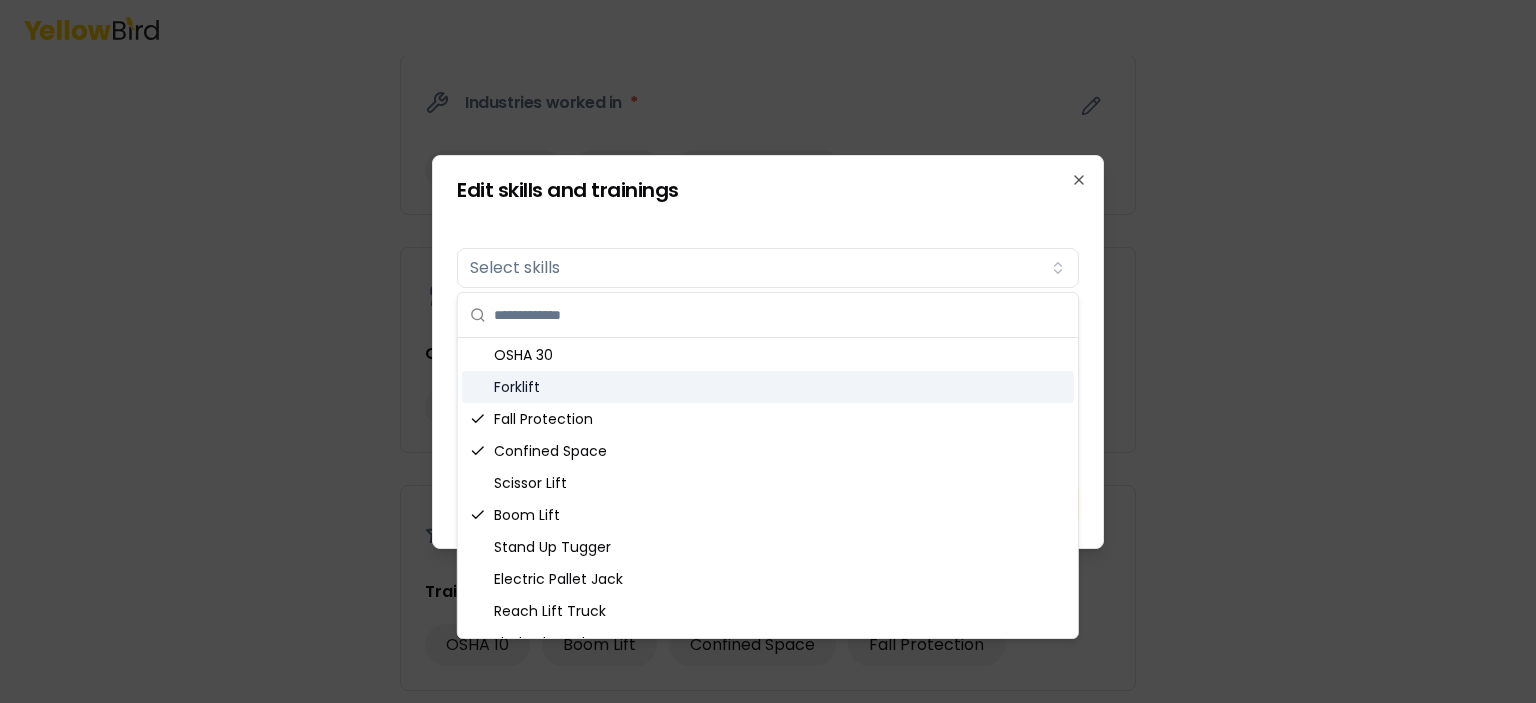 click on "Forklift" at bounding box center [768, 387] 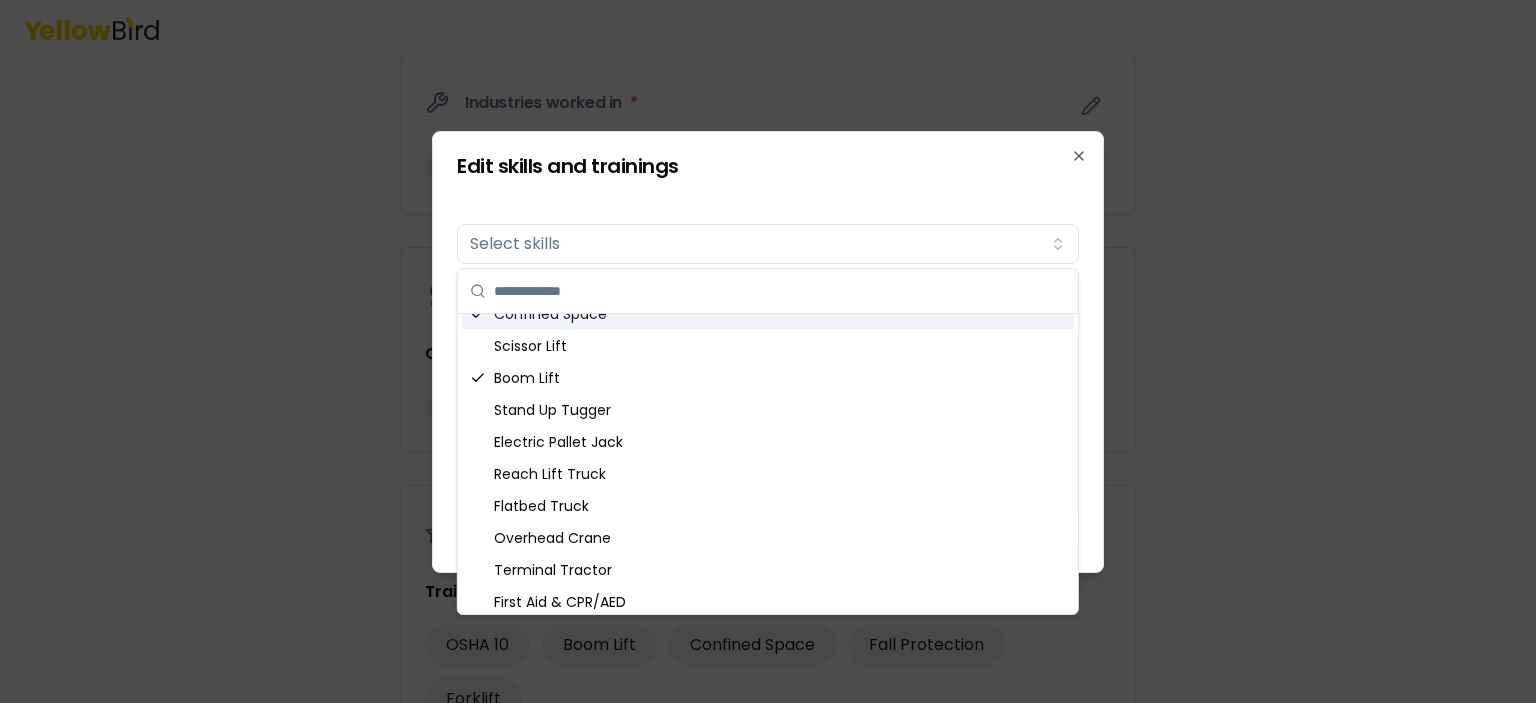 scroll, scrollTop: 636, scrollLeft: 0, axis: vertical 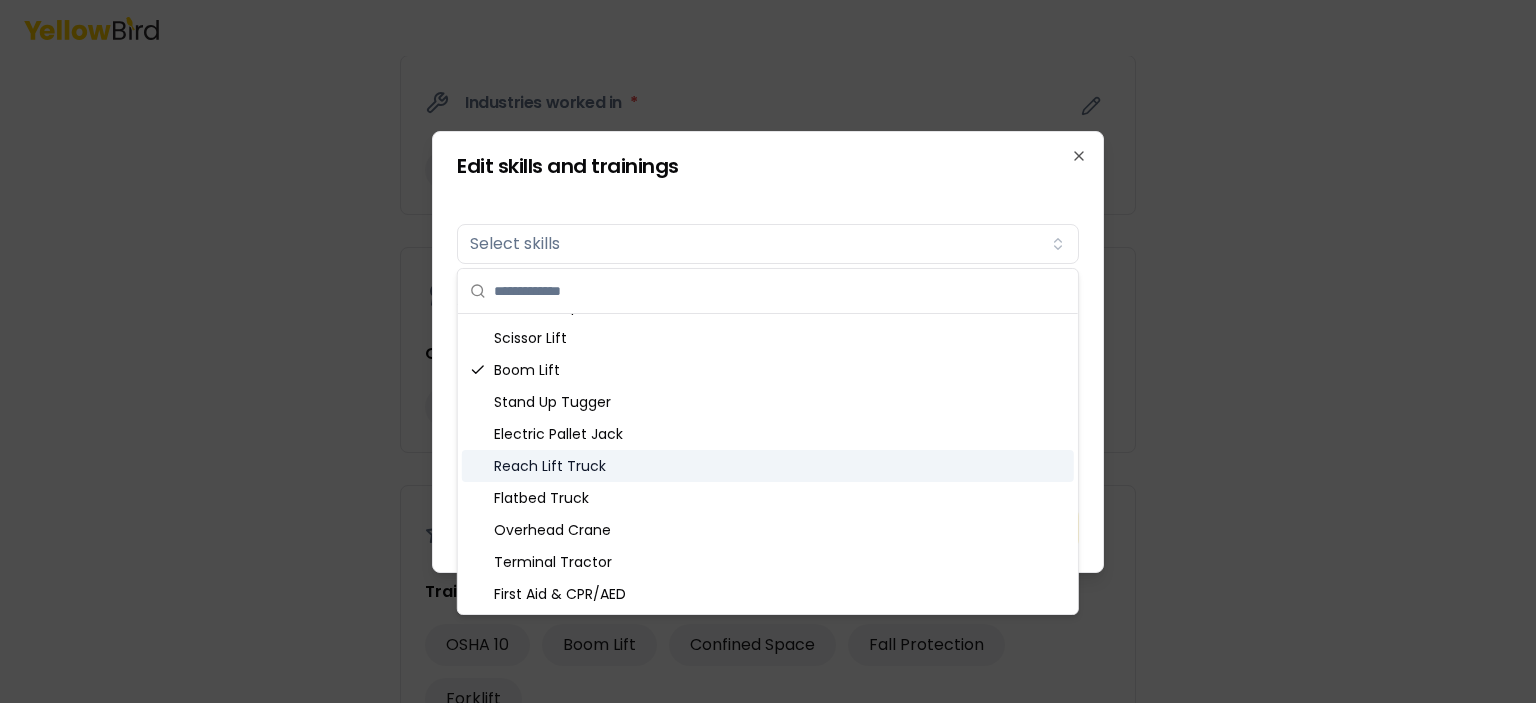 click on "Reach Lift Truck" at bounding box center (768, 466) 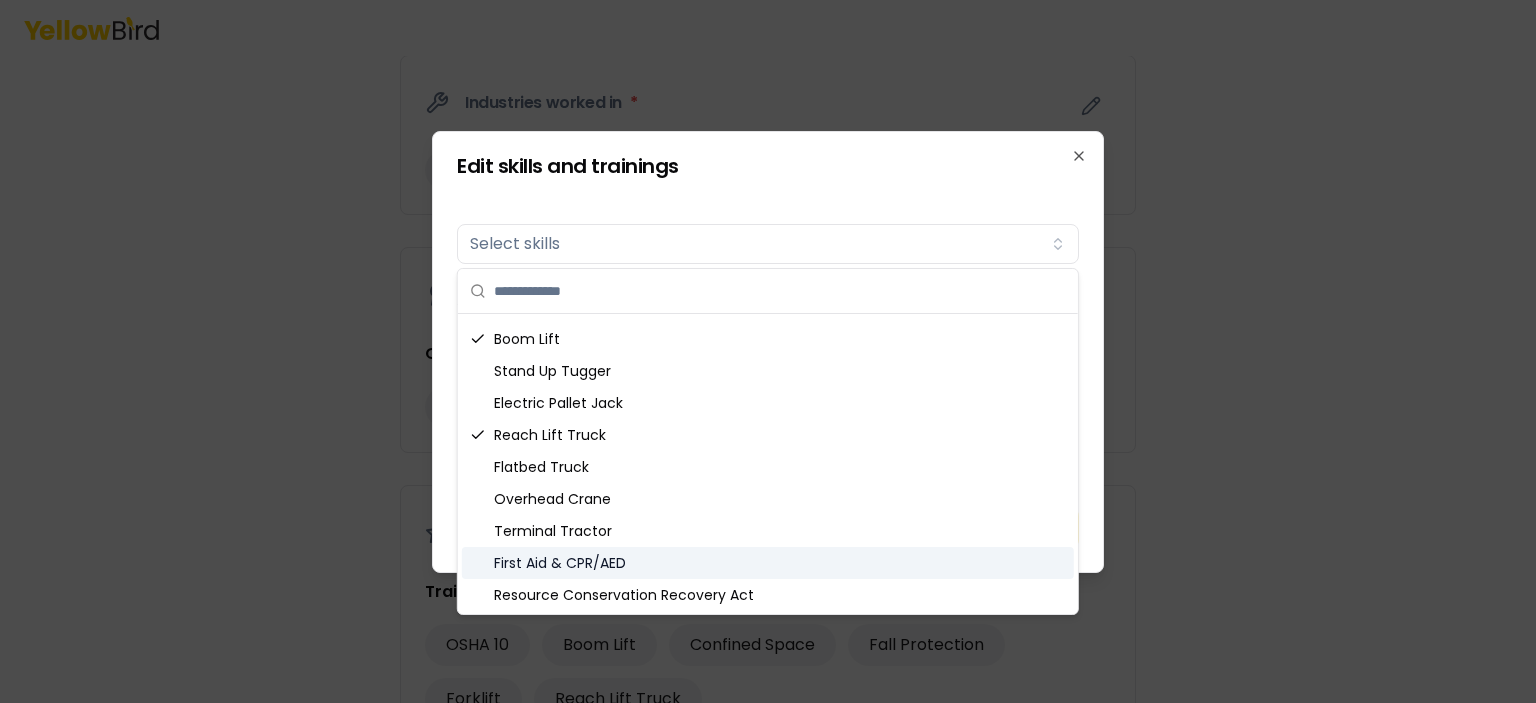 scroll, scrollTop: 676, scrollLeft: 0, axis: vertical 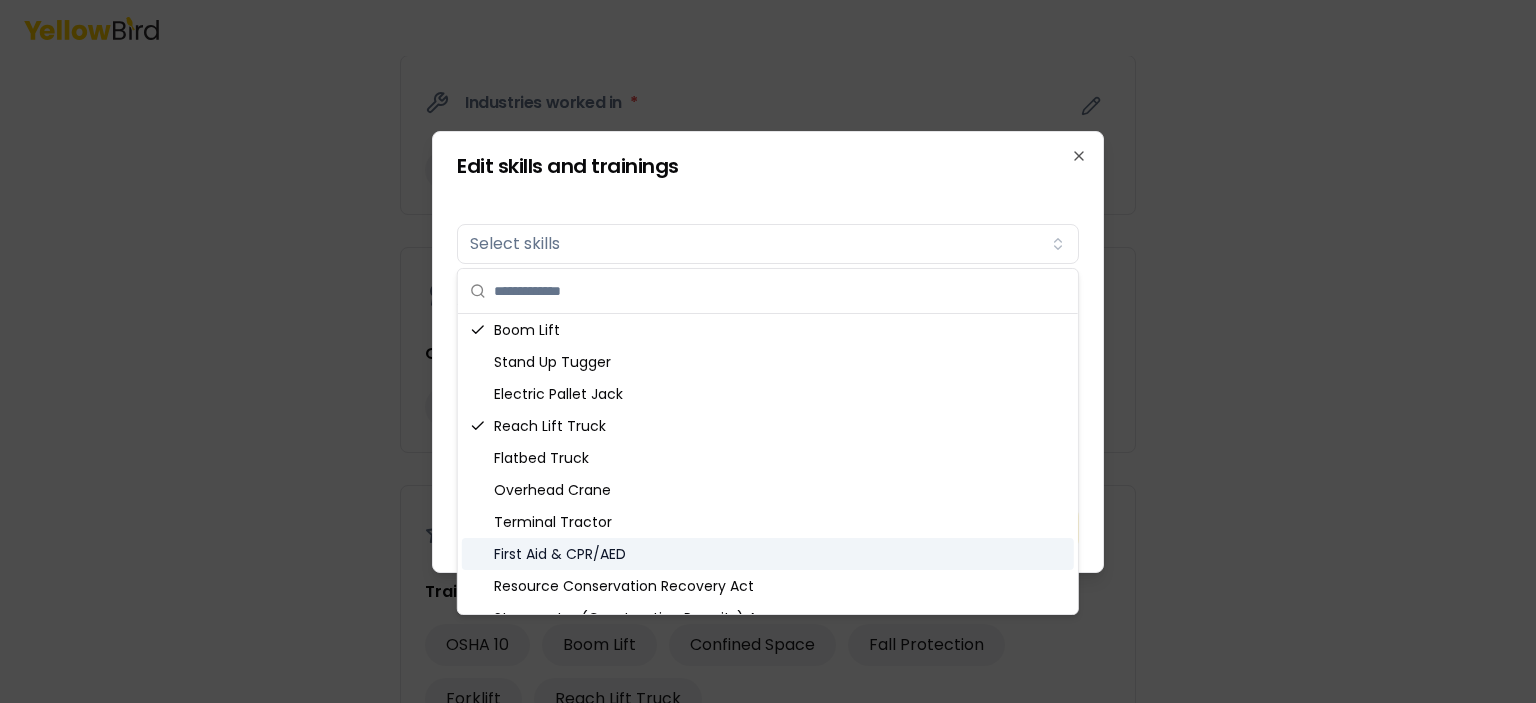 click on "First Aid & CPR/AED" at bounding box center (768, 554) 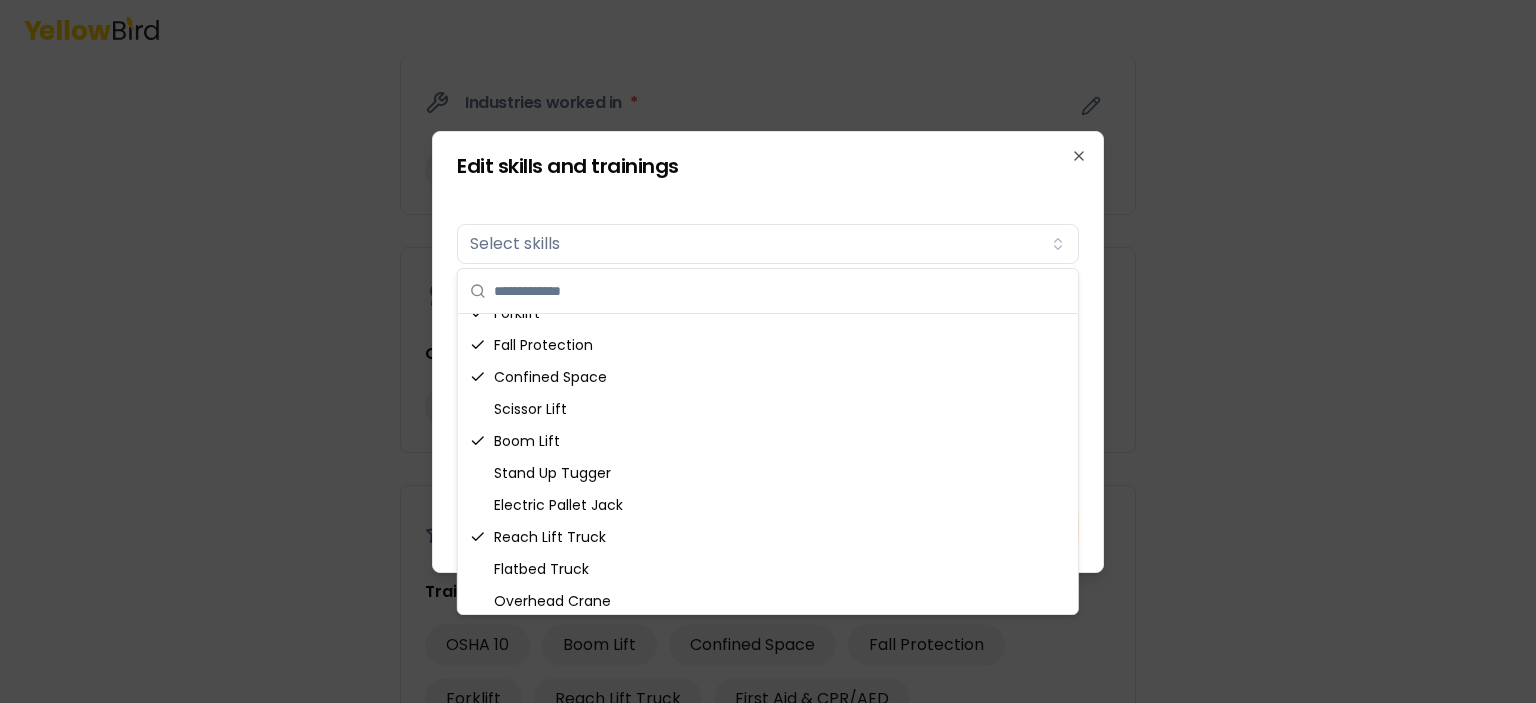 scroll, scrollTop: 0, scrollLeft: 0, axis: both 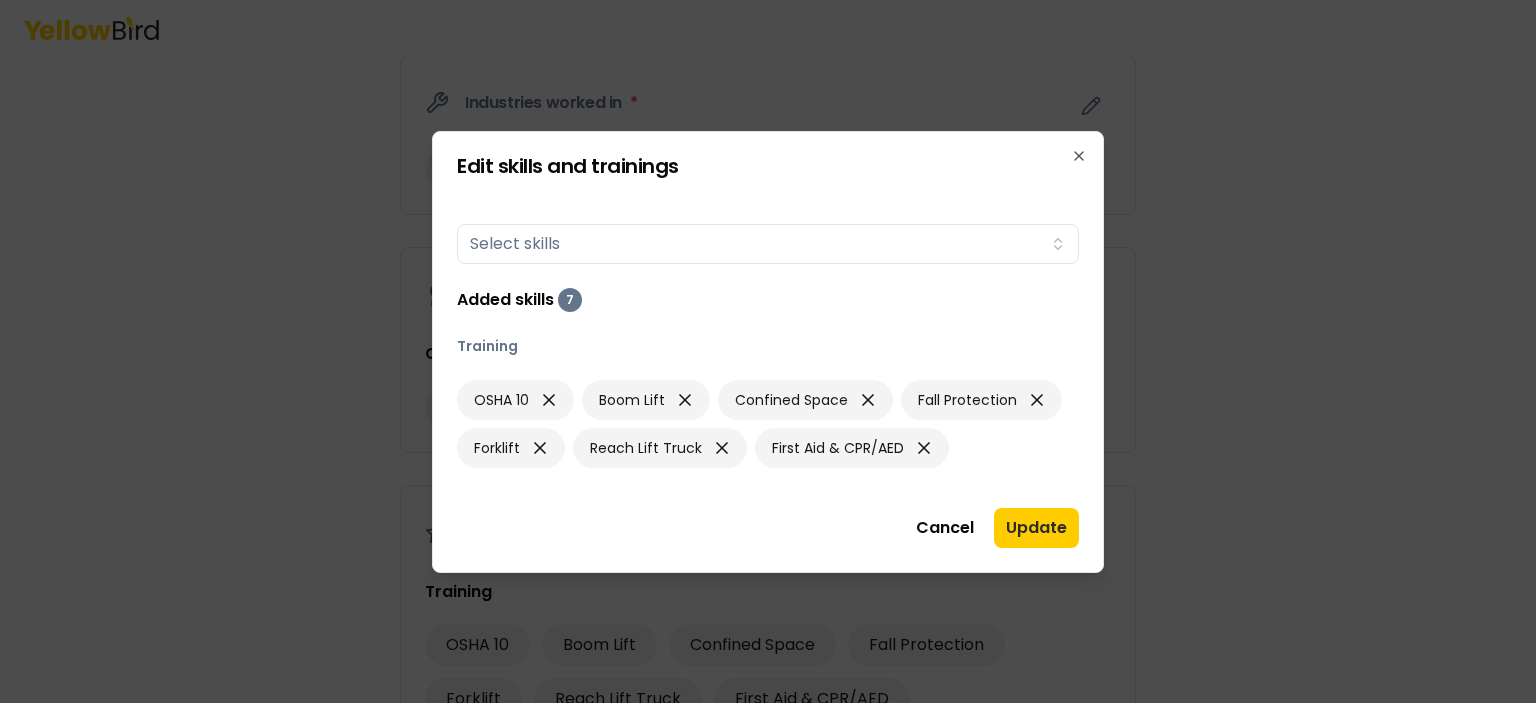 click at bounding box center [768, 351] 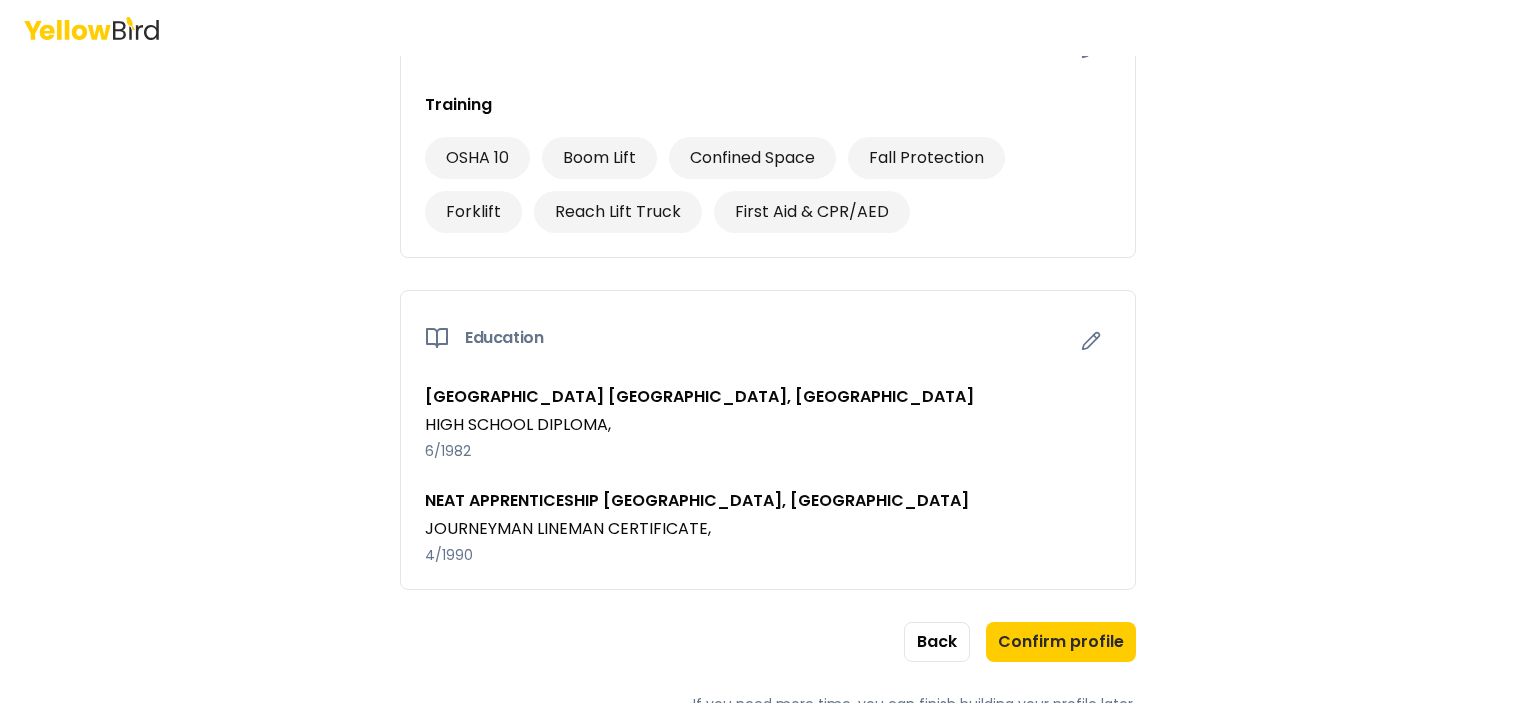 scroll, scrollTop: 1383, scrollLeft: 0, axis: vertical 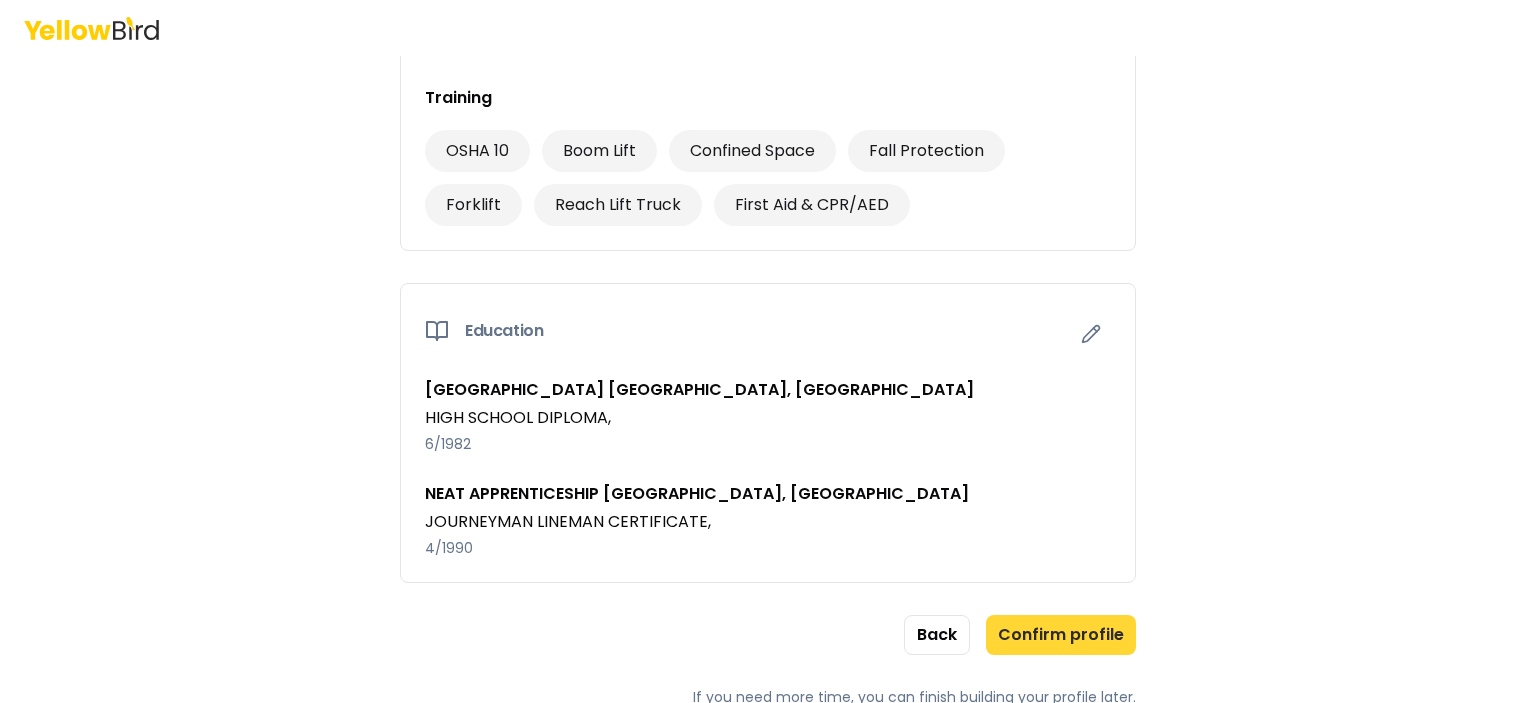 click on "Confirm profile" at bounding box center (1061, 635) 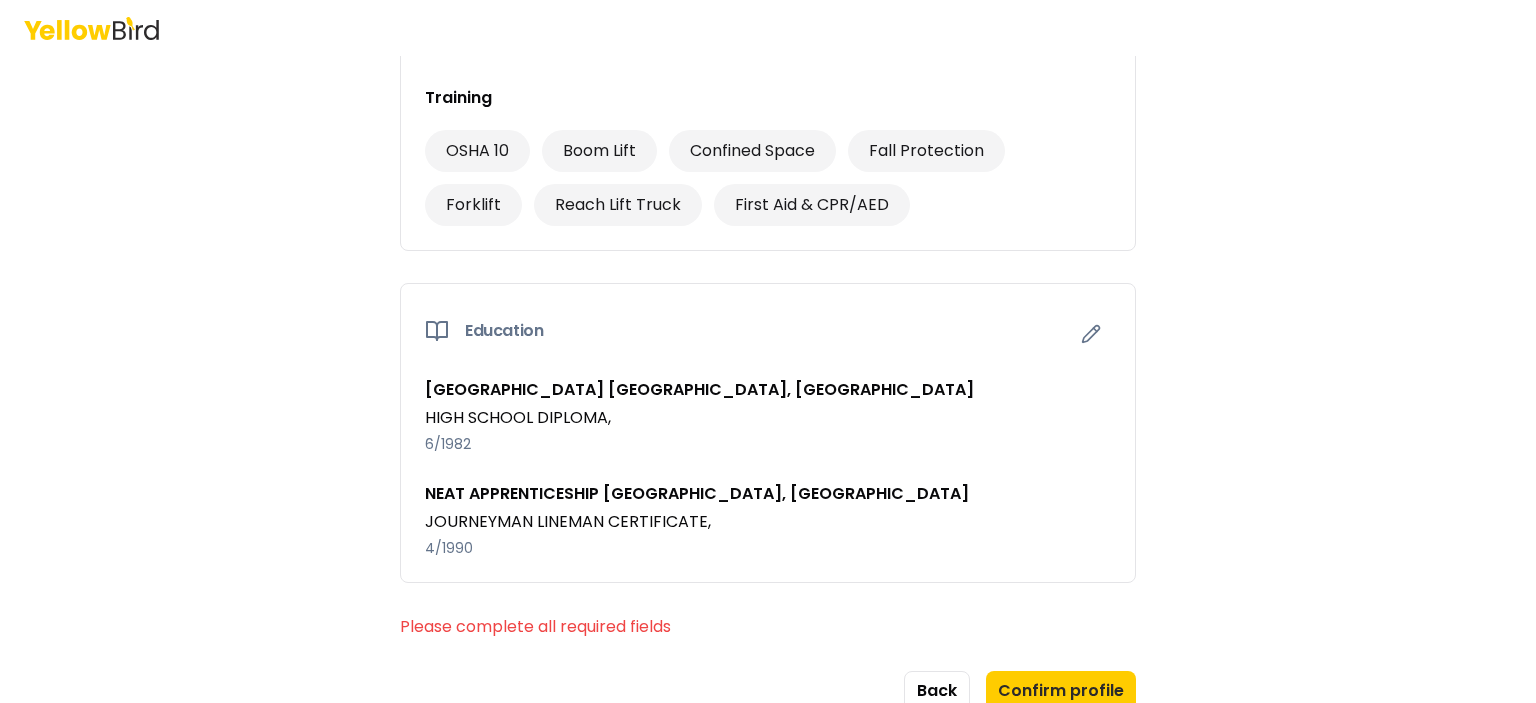 scroll, scrollTop: 1439, scrollLeft: 0, axis: vertical 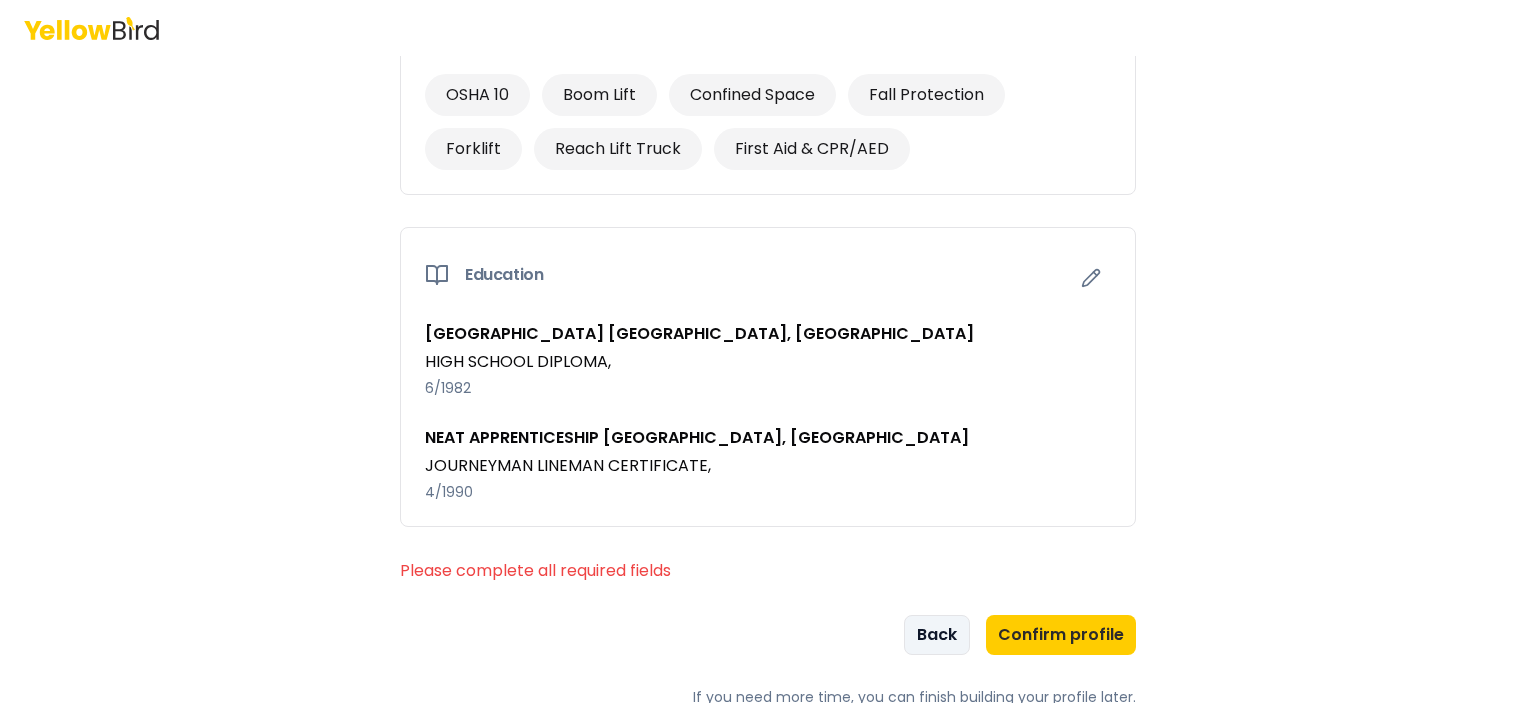 click on "Back" at bounding box center (937, 635) 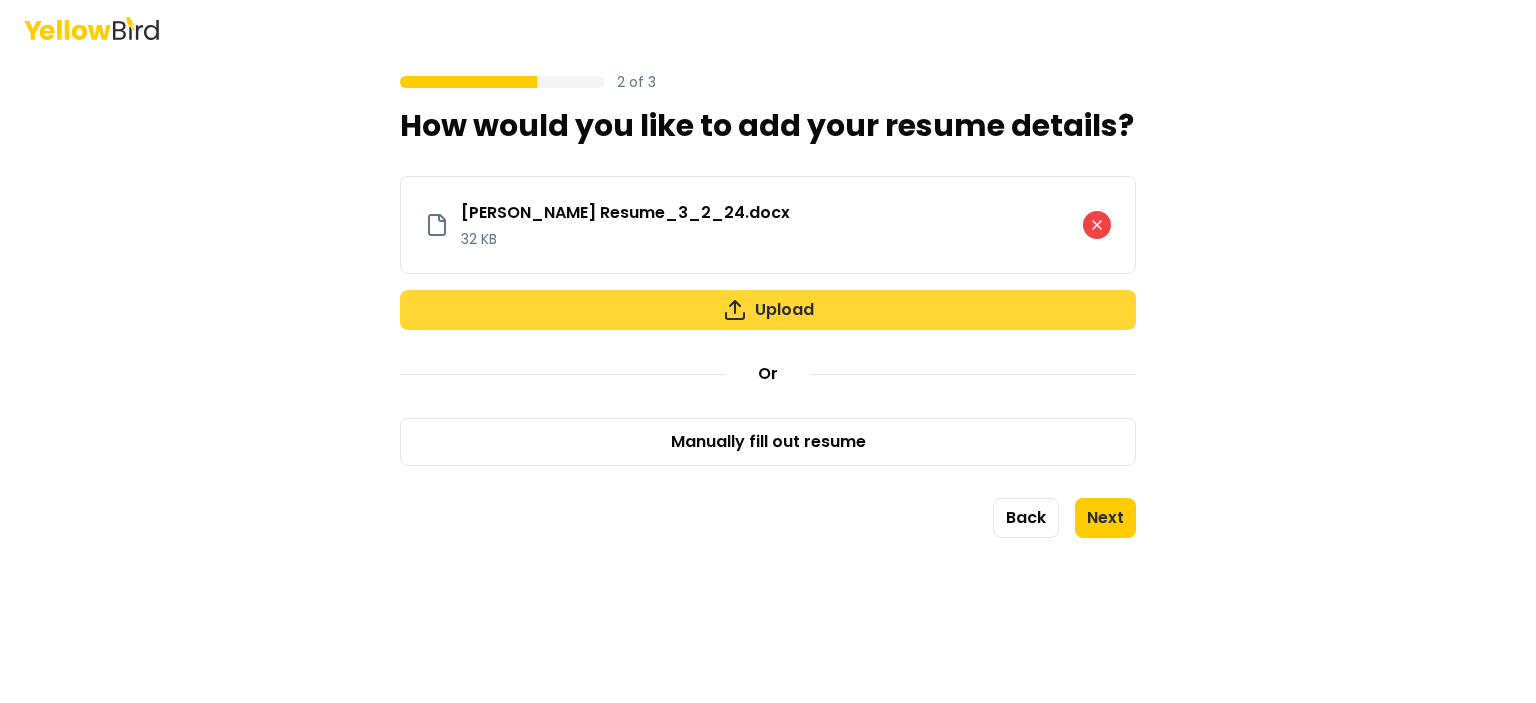 click on "Upload" at bounding box center (768, 310) 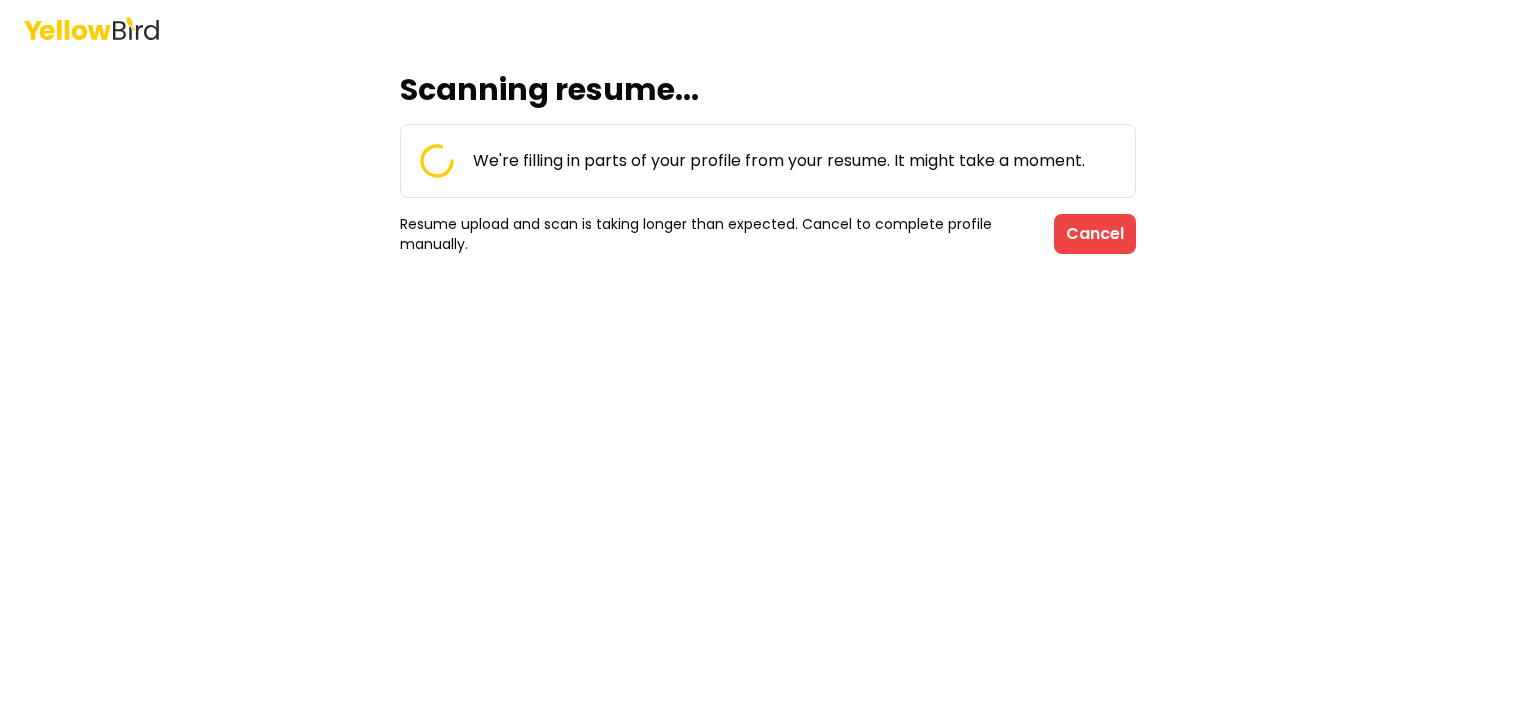 click on "Scanning resume... We're filling in parts of your profile from your resume. It might take a moment.  Resume upload and scan is taking longer than expected. Cancel to complete profile manually. Cancel" at bounding box center [768, 379] 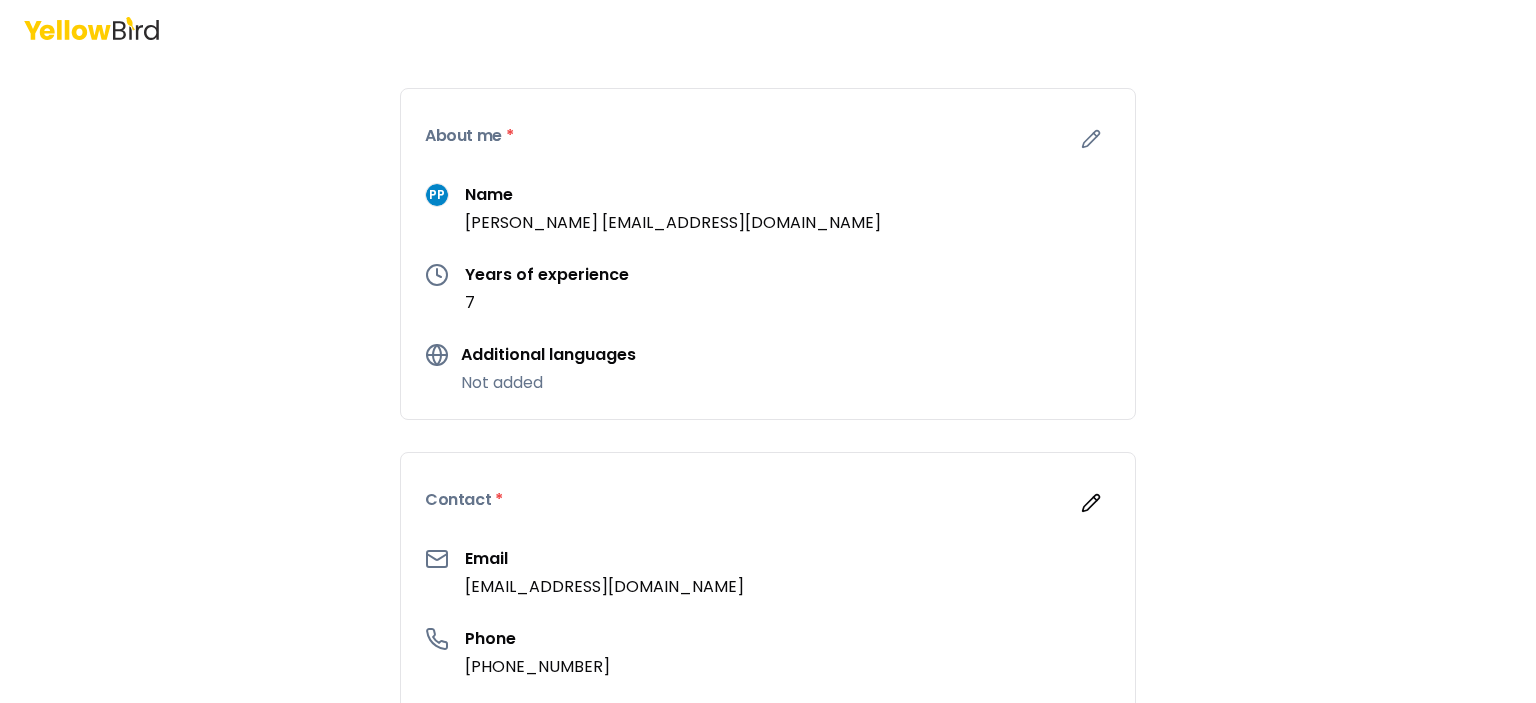 scroll, scrollTop: 94, scrollLeft: 0, axis: vertical 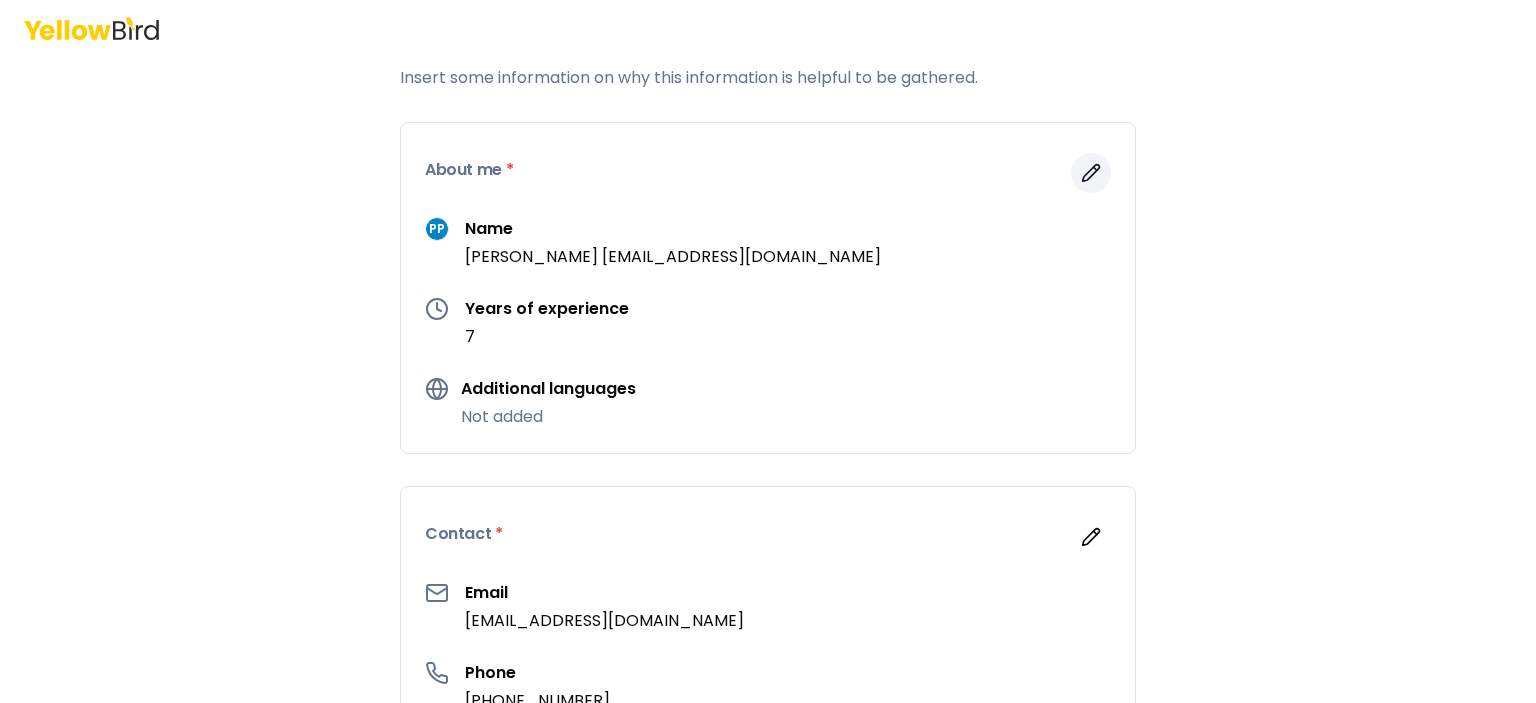click 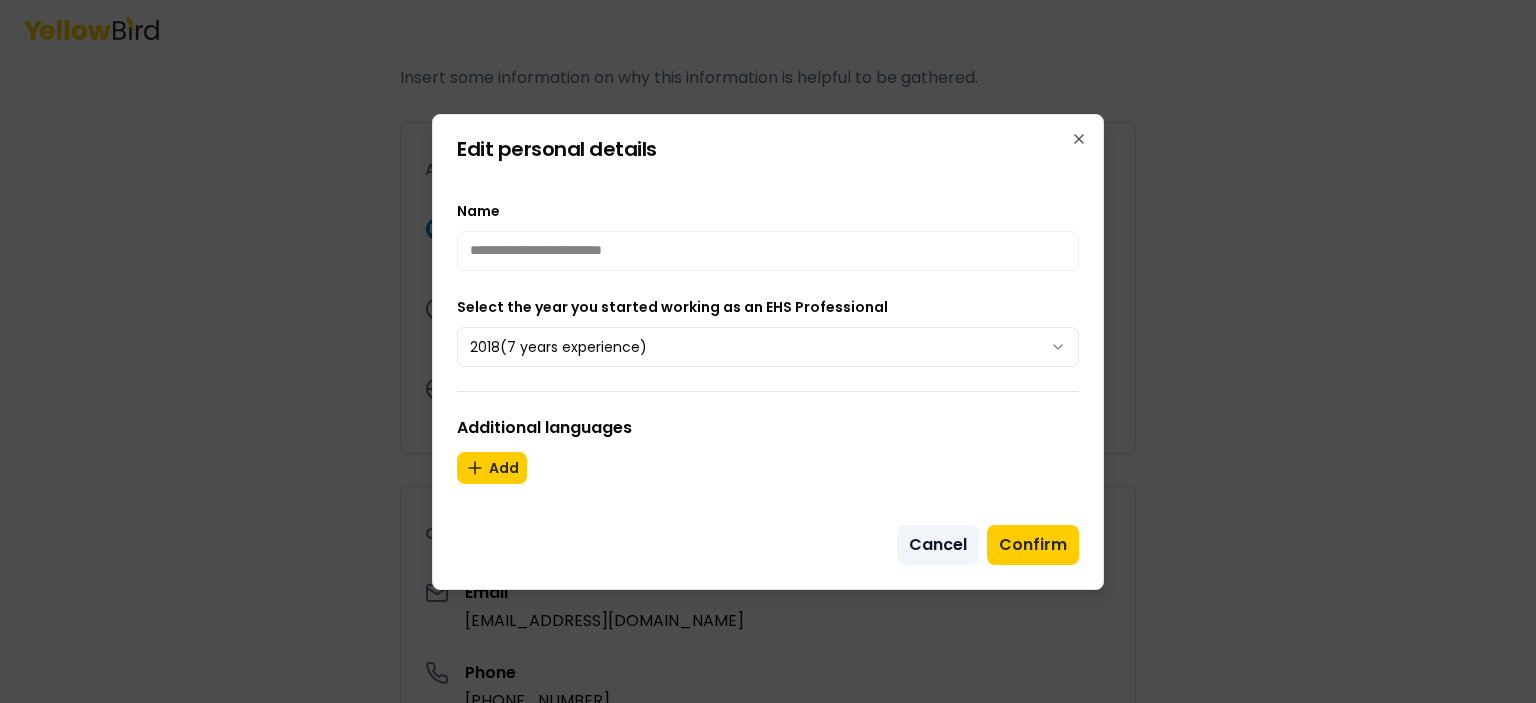 click on "Cancel" at bounding box center (938, 545) 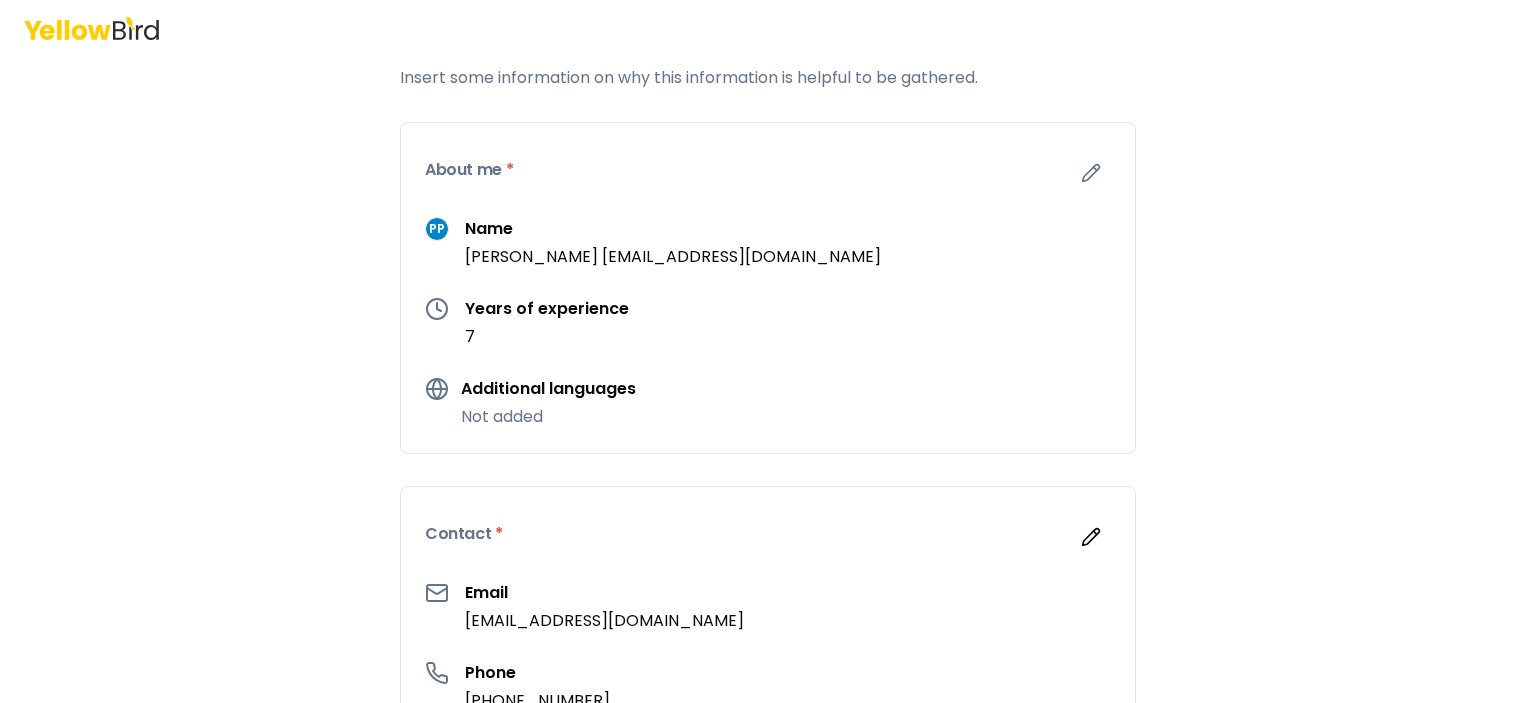 click on "[PERSON_NAME] [EMAIL_ADDRESS][DOMAIN_NAME]" at bounding box center (673, 257) 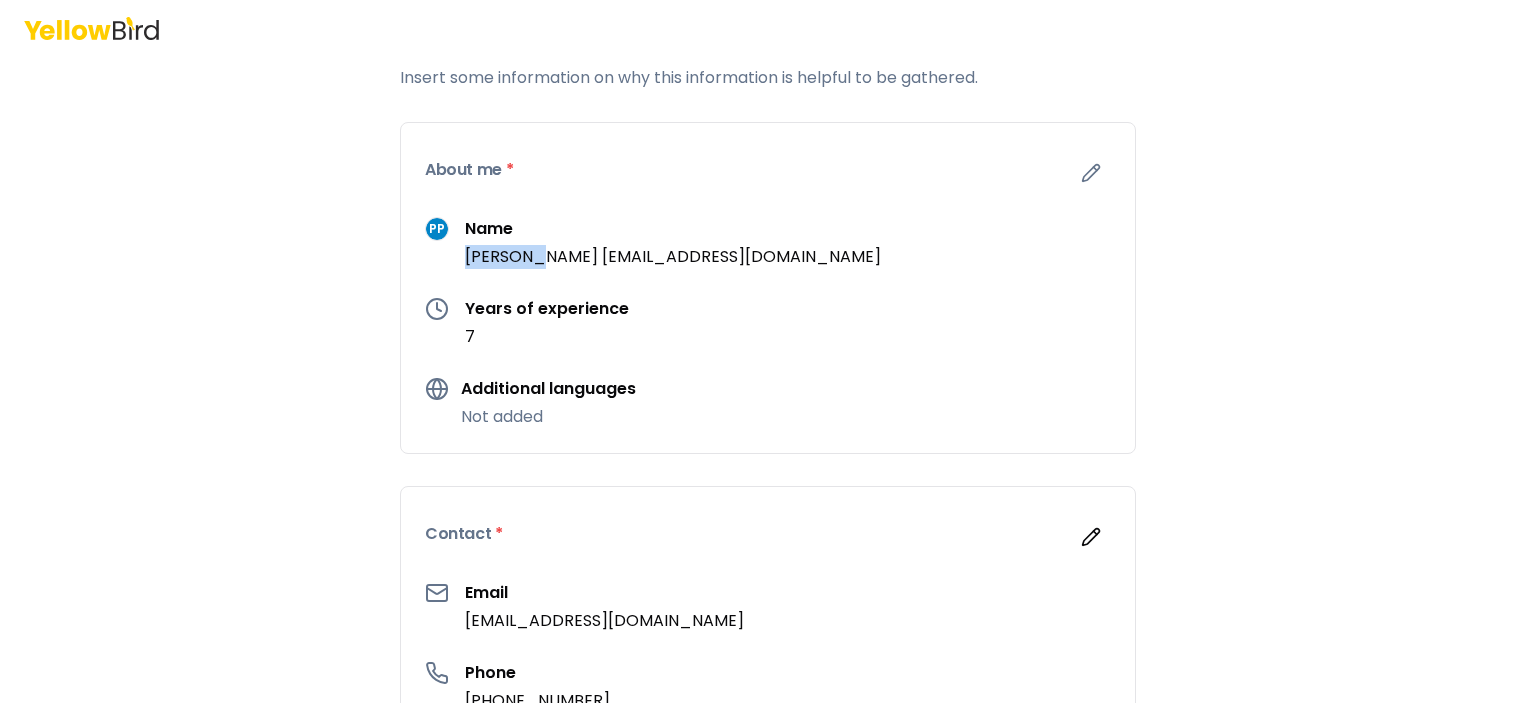click on "[PERSON_NAME] [EMAIL_ADDRESS][DOMAIN_NAME]" at bounding box center (673, 257) 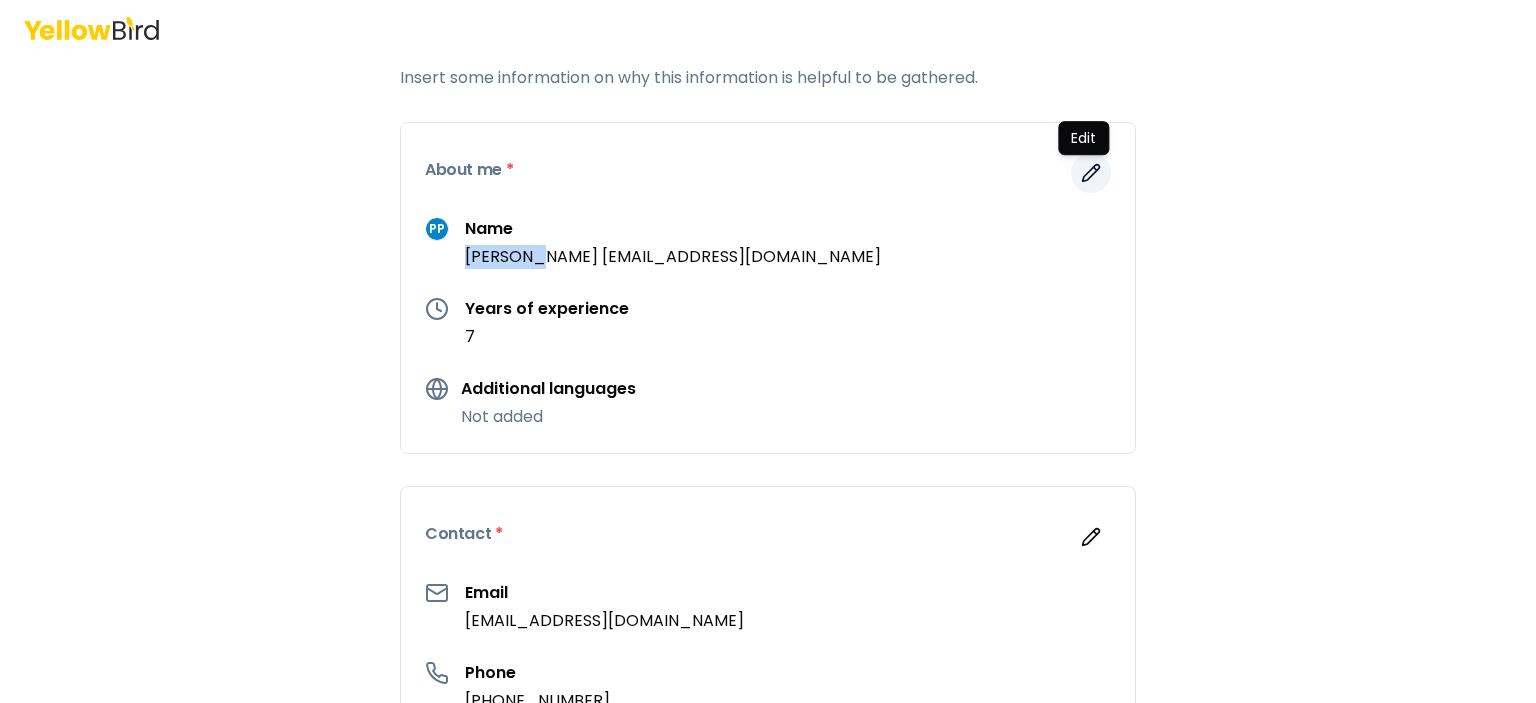 click 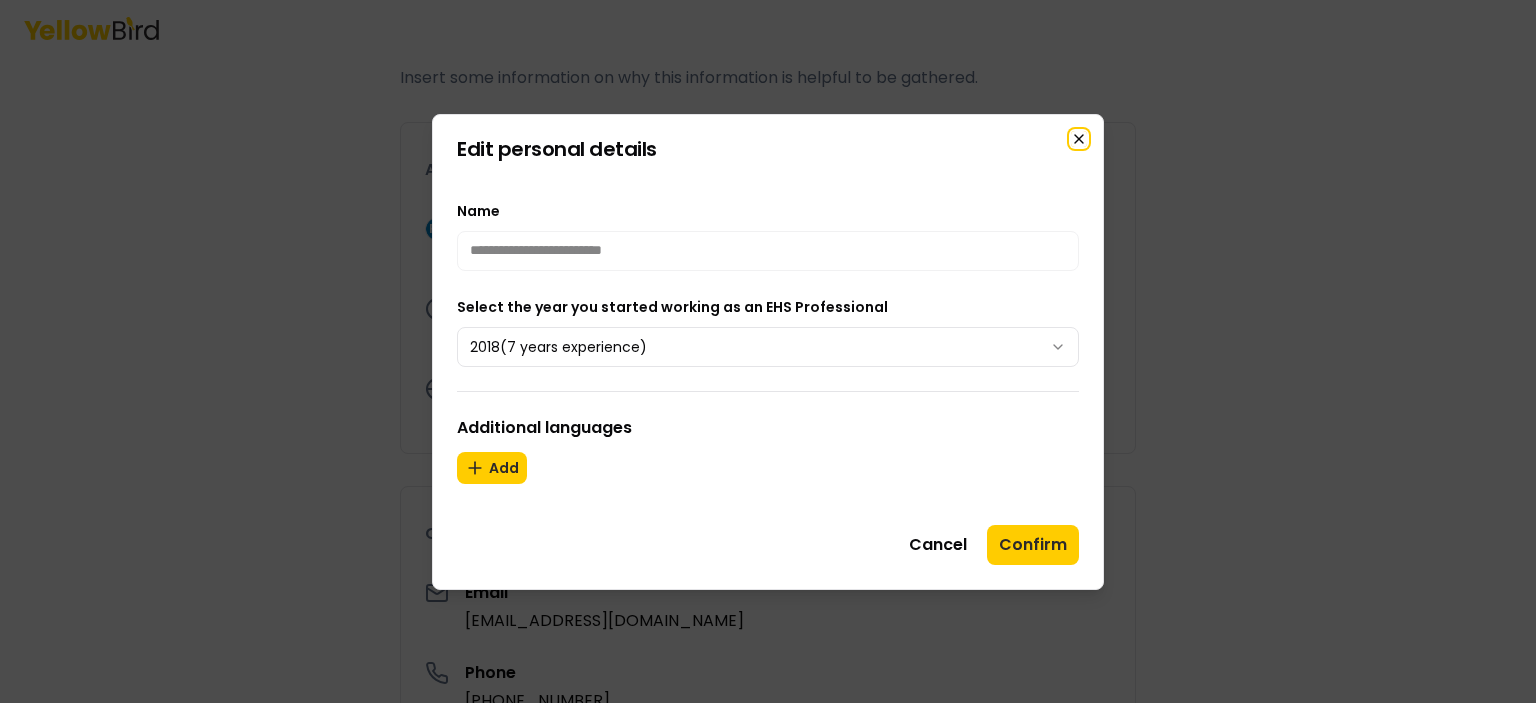 click 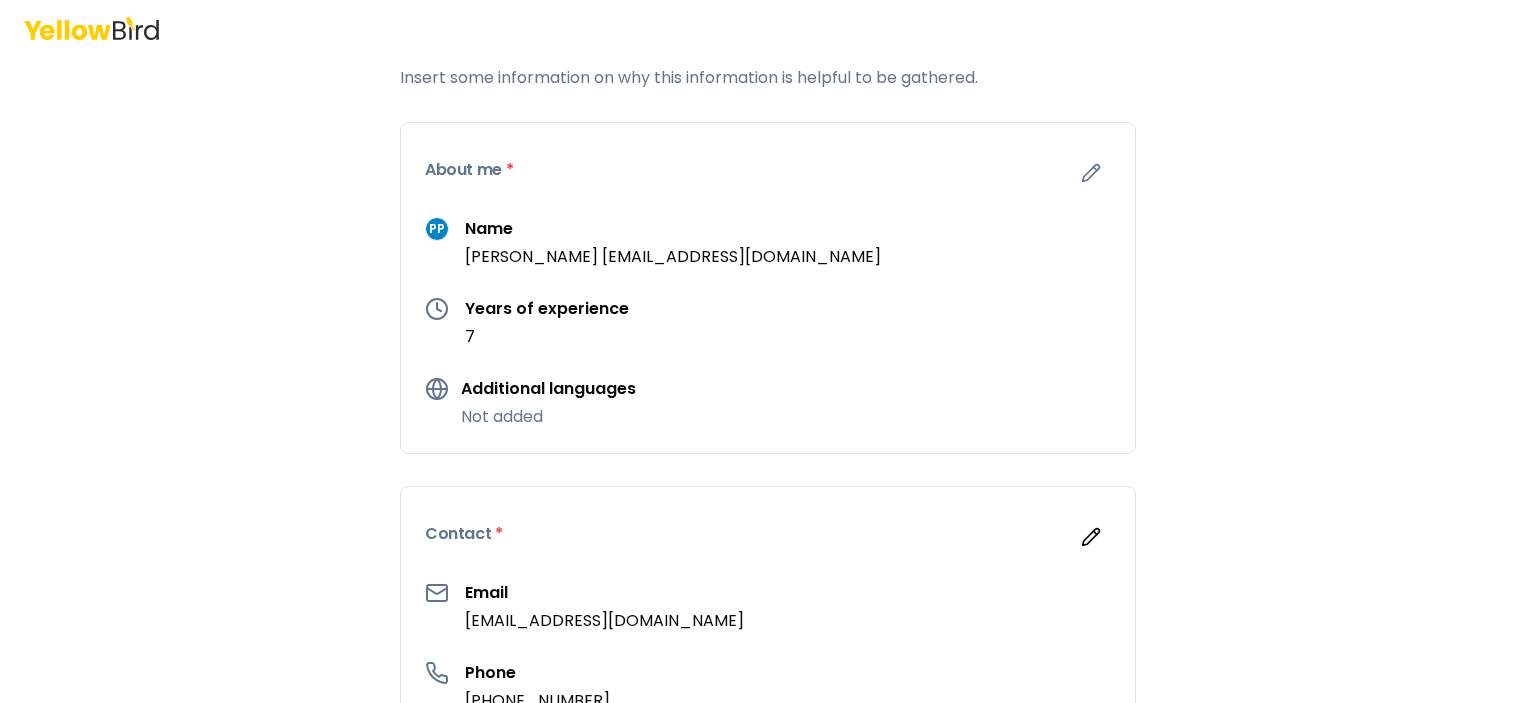 click on "About me *" at bounding box center (469, 170) 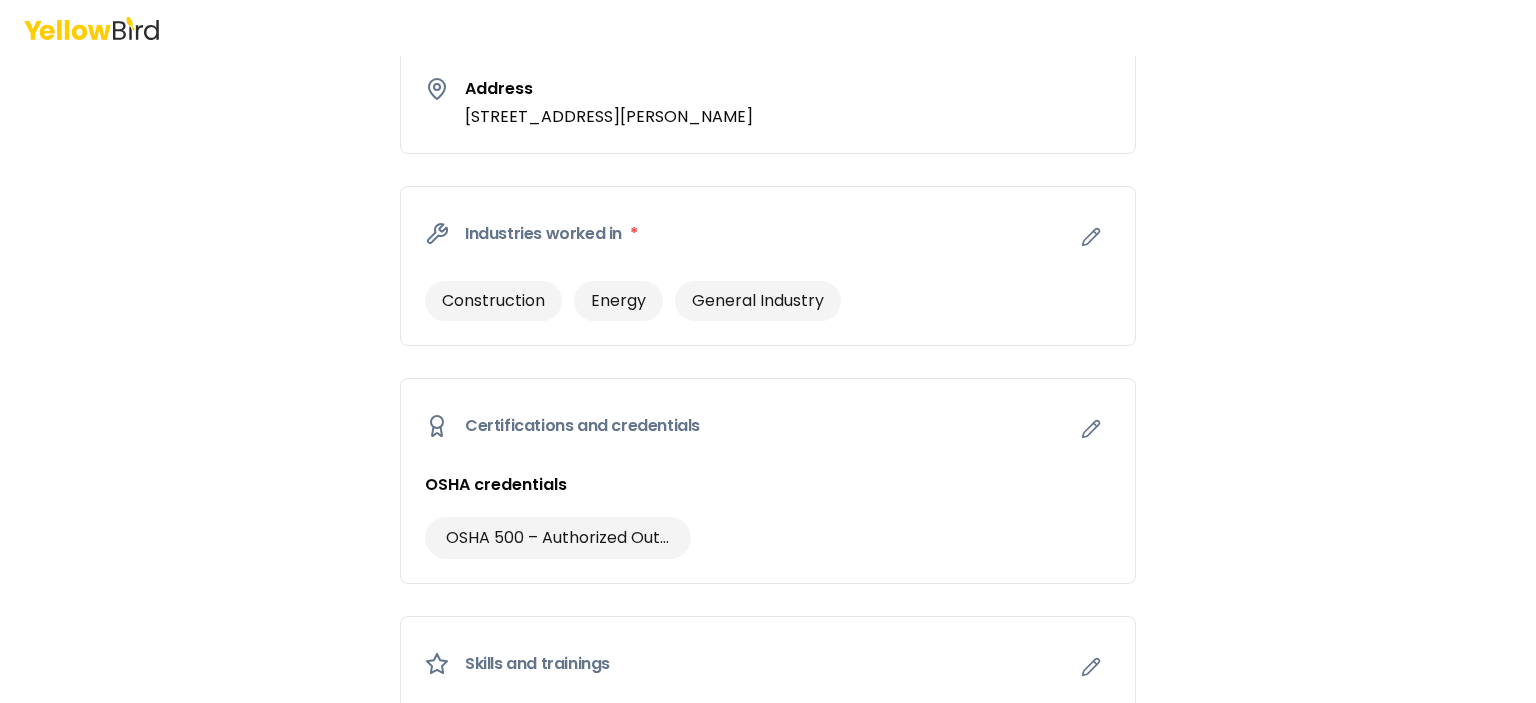 scroll, scrollTop: 0, scrollLeft: 0, axis: both 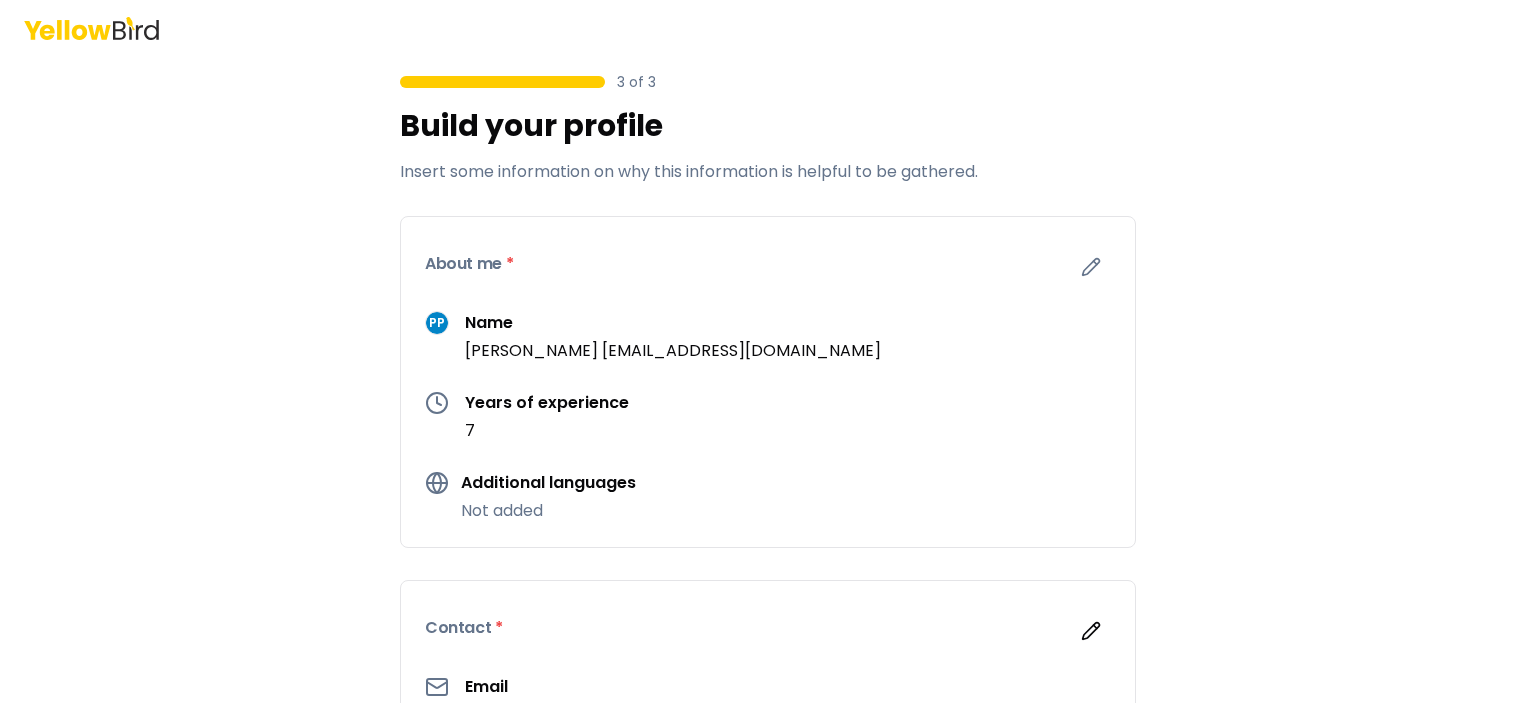 click on "About me *" at bounding box center (768, 264) 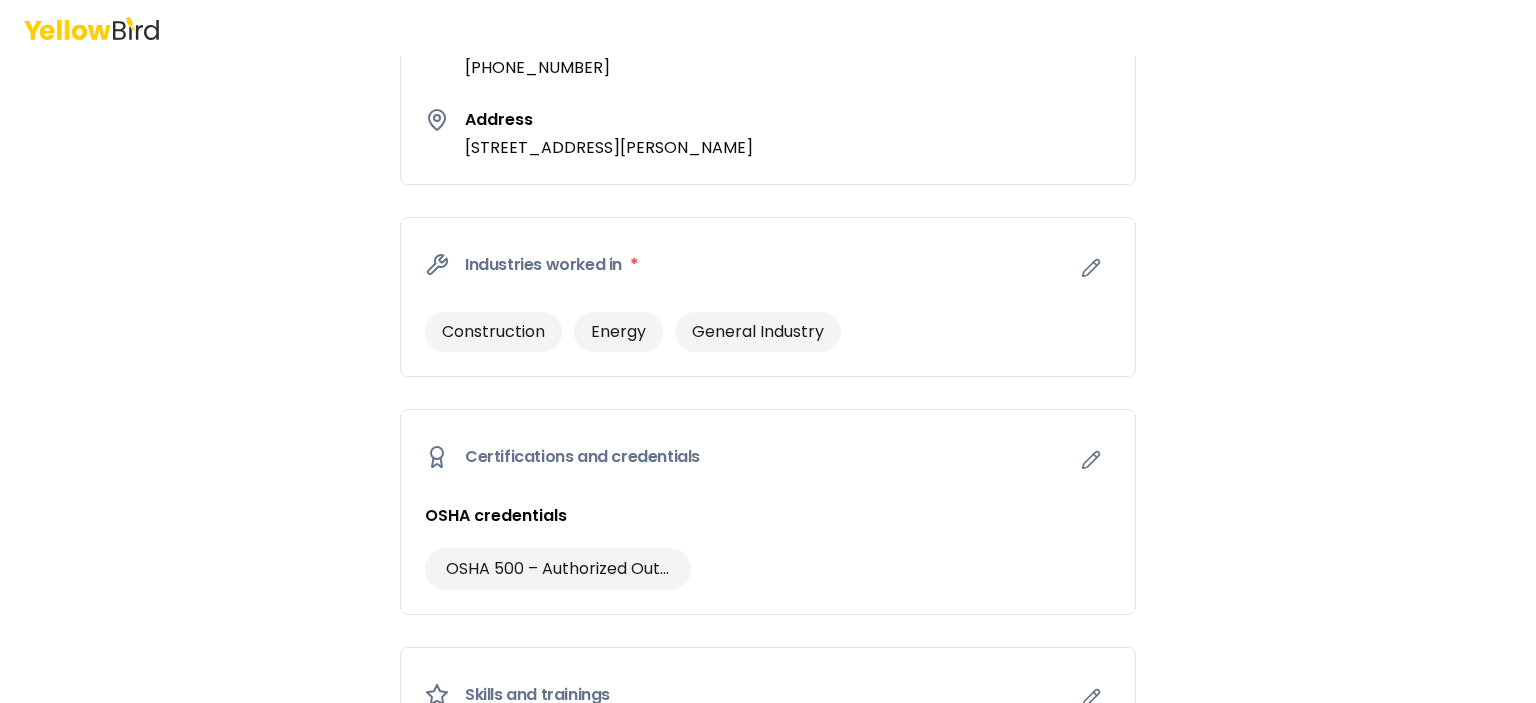 scroll, scrollTop: 1439, scrollLeft: 0, axis: vertical 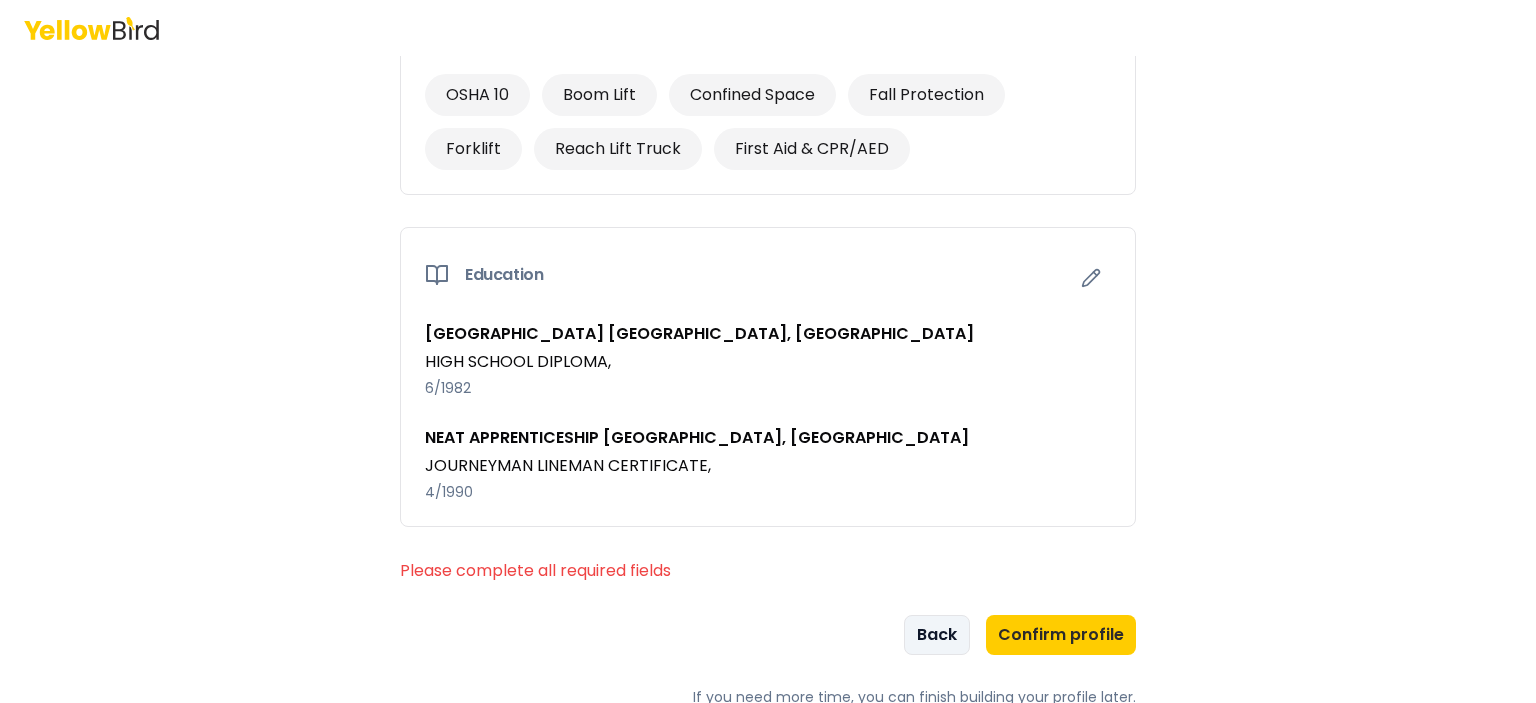 click on "Back" at bounding box center (937, 635) 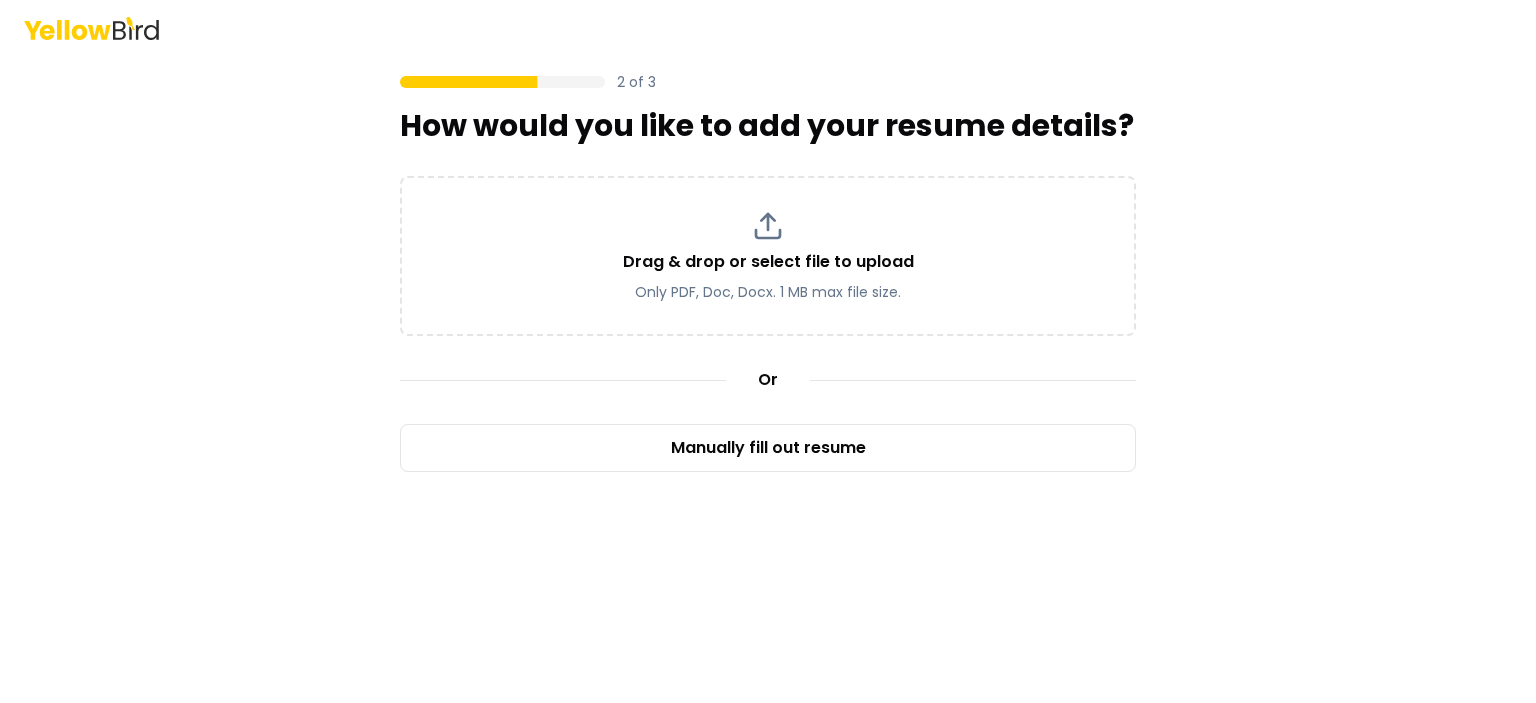 scroll, scrollTop: 0, scrollLeft: 0, axis: both 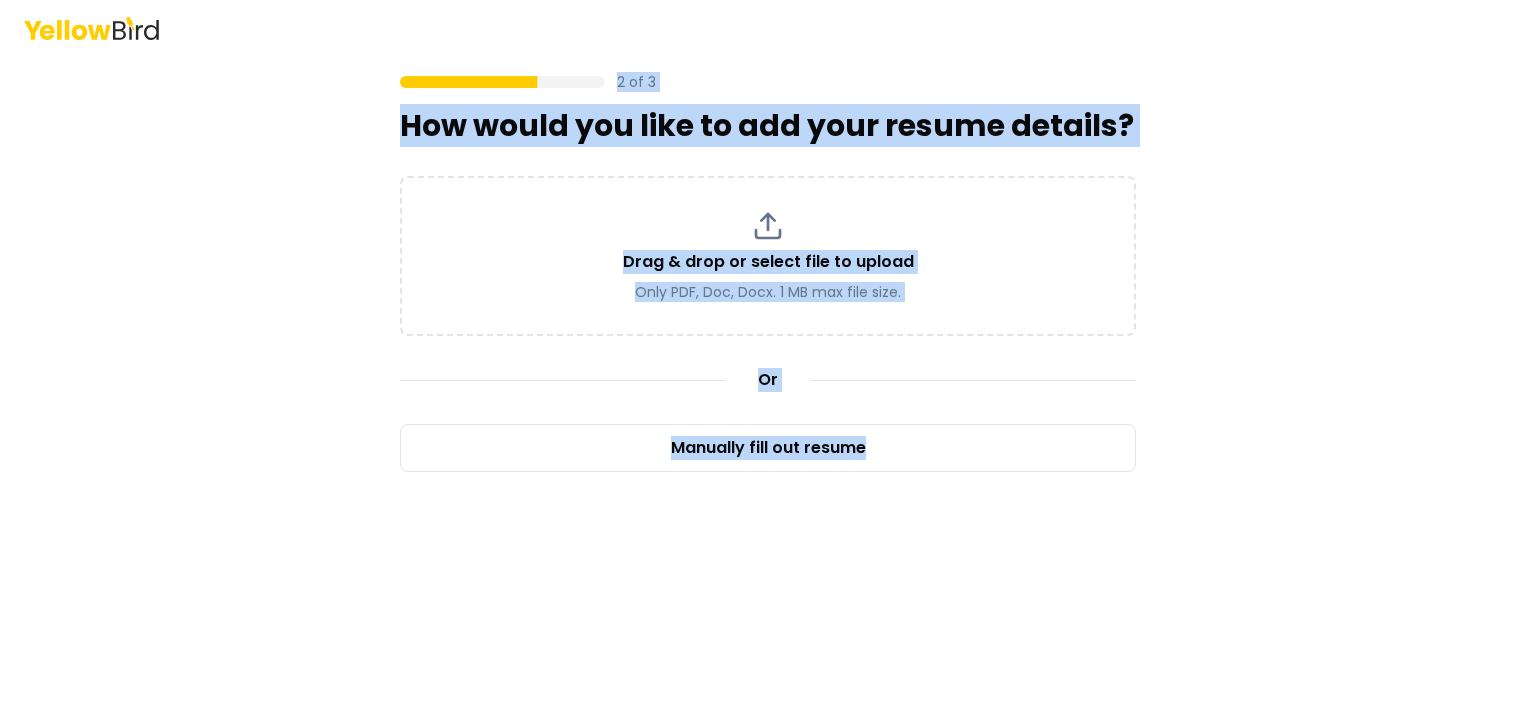 drag, startPoint x: 1524, startPoint y: 108, endPoint x: 1476, endPoint y: 467, distance: 362.1947 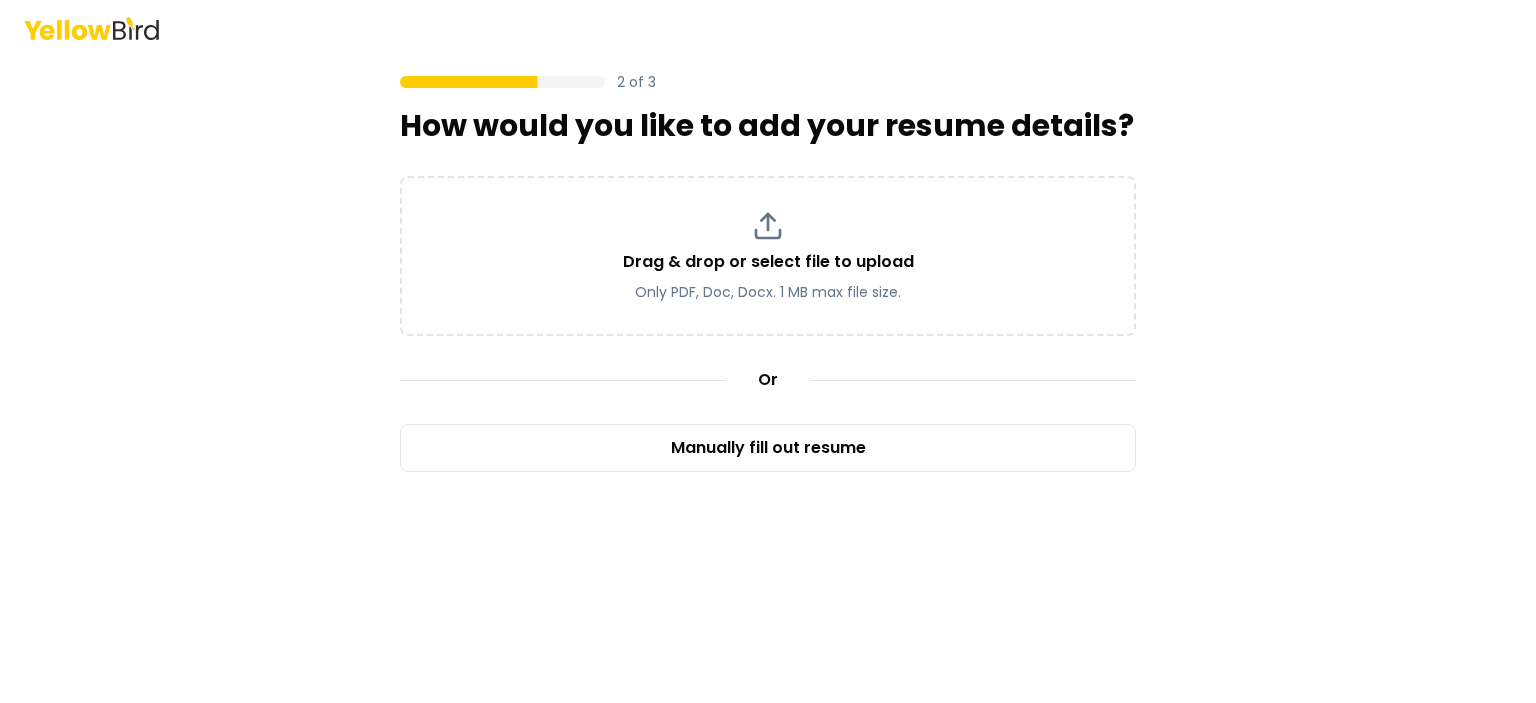 click on "2 of 3 How would you like to add your resume details? Drag & drop or select file to upload Only PDF, Doc, Docx. 1 MB max file size.   Or Manually fill out resume" at bounding box center (768, 351) 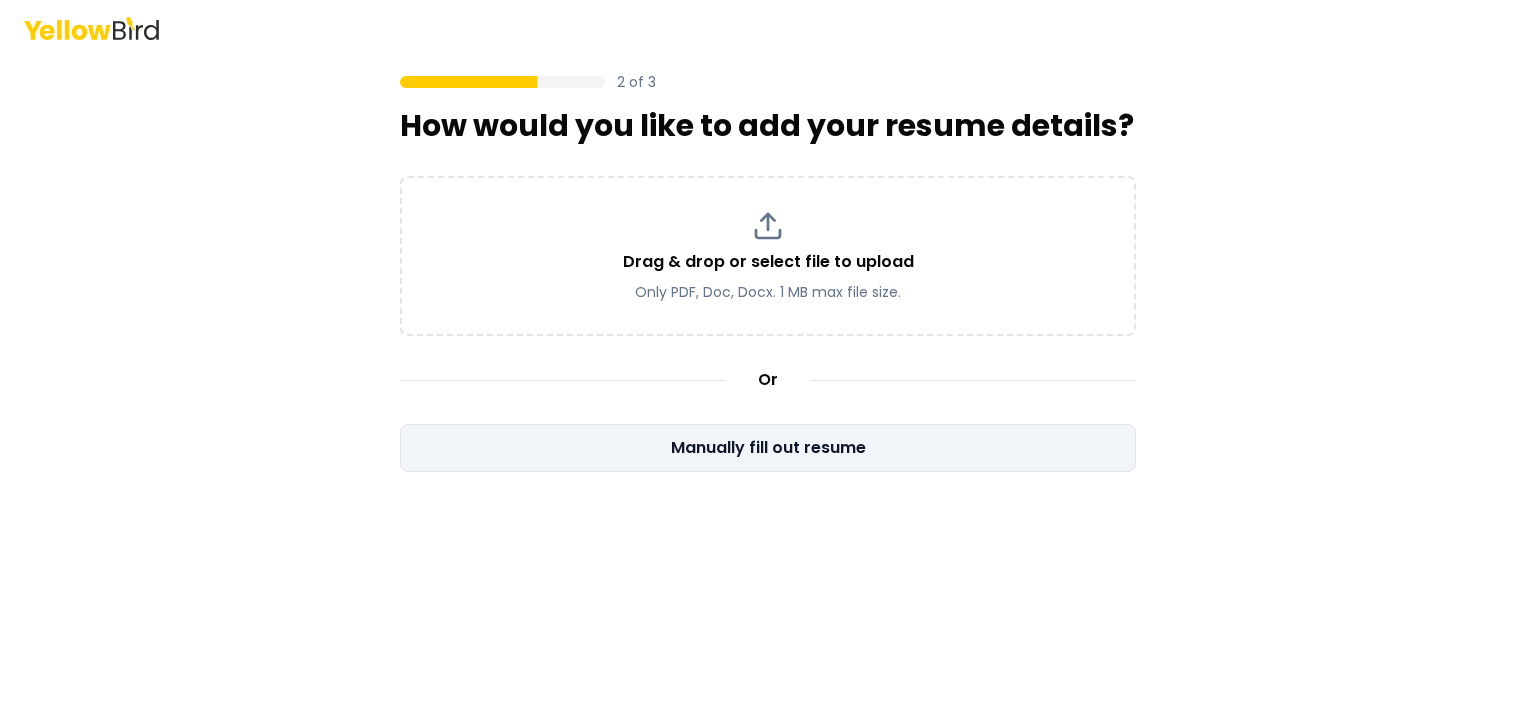 click on "Manually fill out resume" at bounding box center (768, 448) 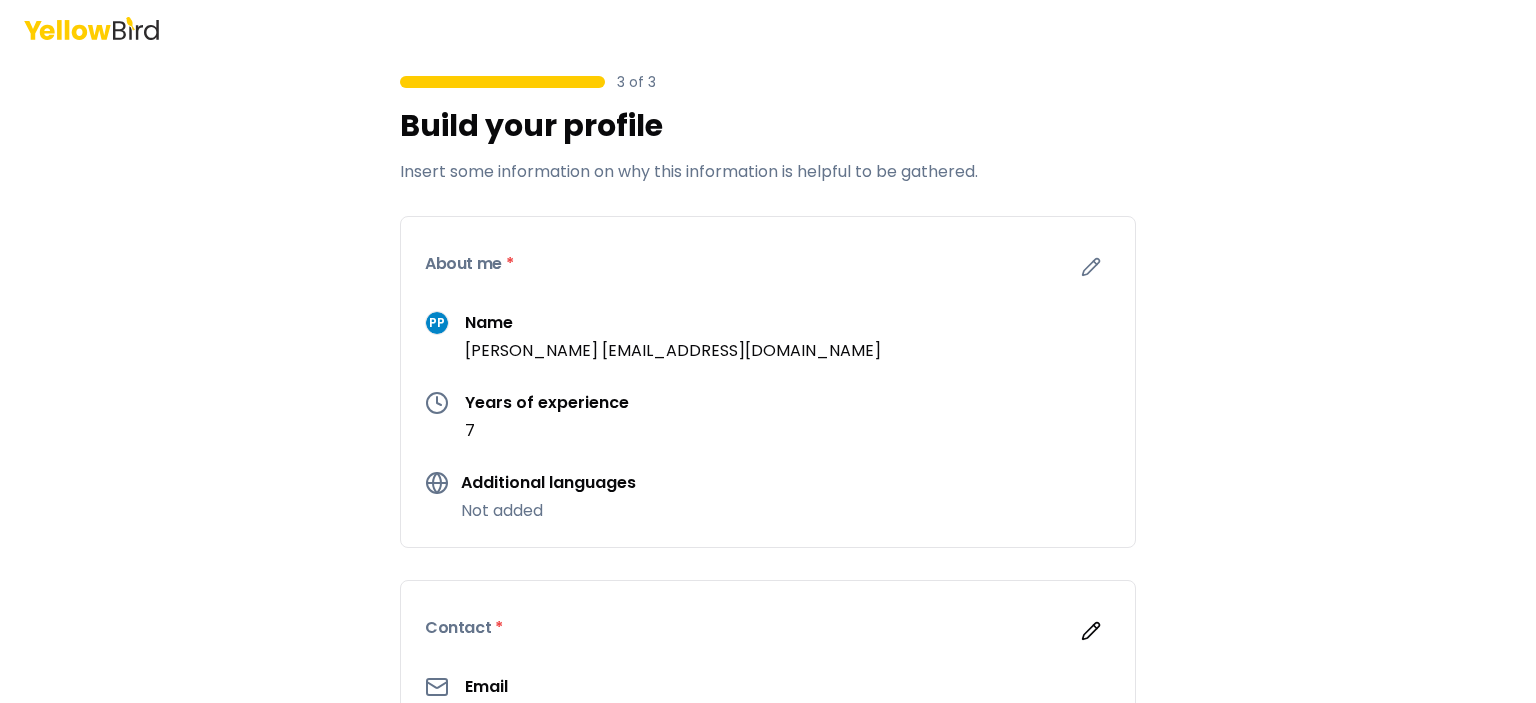 click on "[PERSON_NAME] [EMAIL_ADDRESS][DOMAIN_NAME]" at bounding box center (673, 351) 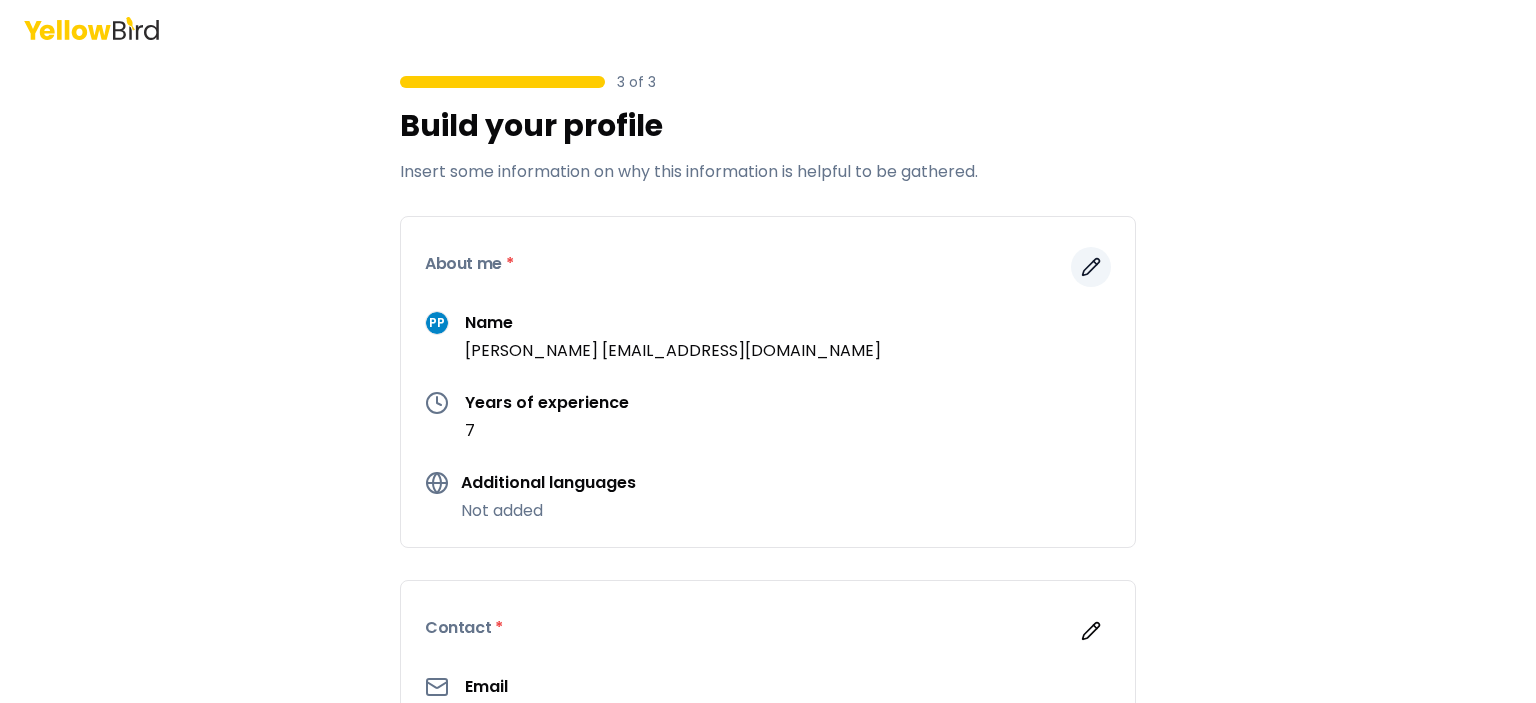 click 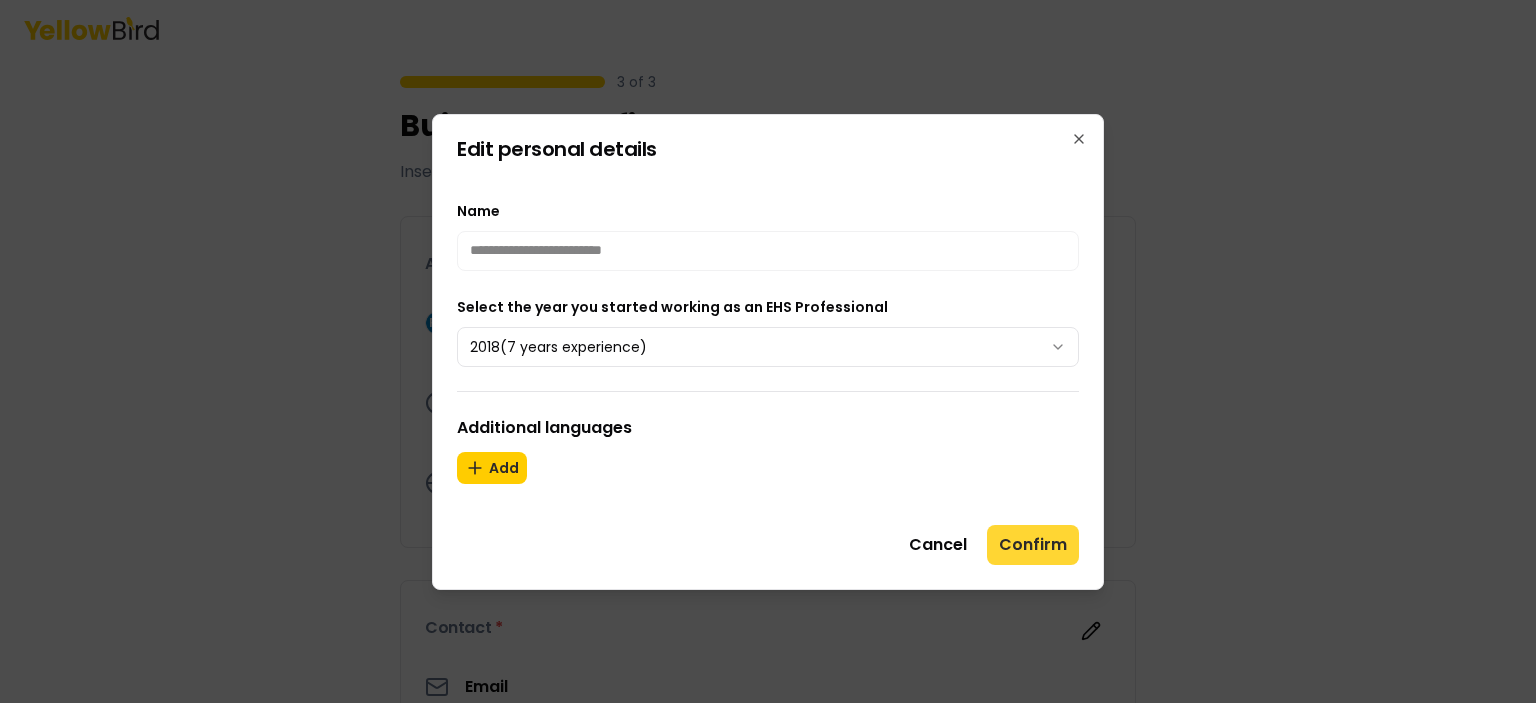 click on "Confirm" at bounding box center [1033, 545] 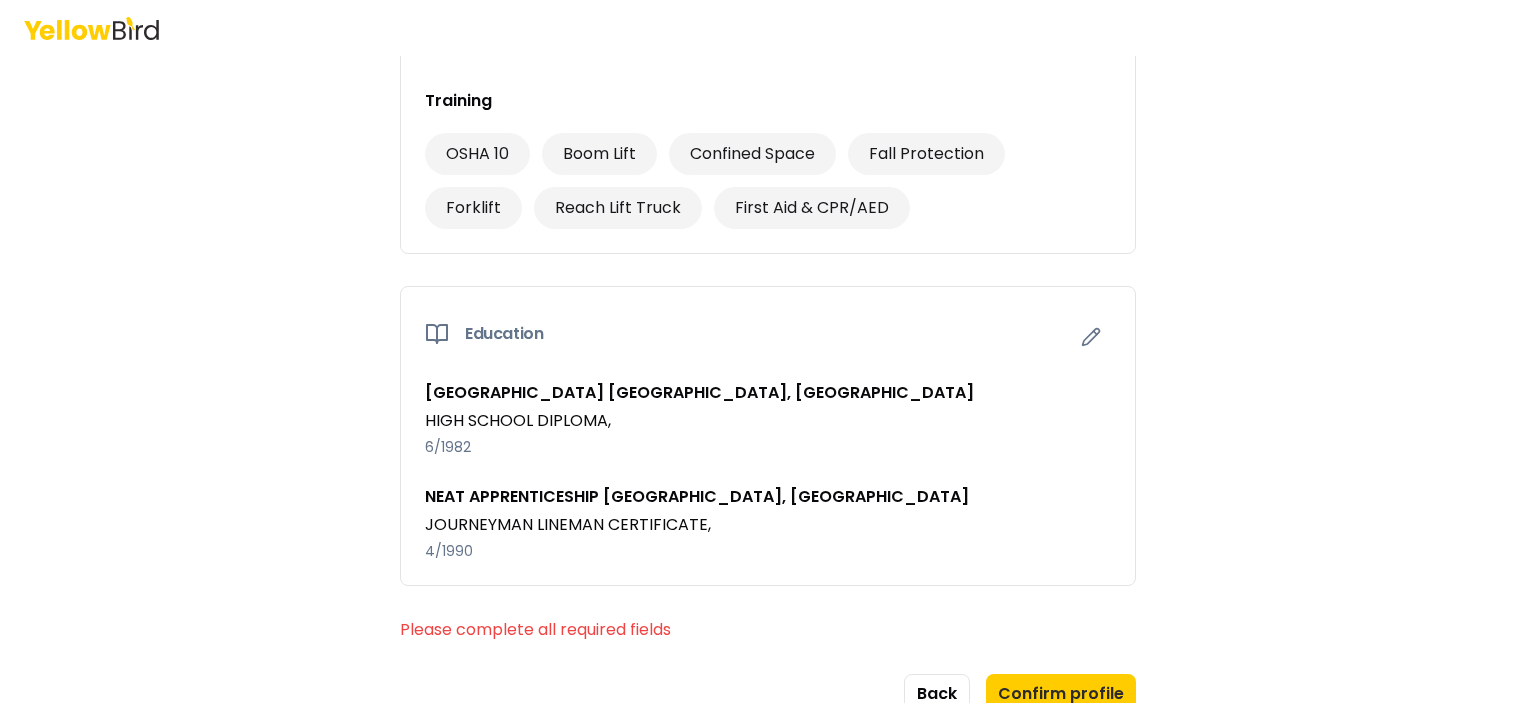scroll, scrollTop: 1439, scrollLeft: 0, axis: vertical 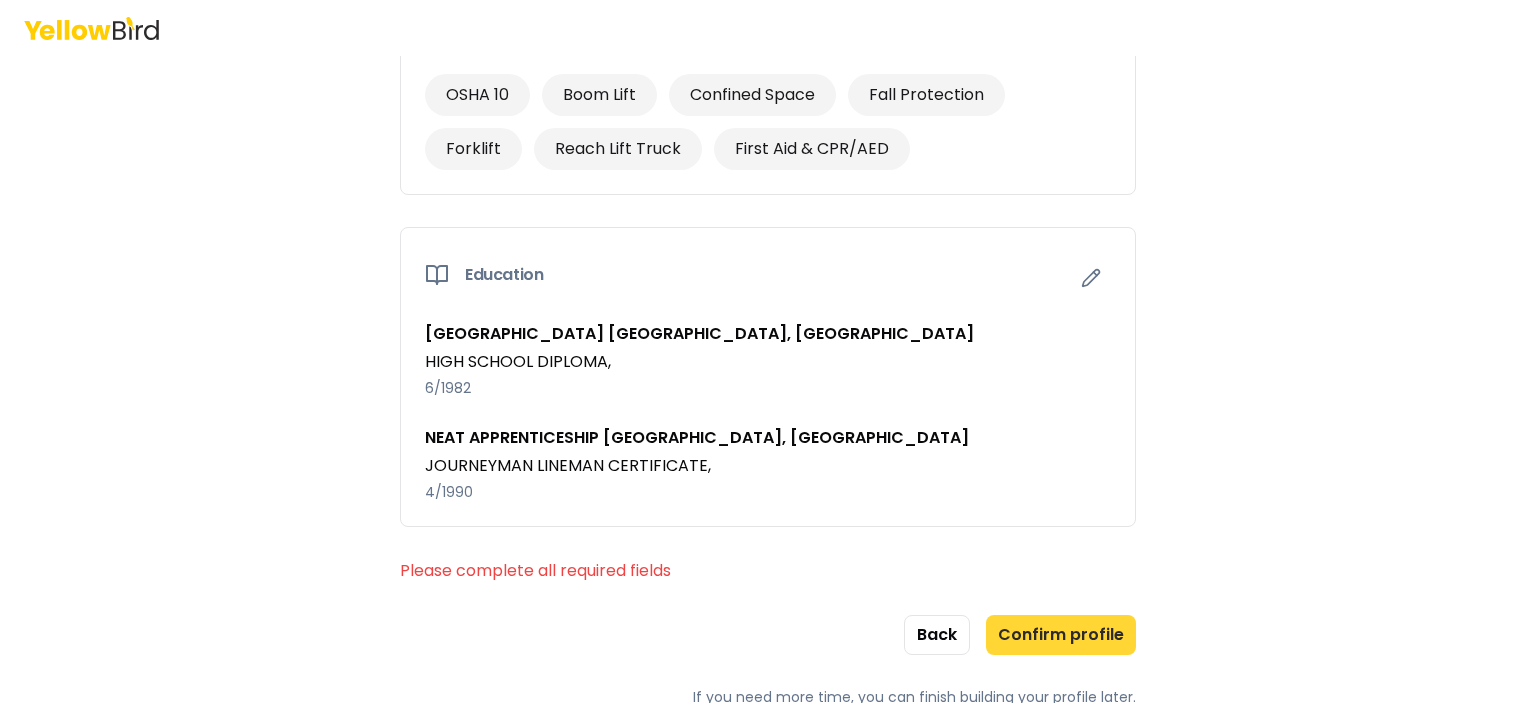 click on "Confirm profile" at bounding box center [1061, 635] 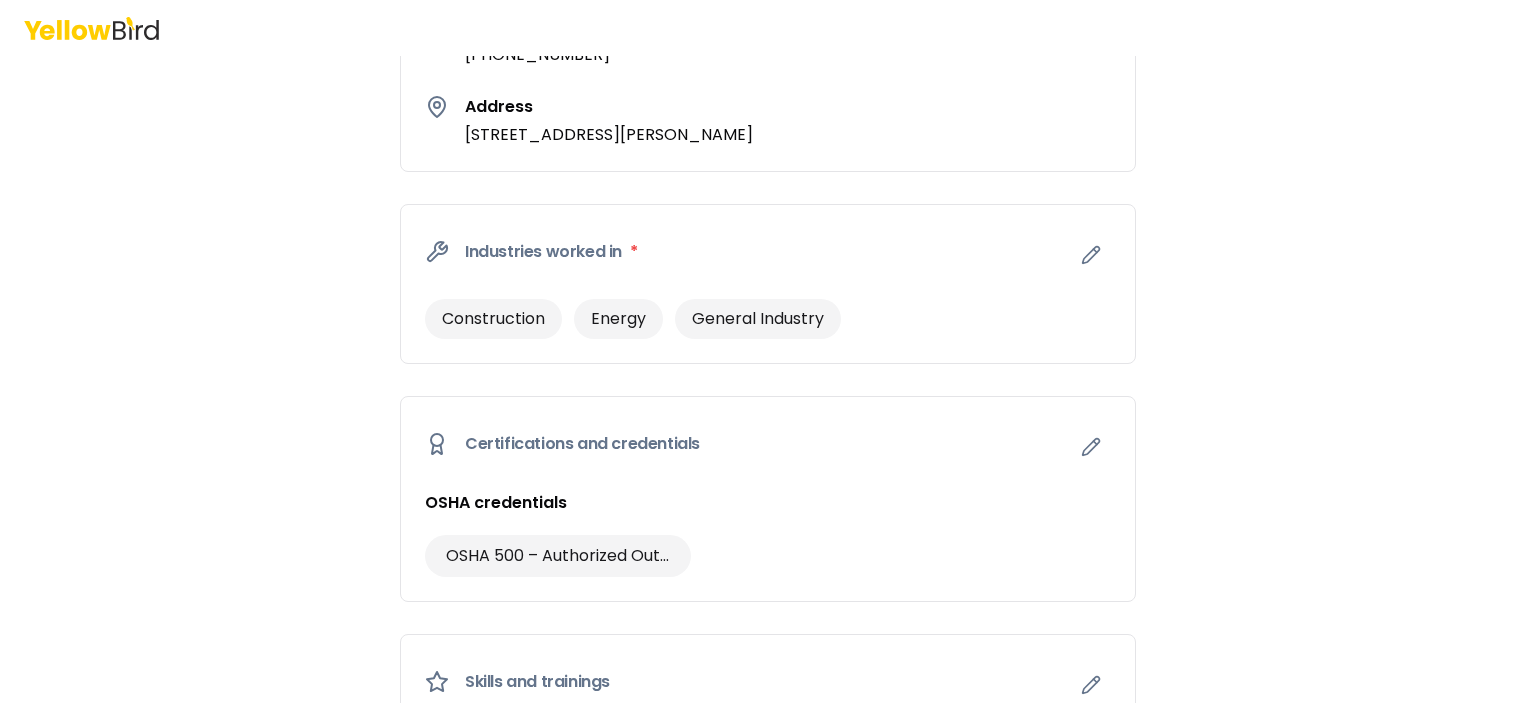 scroll, scrollTop: 778, scrollLeft: 0, axis: vertical 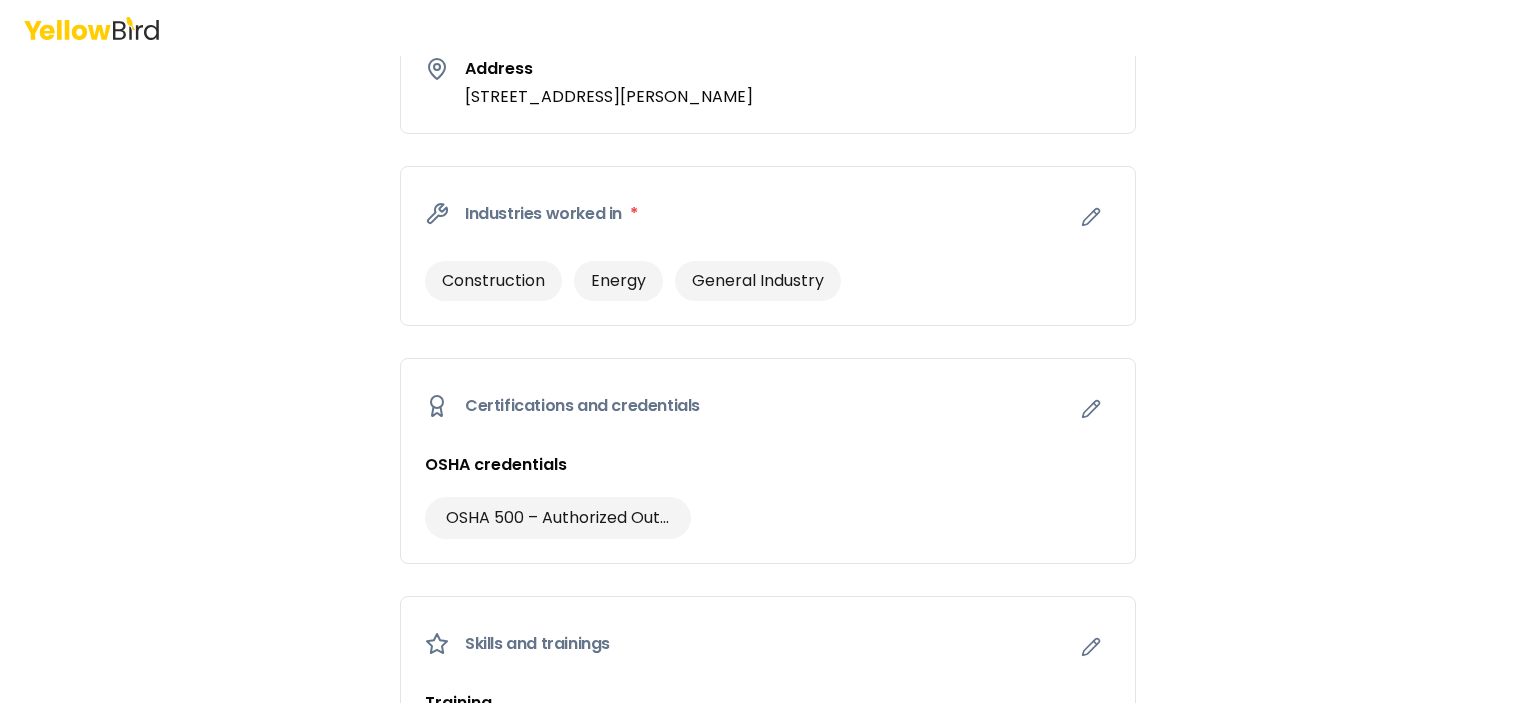 click on "*" at bounding box center [634, 213] 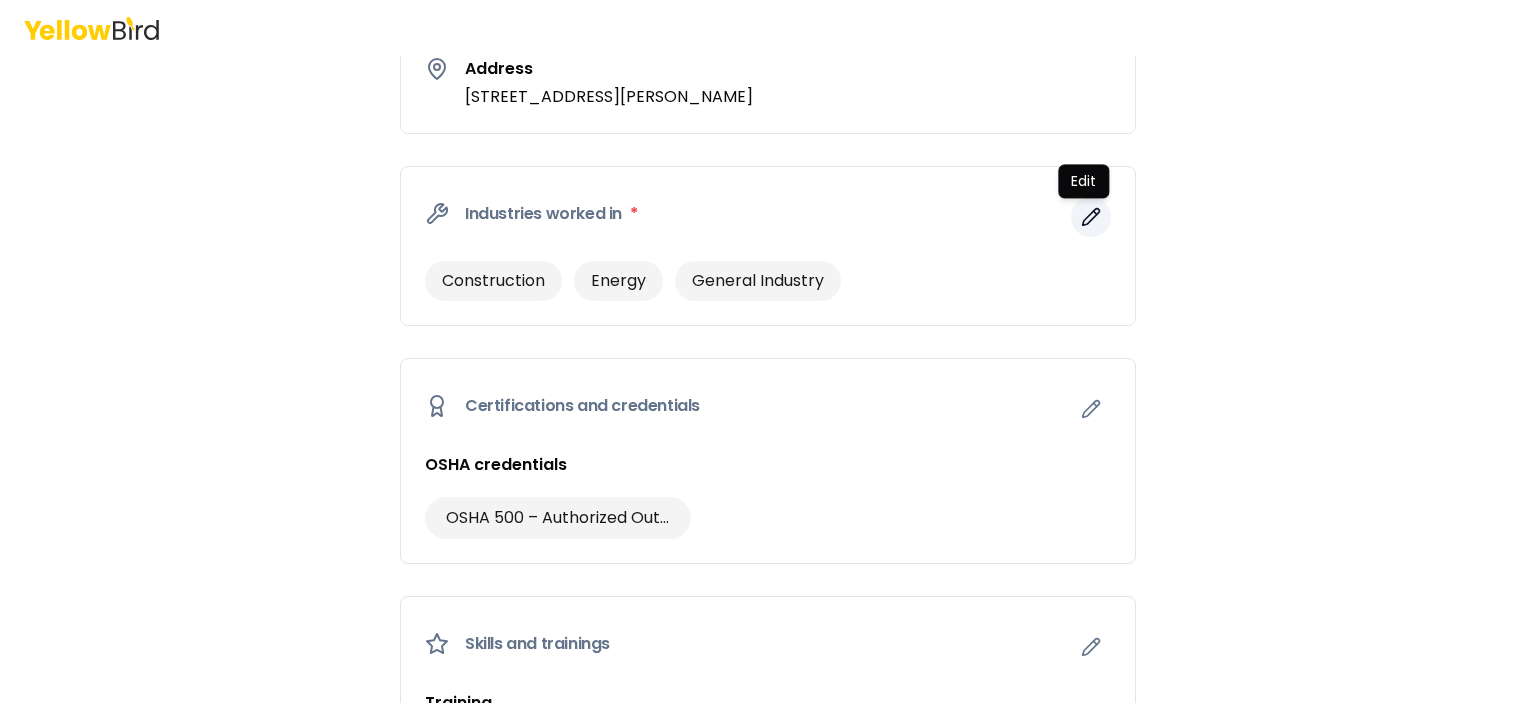 click 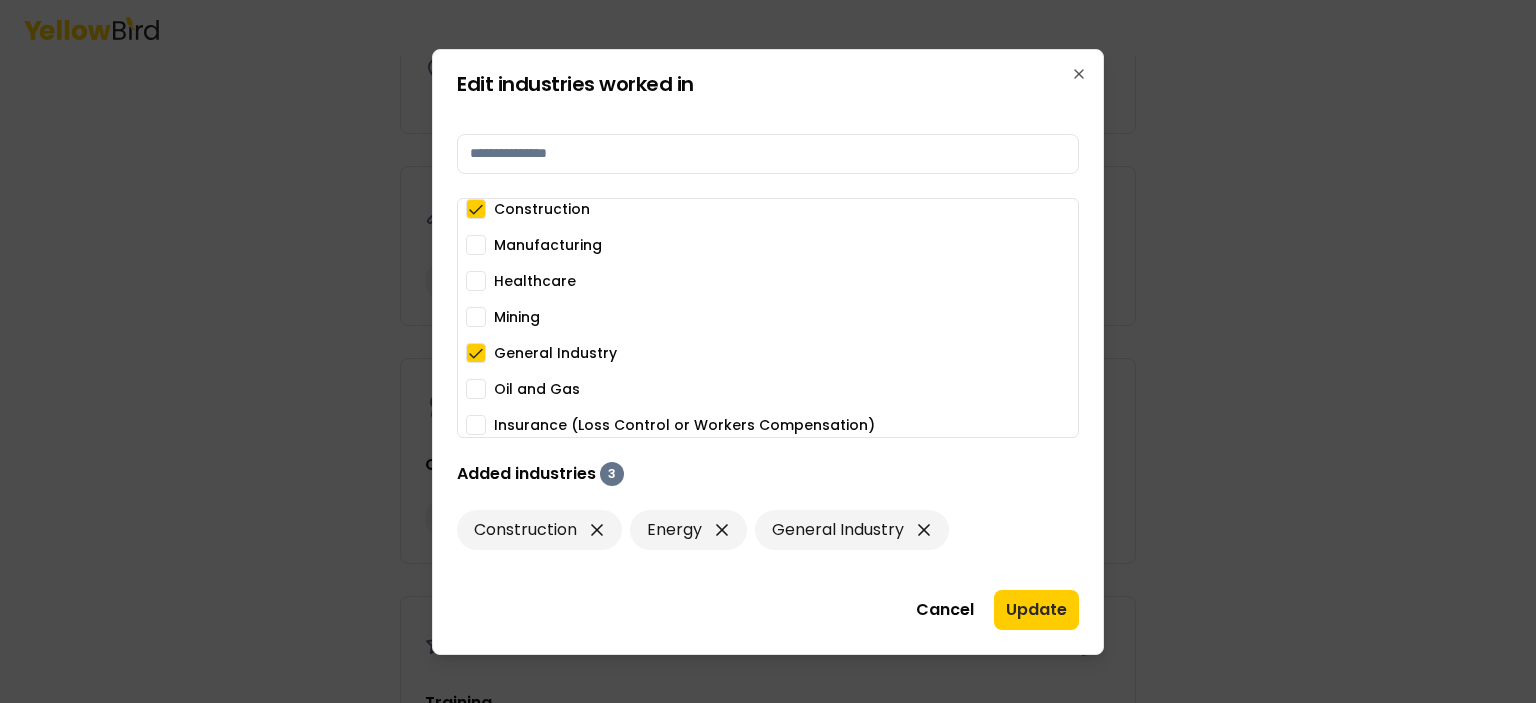 scroll, scrollTop: 0, scrollLeft: 0, axis: both 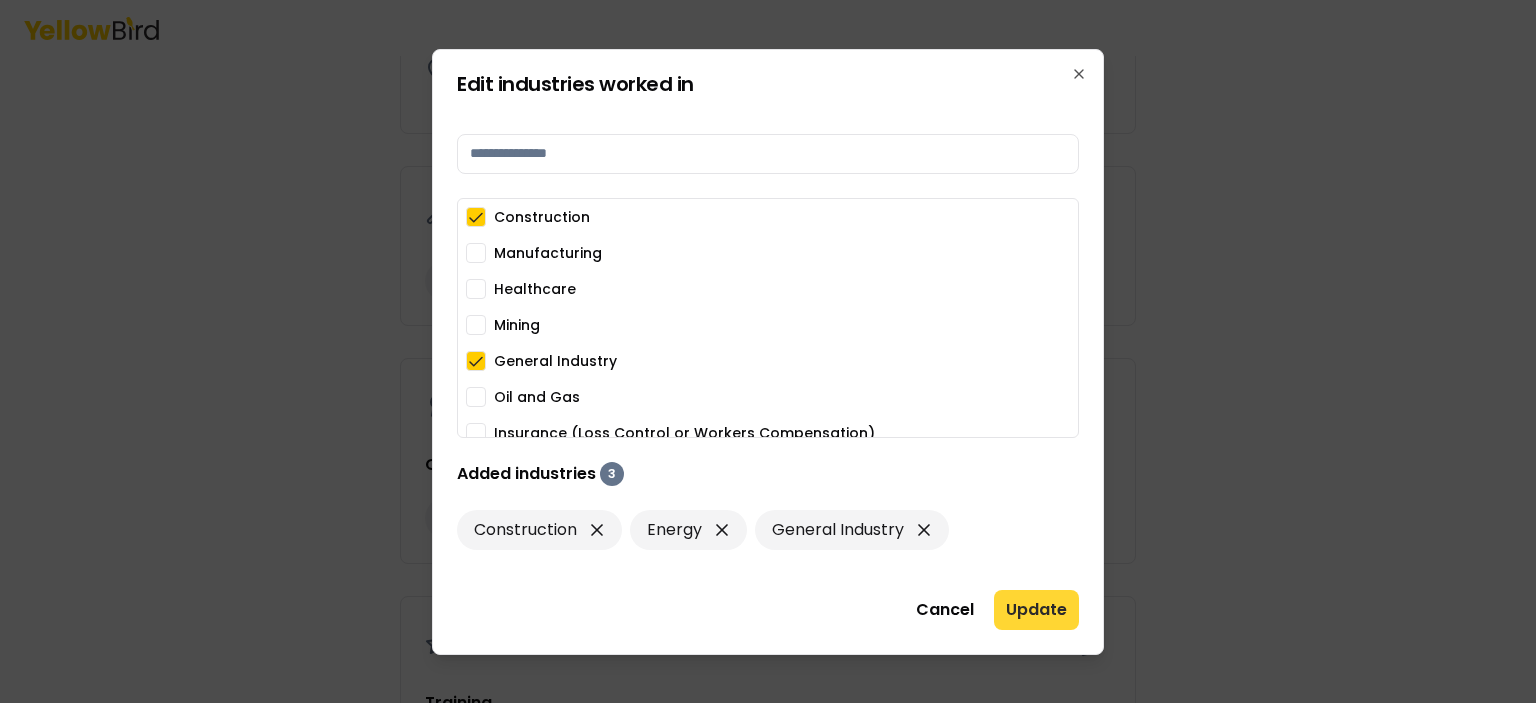 click on "Update" at bounding box center [1036, 610] 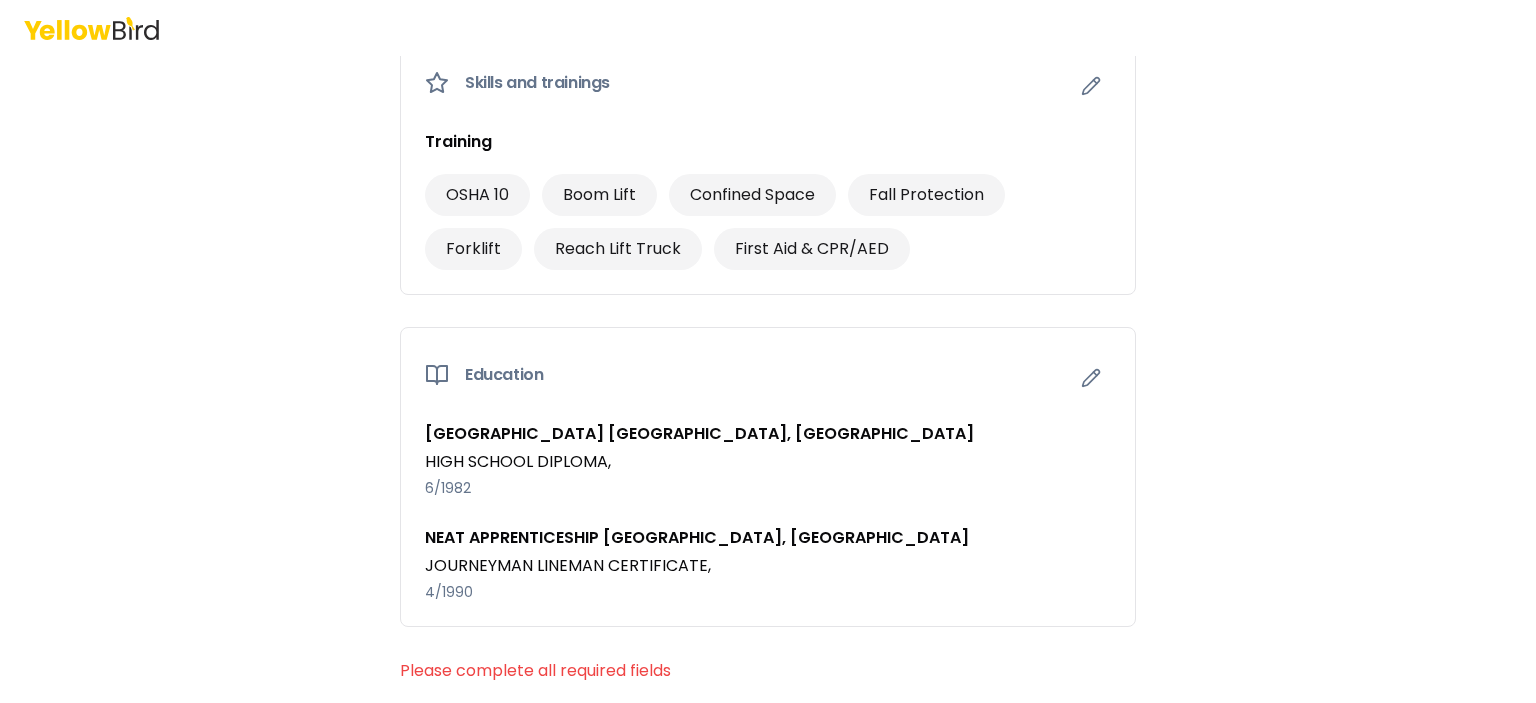 scroll, scrollTop: 1439, scrollLeft: 0, axis: vertical 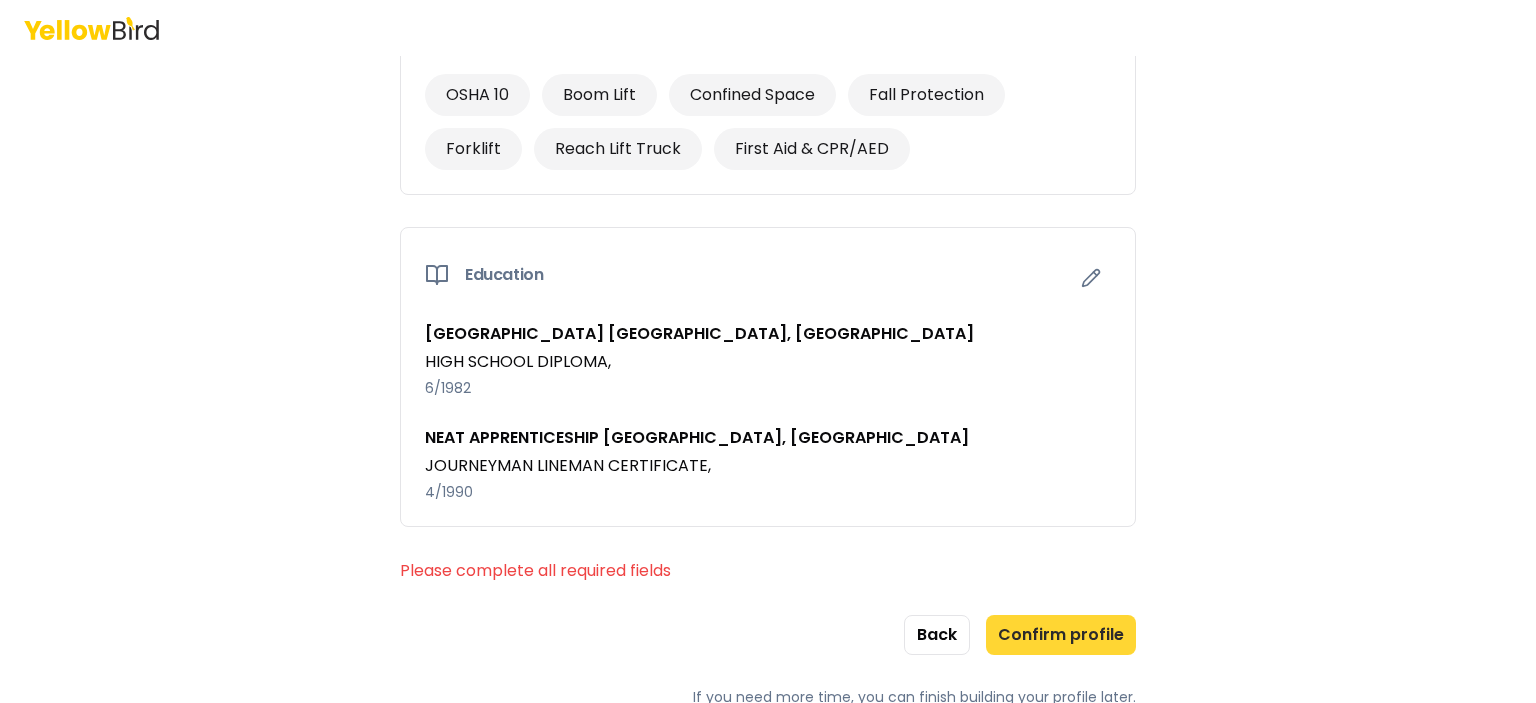 click on "Confirm profile" at bounding box center [1061, 635] 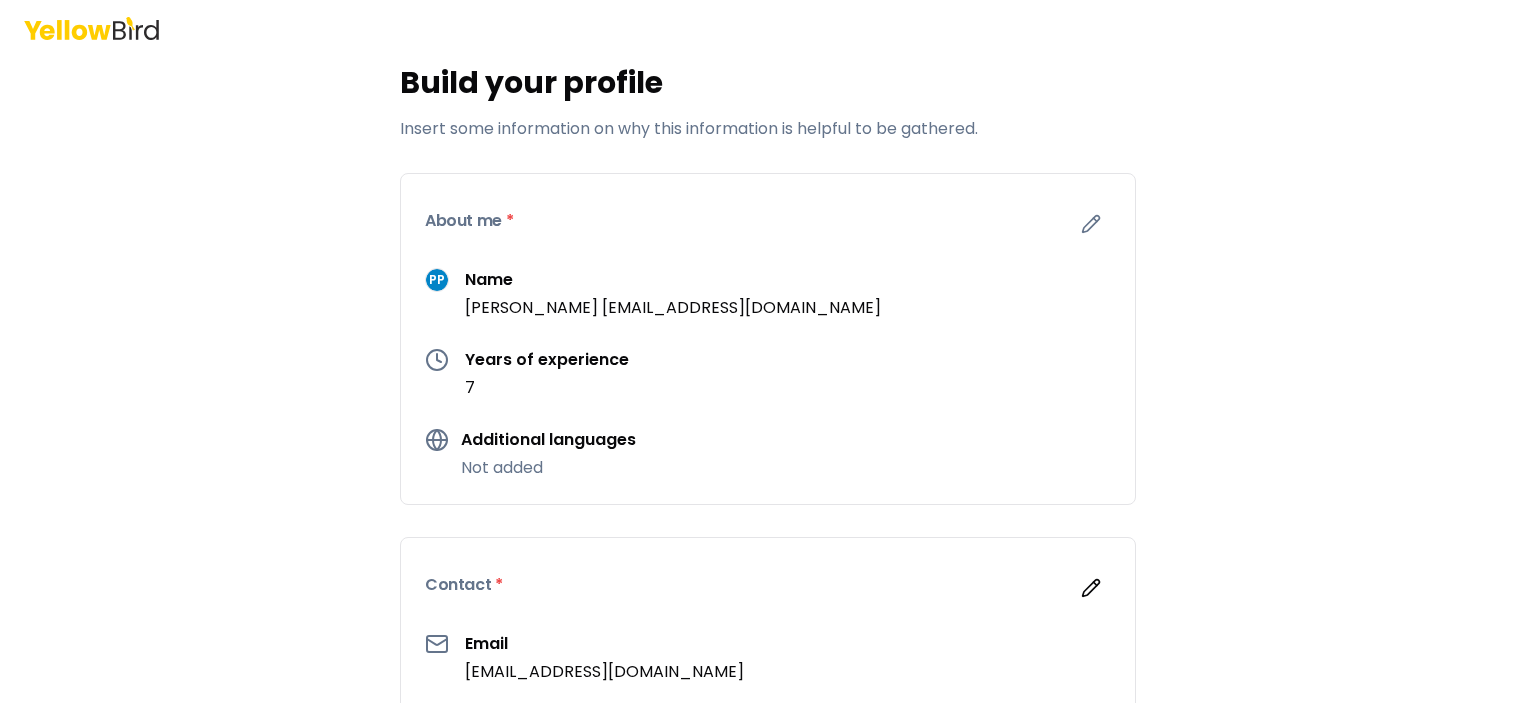 scroll, scrollTop: 0, scrollLeft: 0, axis: both 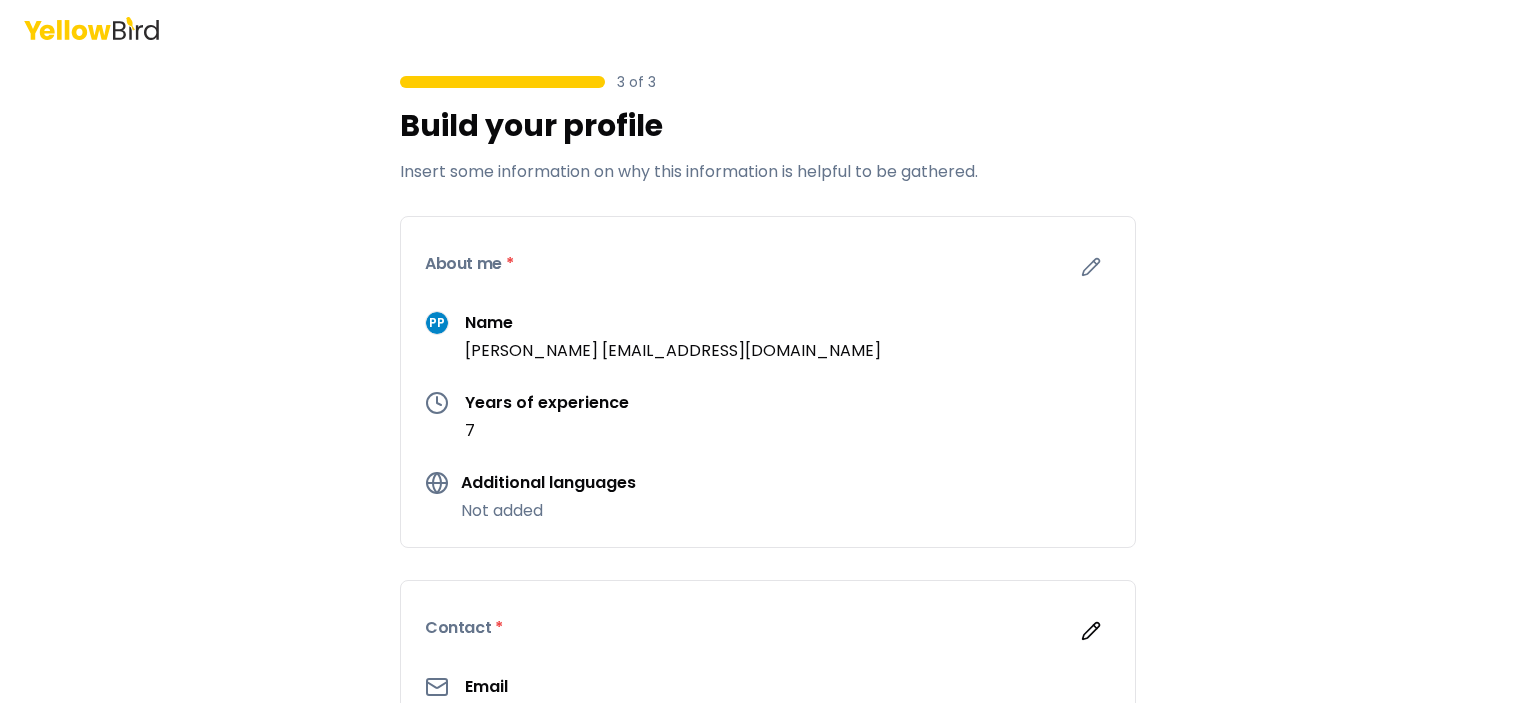 click on "Insert some information on why this information is helpful to be gathered." at bounding box center [768, 172] 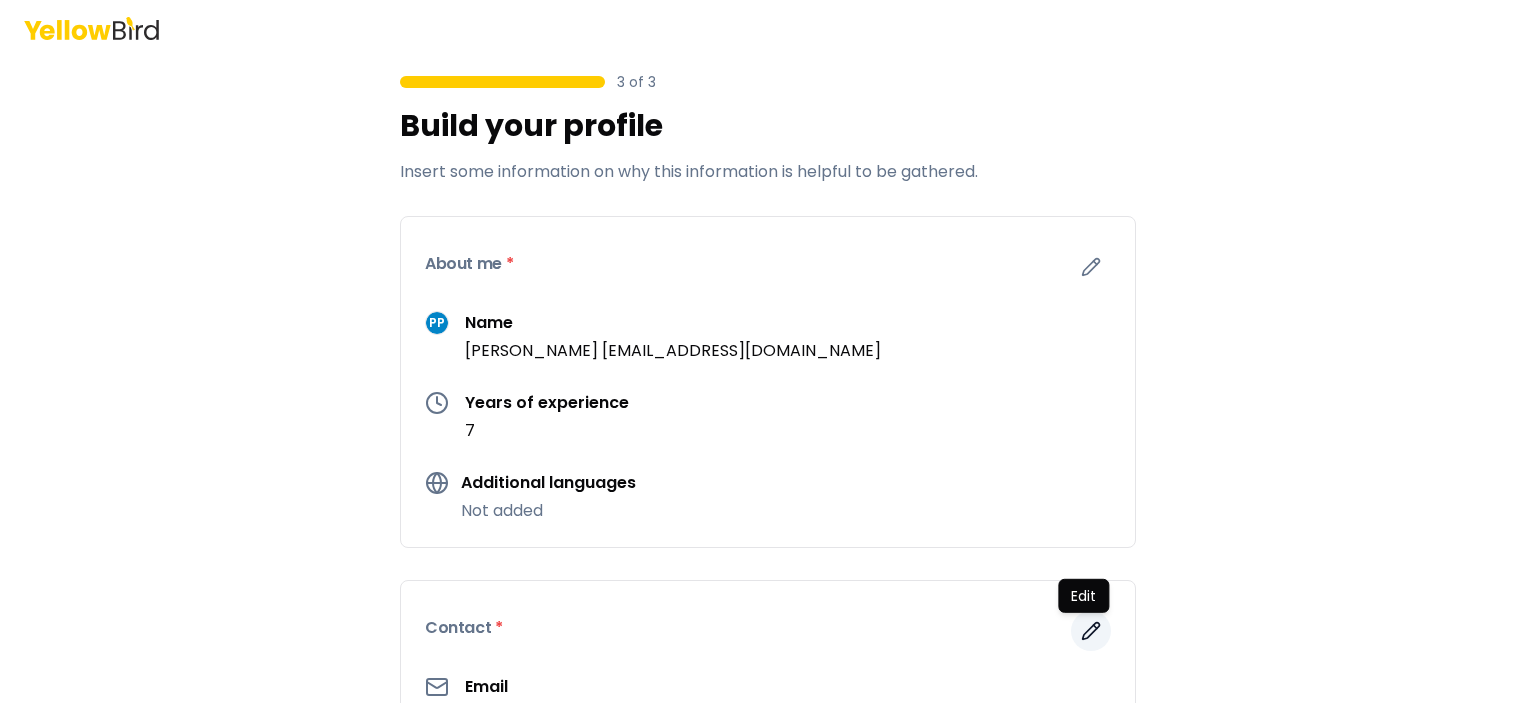 click 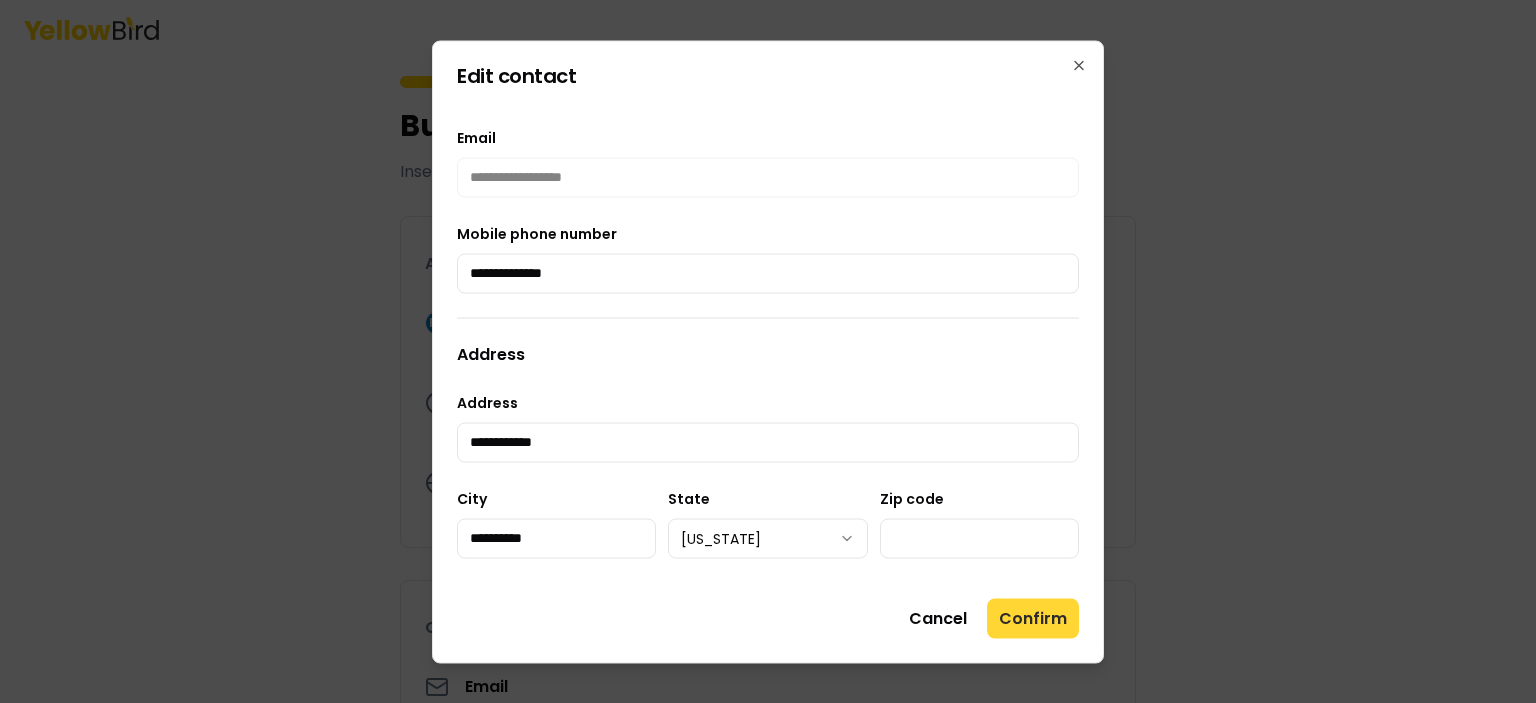 click on "Confirm" at bounding box center (1033, 618) 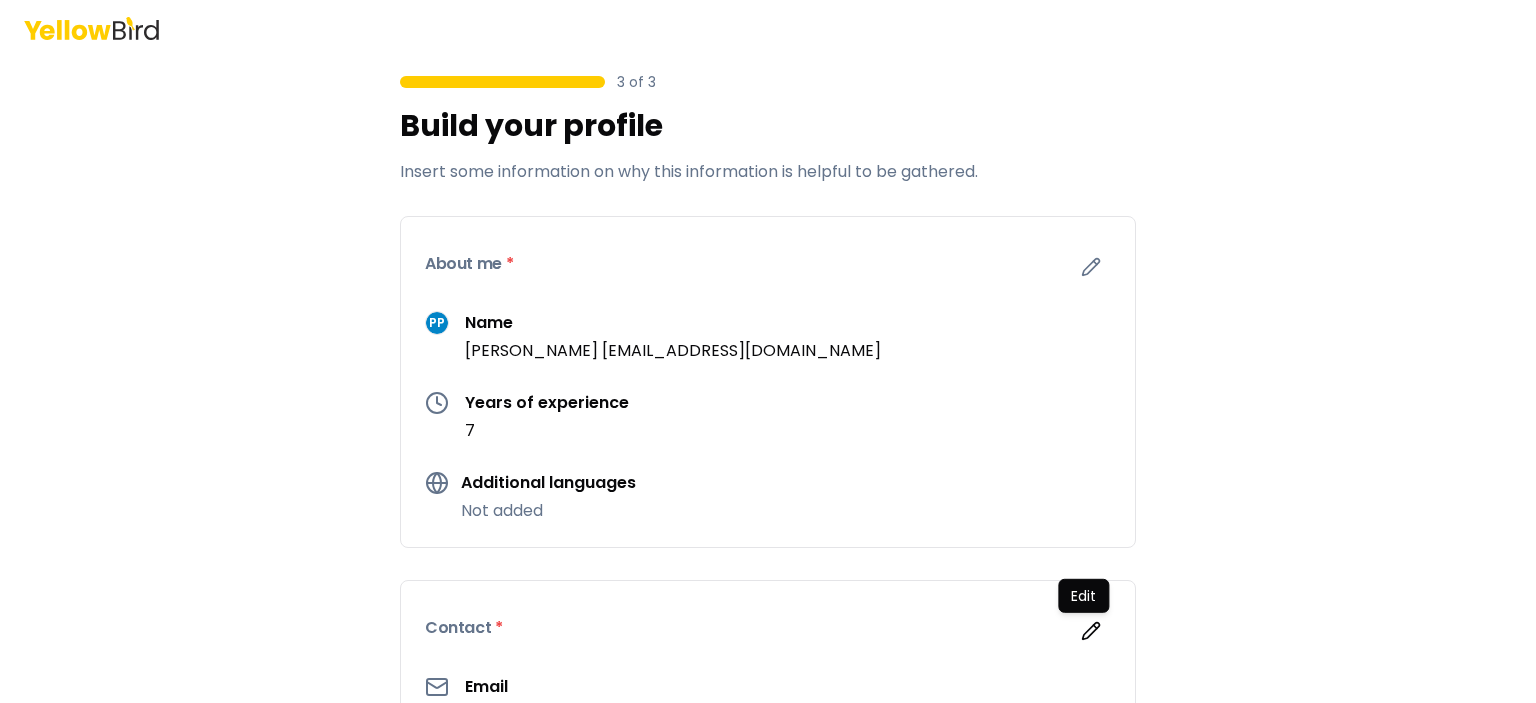 click on "Contact * Edit Edit" at bounding box center [768, 628] 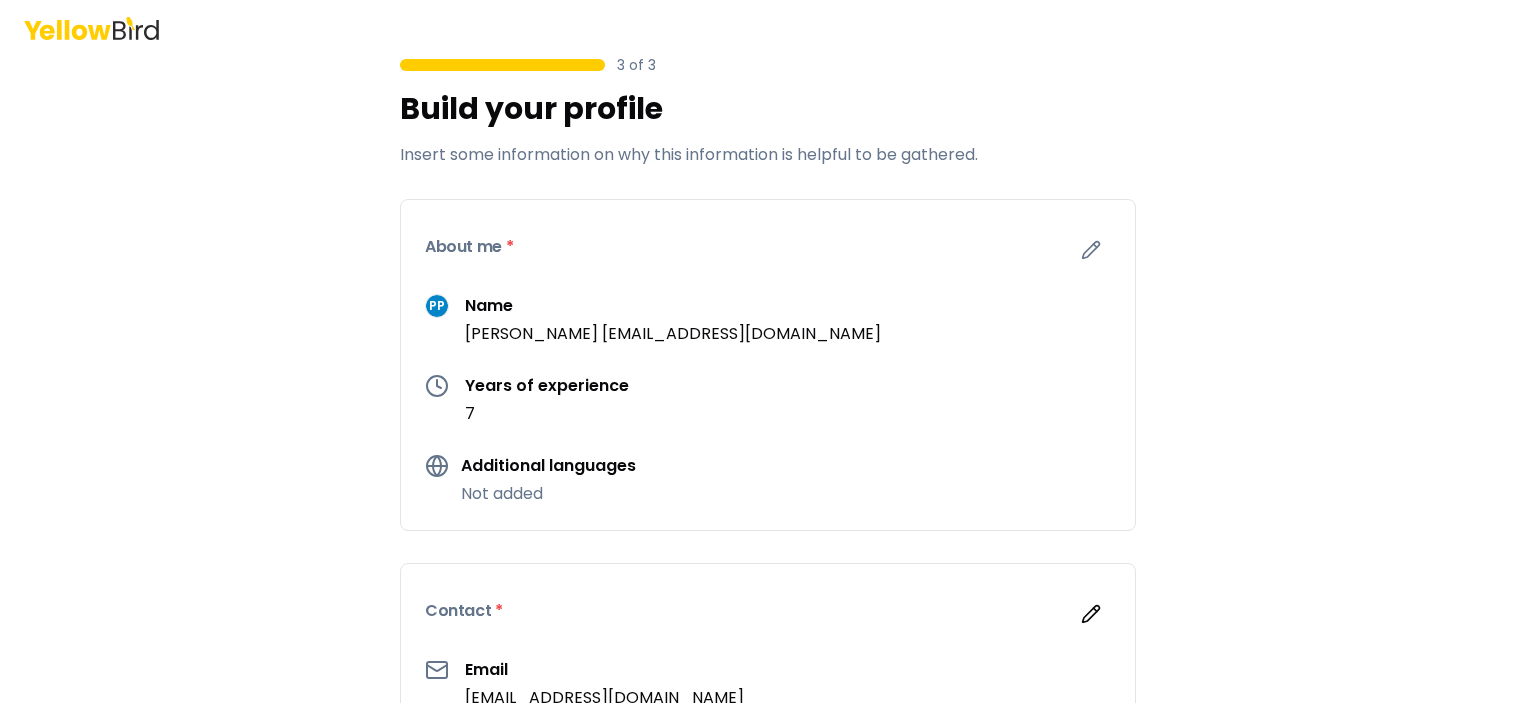 scroll, scrollTop: 0, scrollLeft: 0, axis: both 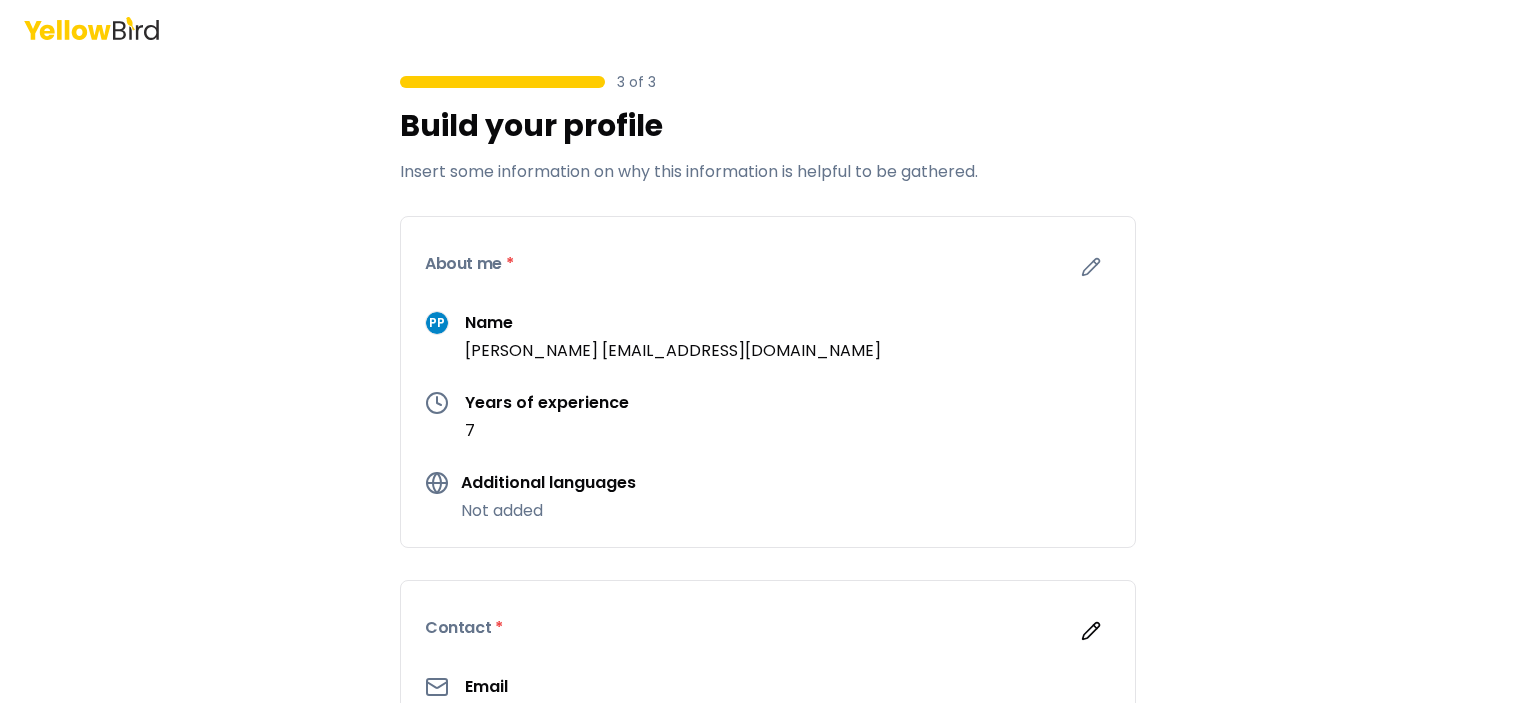 click at bounding box center (502, 82) 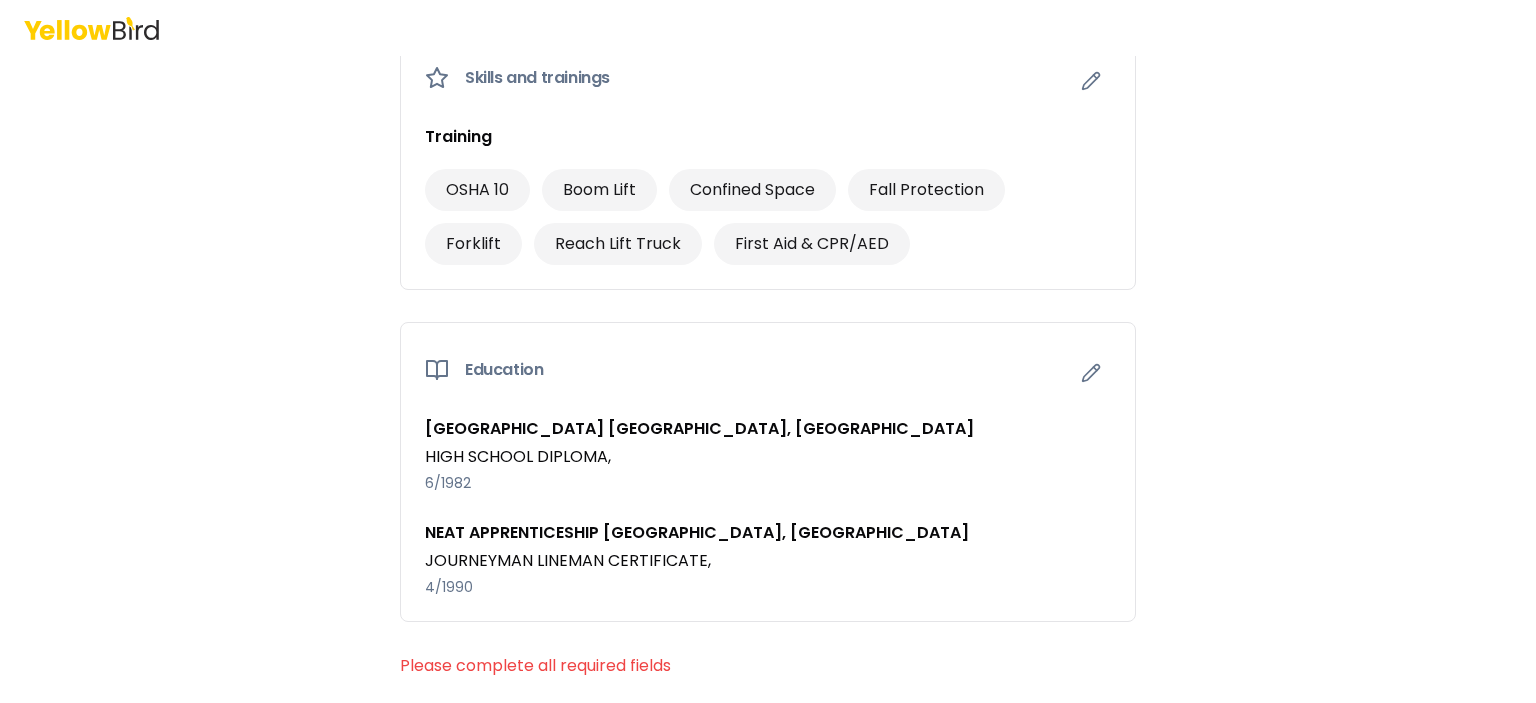 scroll, scrollTop: 1439, scrollLeft: 0, axis: vertical 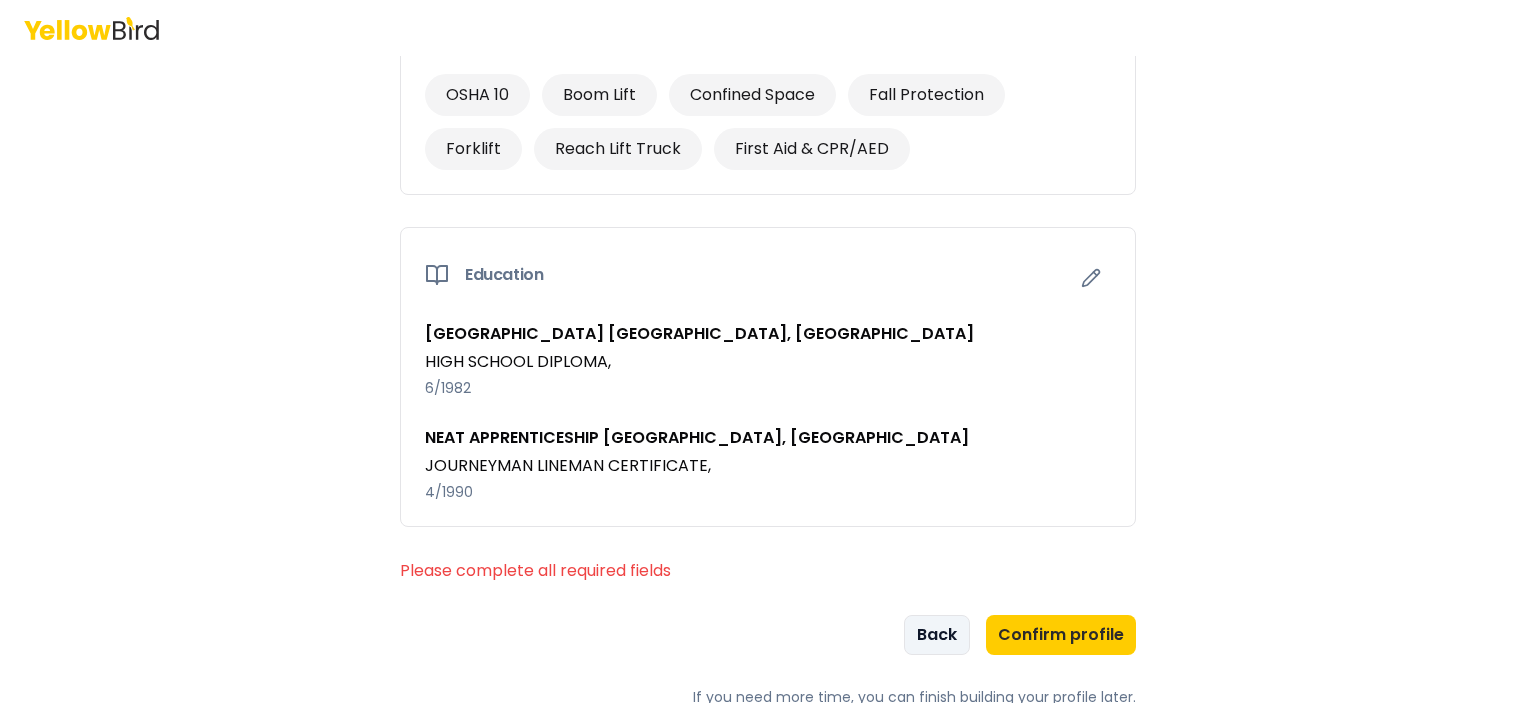 click on "Back" at bounding box center (937, 635) 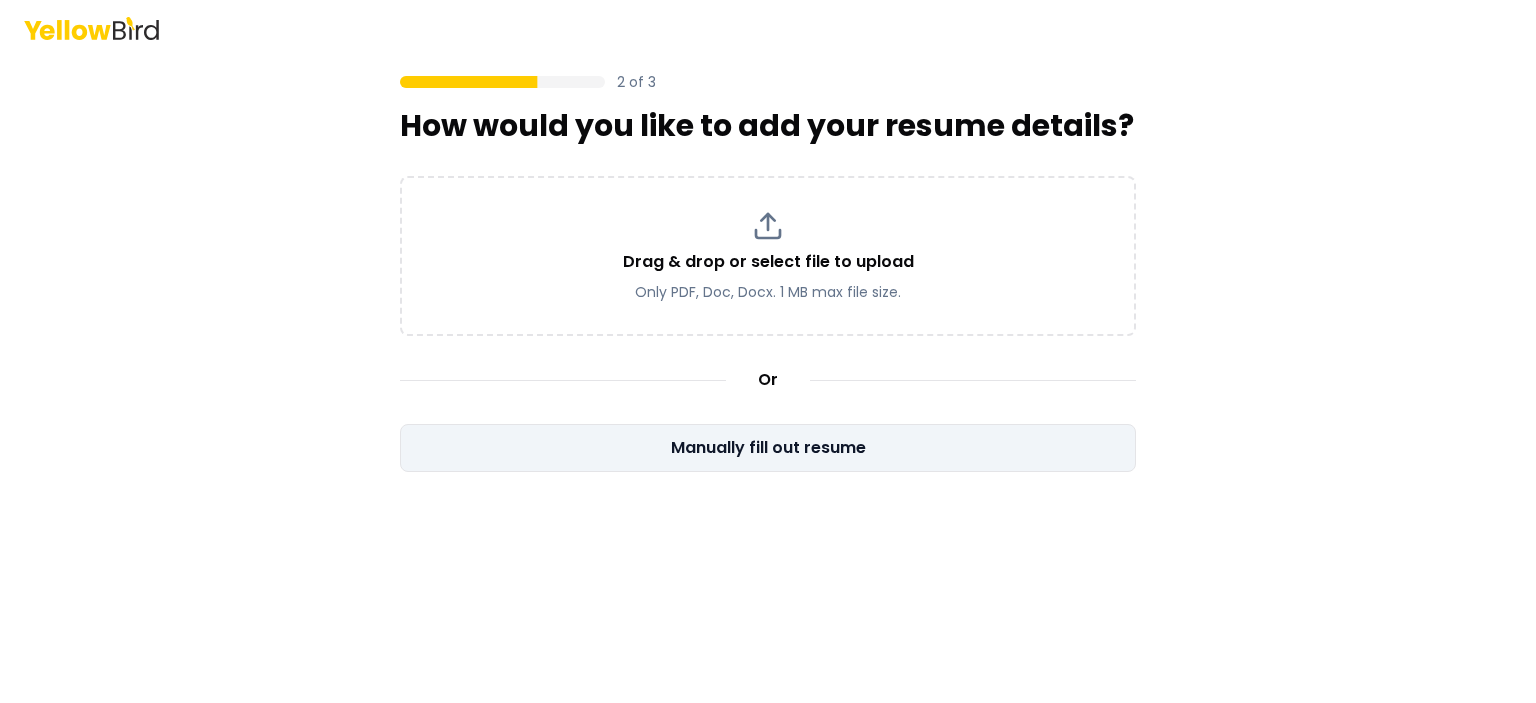click on "Manually fill out resume" at bounding box center [768, 448] 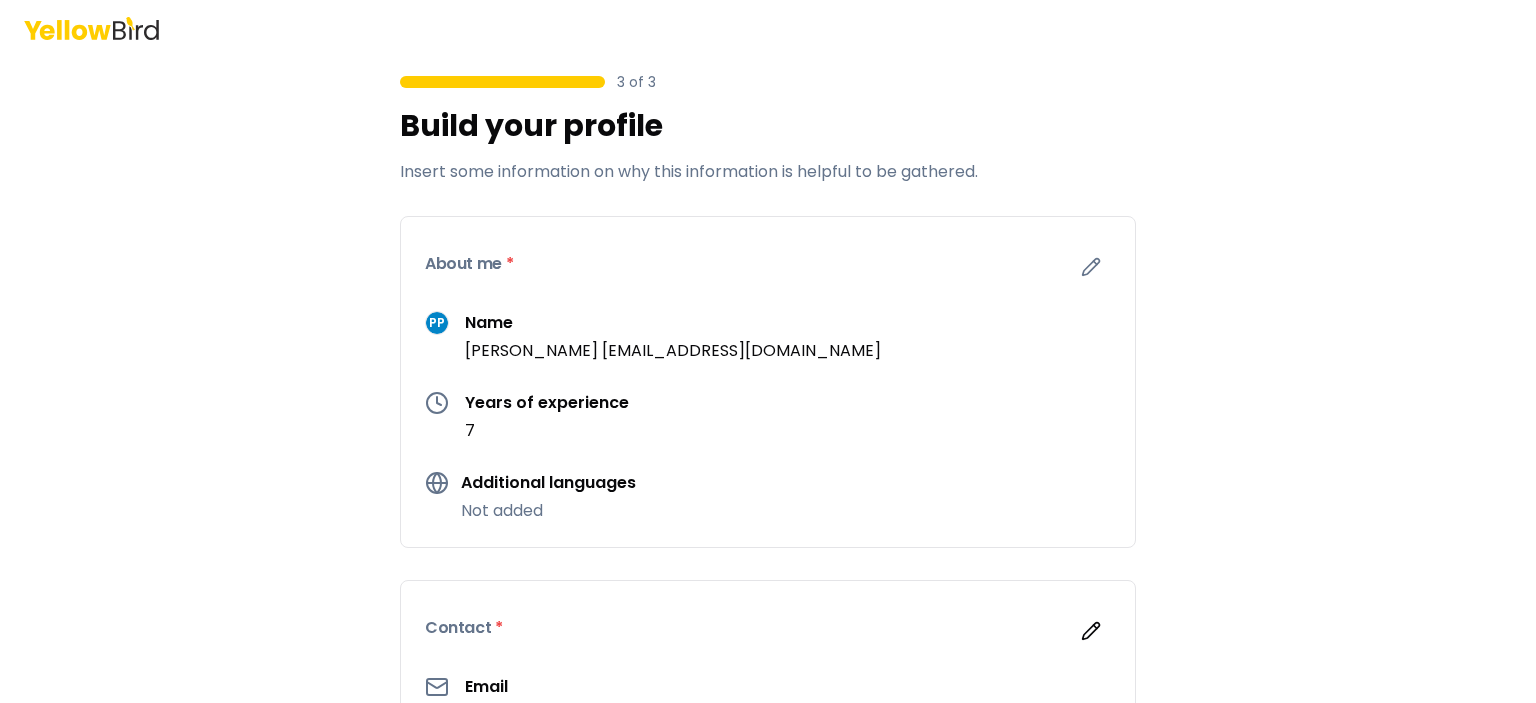 click on "[PERSON_NAME] [EMAIL_ADDRESS][DOMAIN_NAME]" at bounding box center [673, 351] 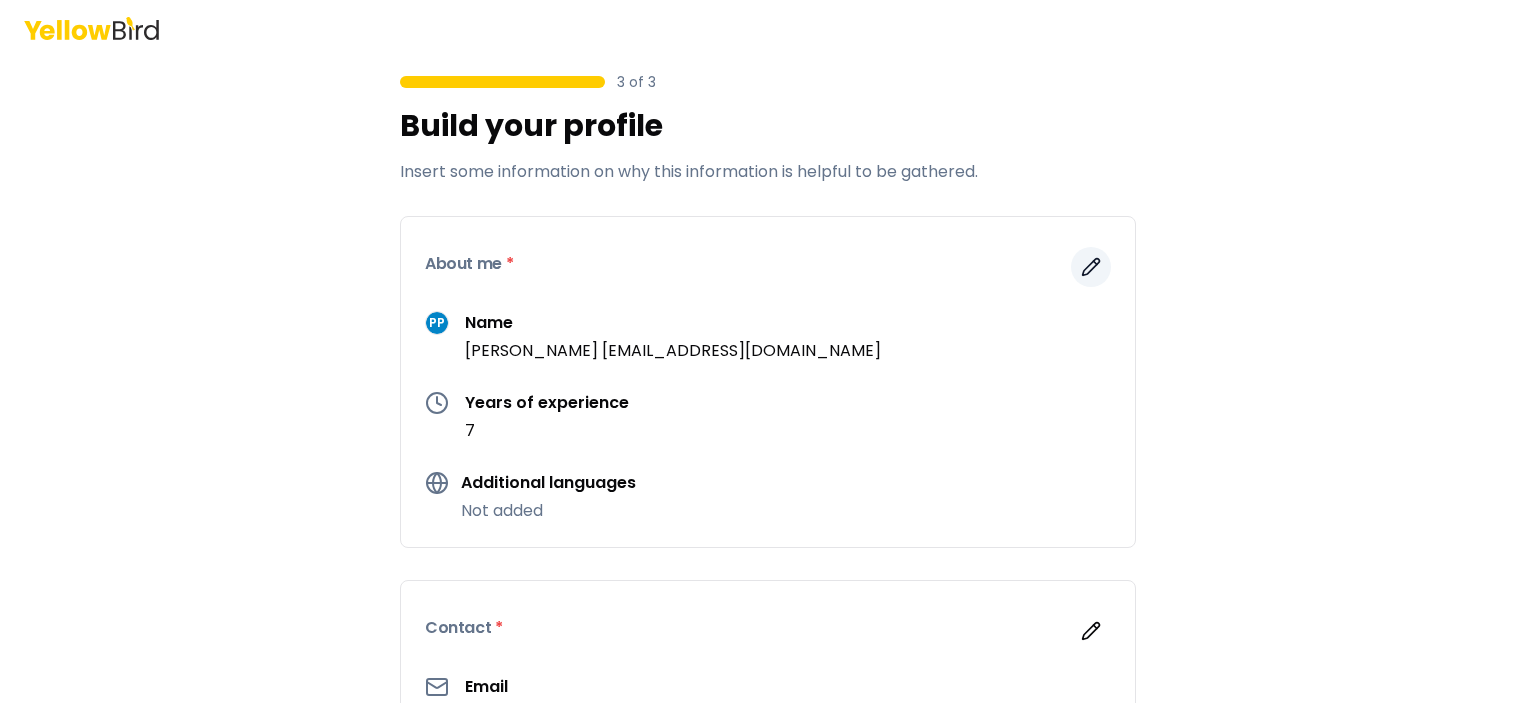 click 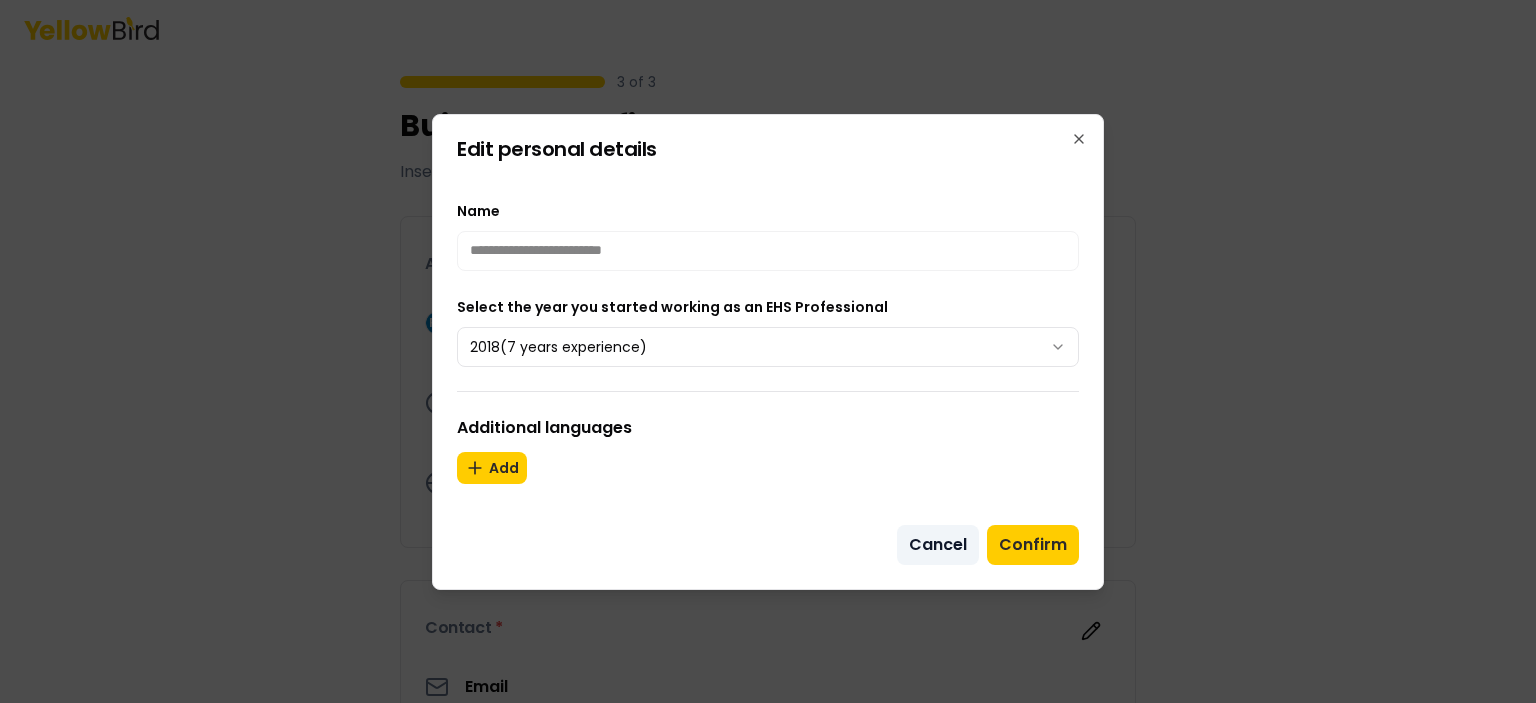 click on "Cancel" at bounding box center (938, 545) 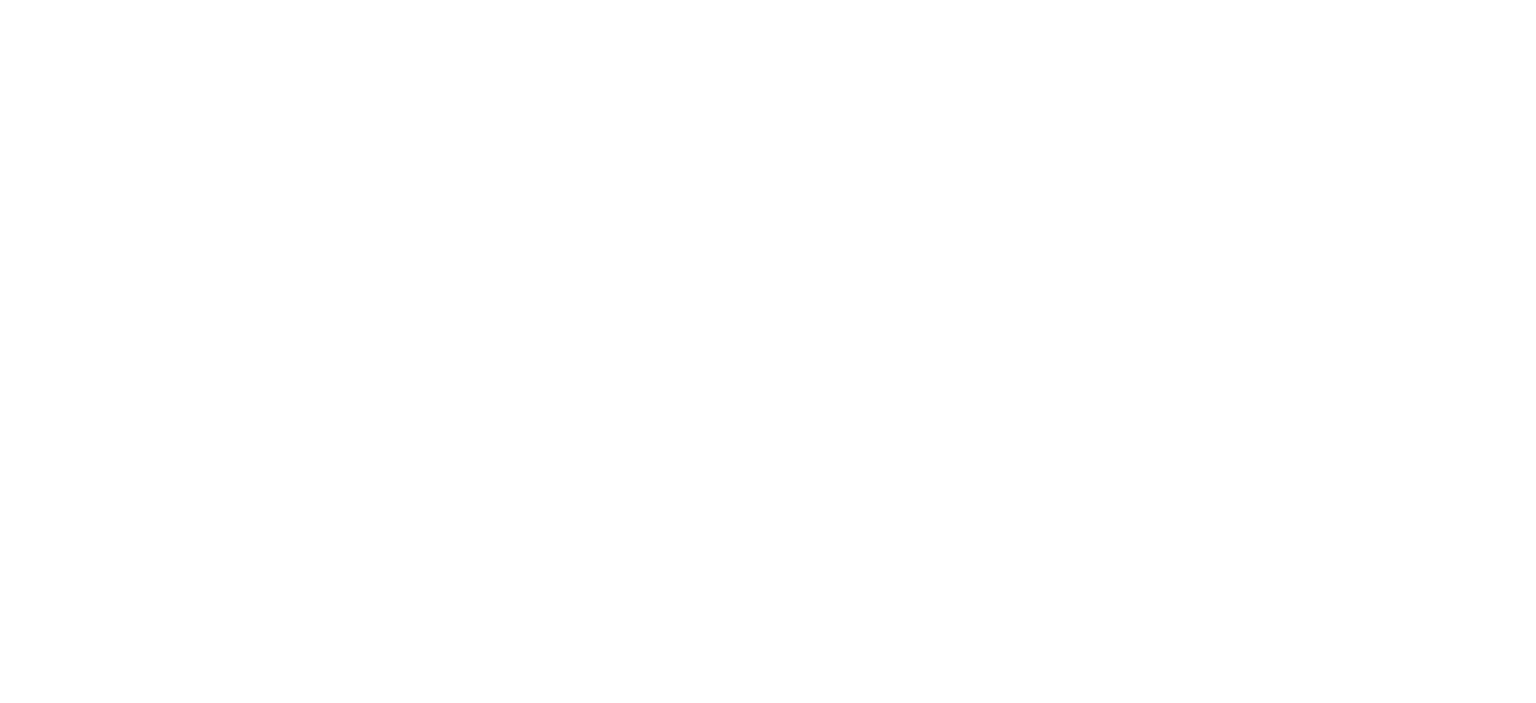 scroll, scrollTop: 0, scrollLeft: 0, axis: both 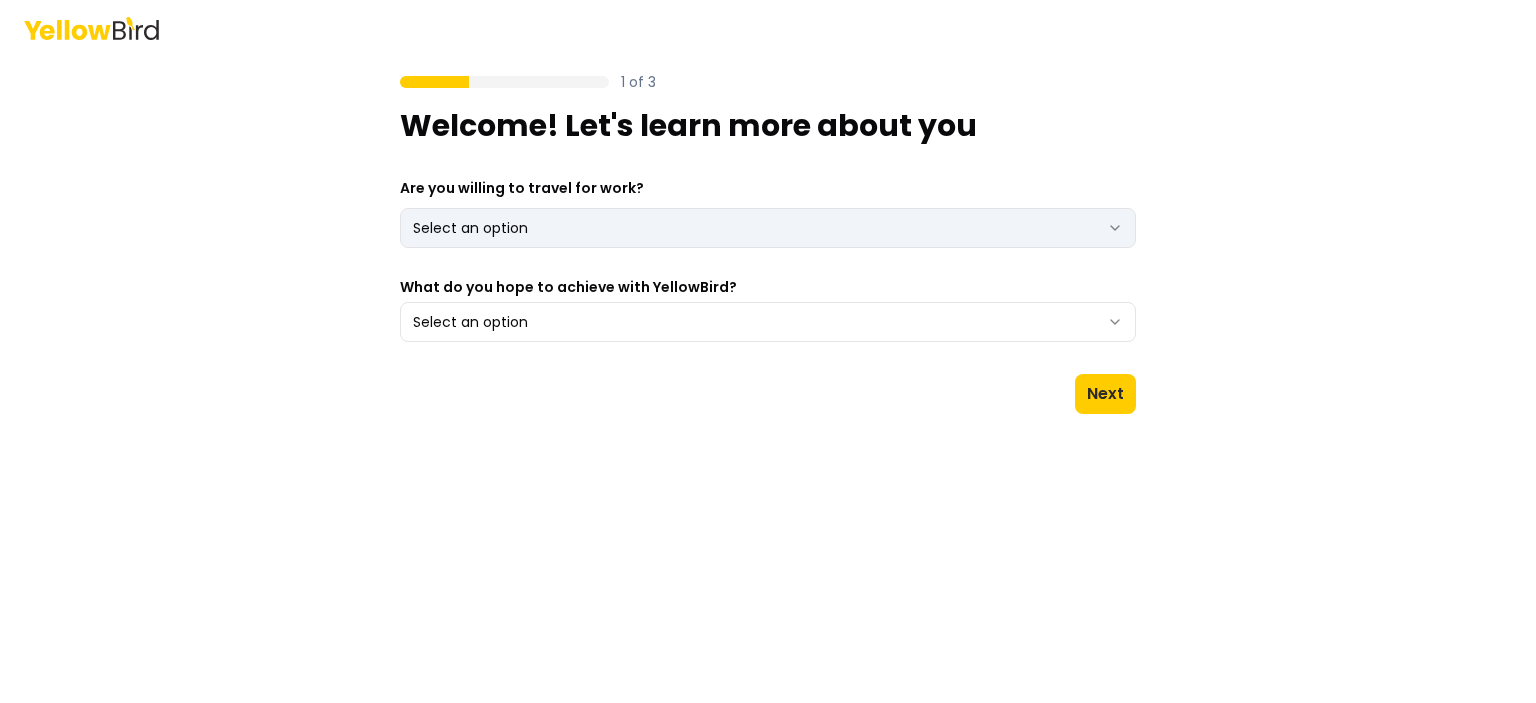 click on "1 of 3 Welcome! Let's learn more about you Are you willing to travel for work? Select an option *** ** What do you hope to achieve with YellowBird? Select an option Next" at bounding box center [768, 351] 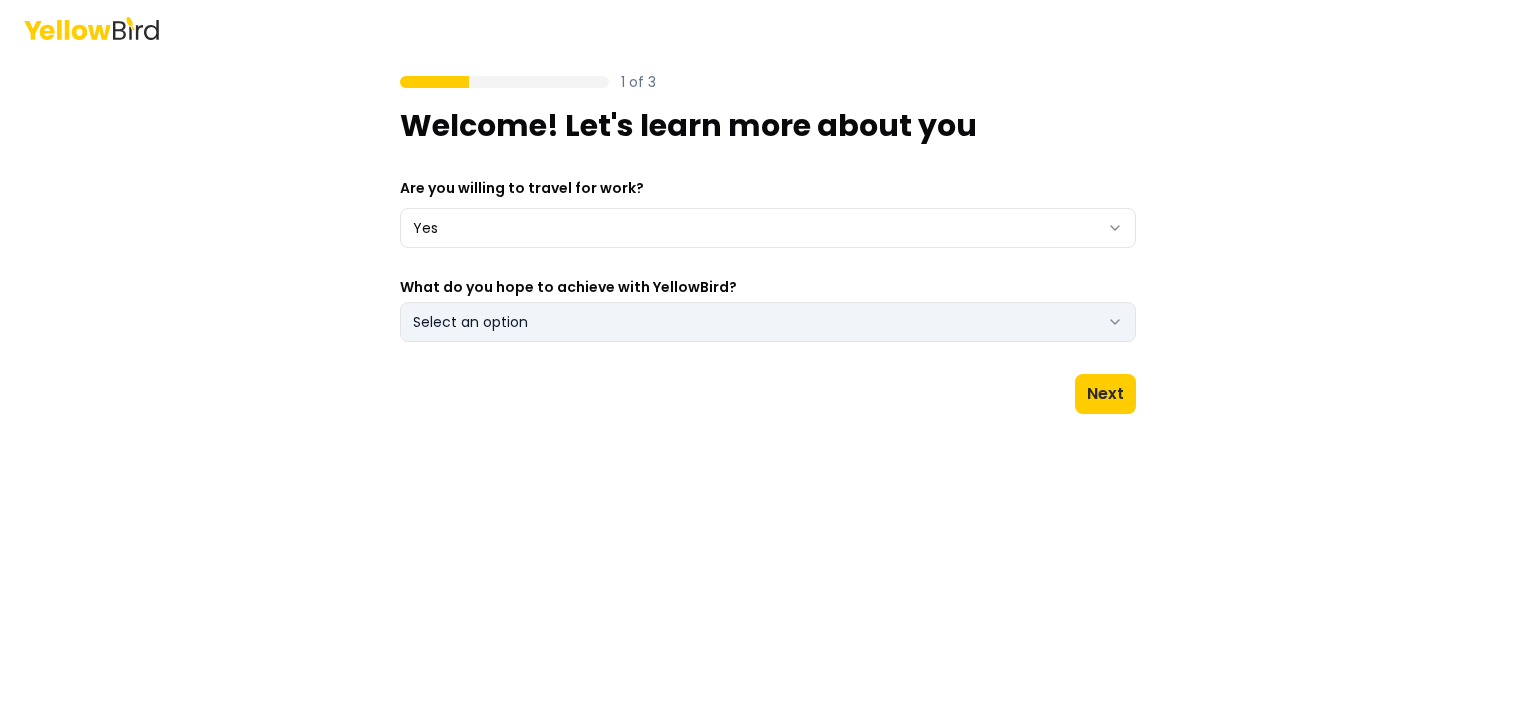 click on "Select an option" at bounding box center [768, 322] 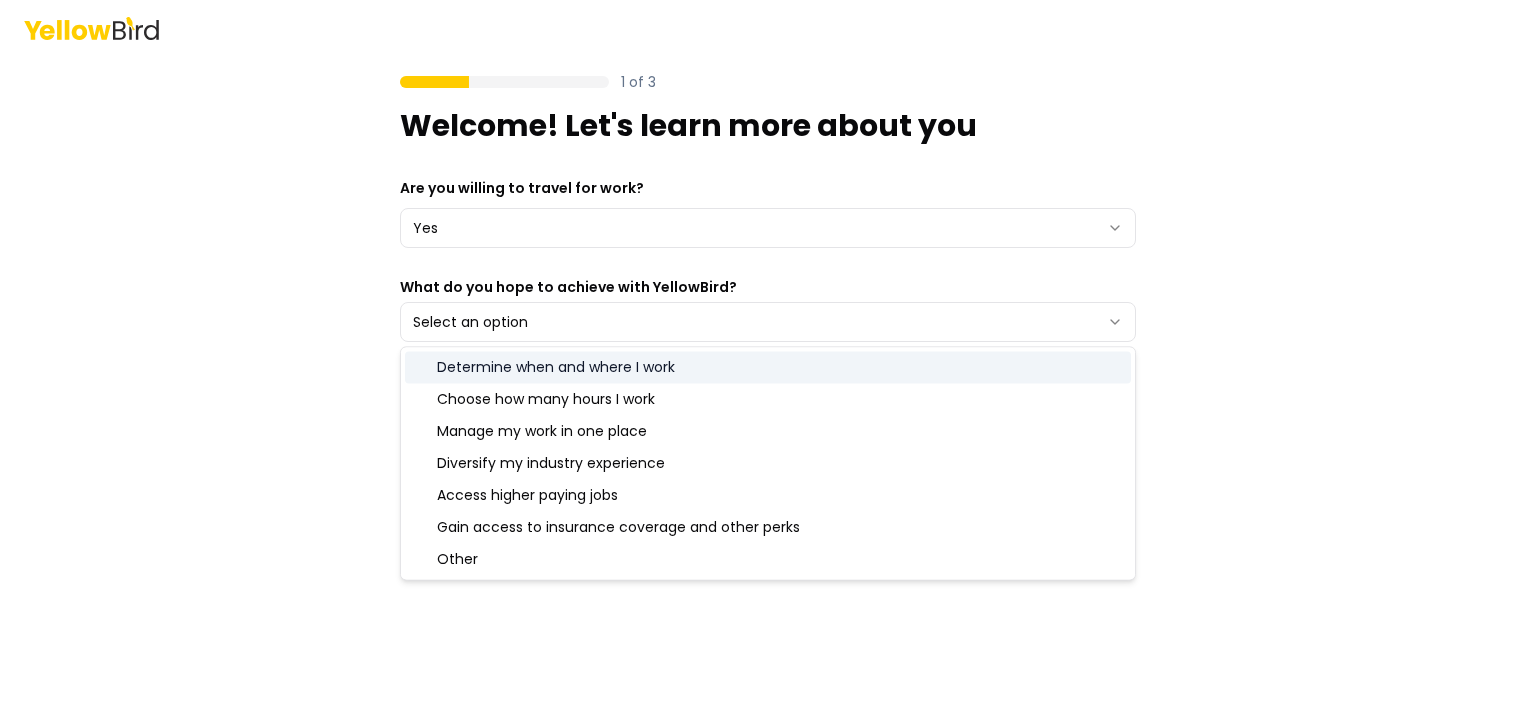 click on "Determine when and where I work" at bounding box center (768, 367) 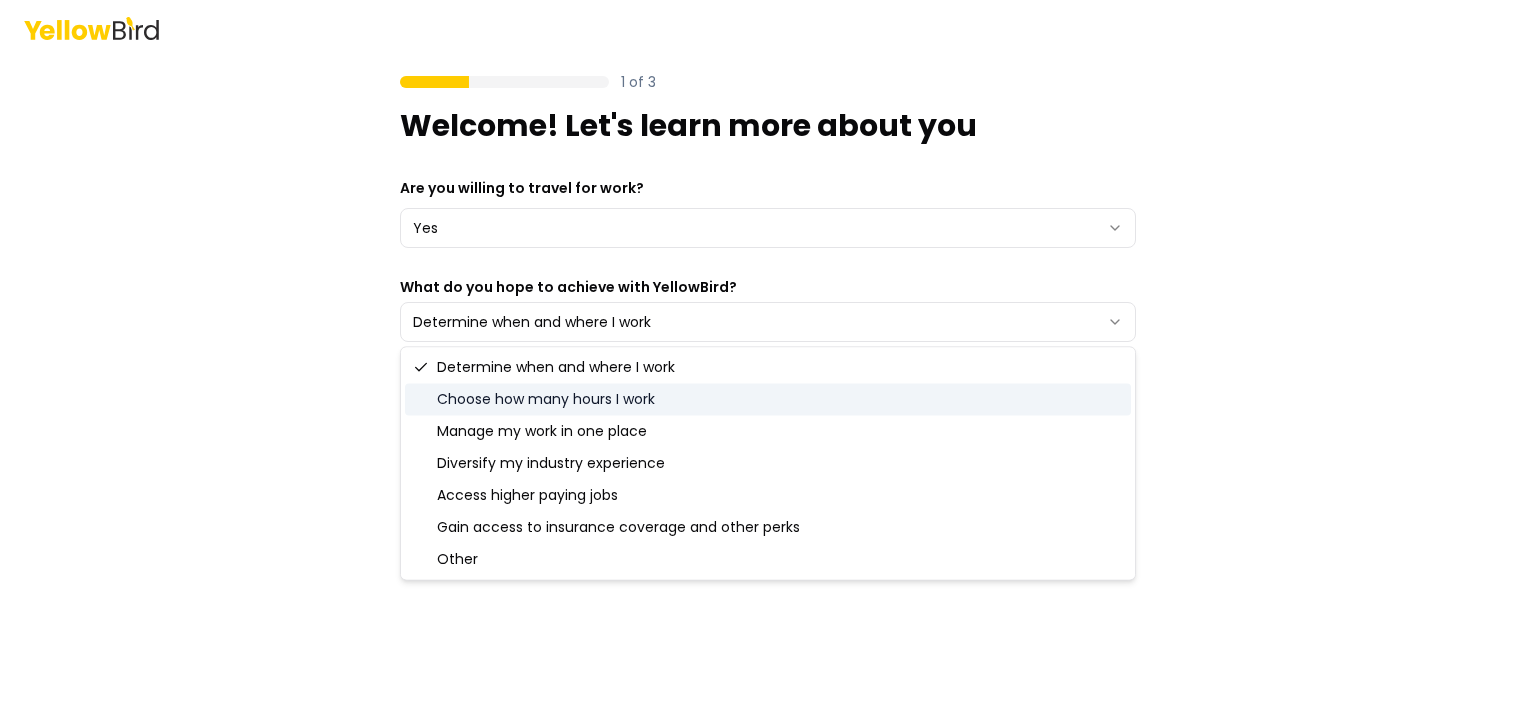 click on "1 of 3 Welcome! Let's learn more about you Are you willing to travel for work? Yes *** ** What do you hope to achieve with YellowBird? Determine when and where I work Next" at bounding box center (768, 351) 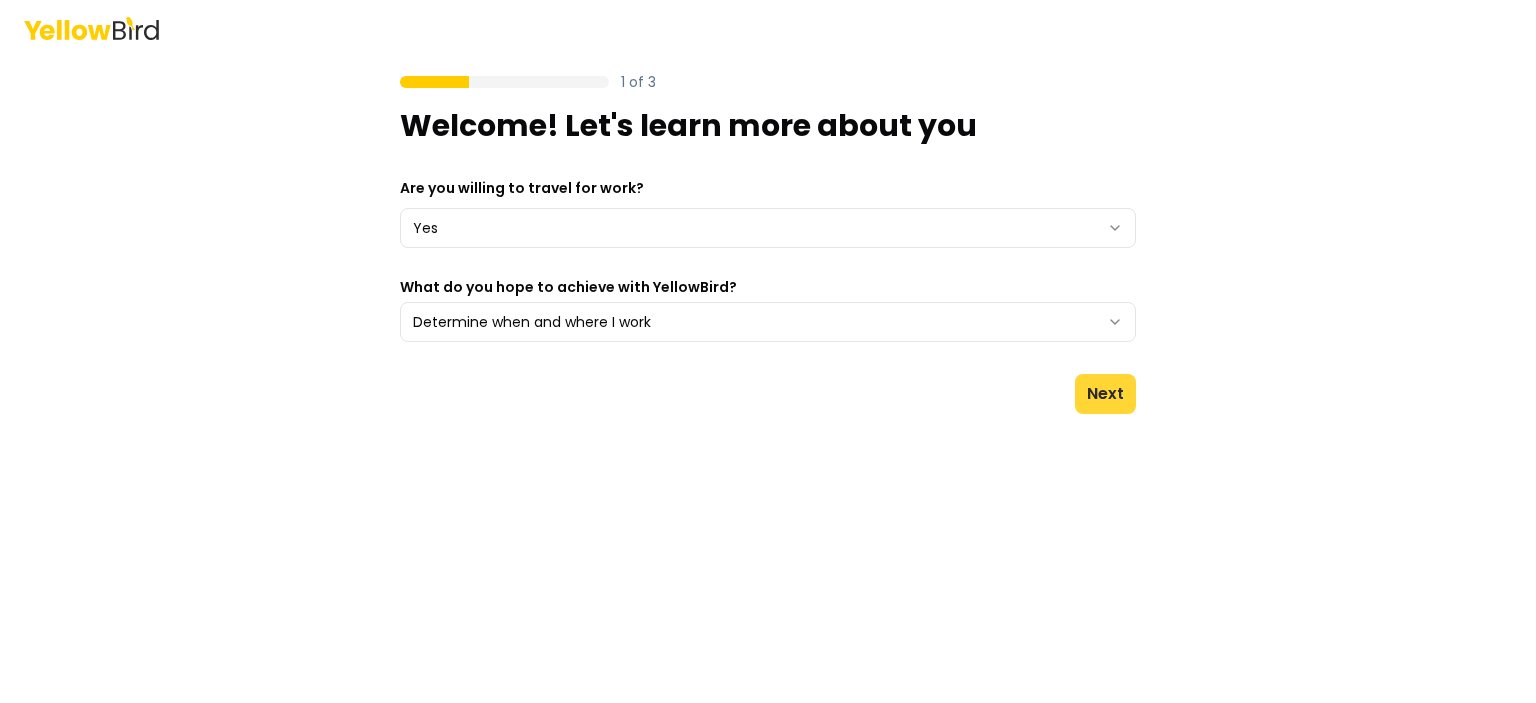 click on "Next" at bounding box center [1105, 394] 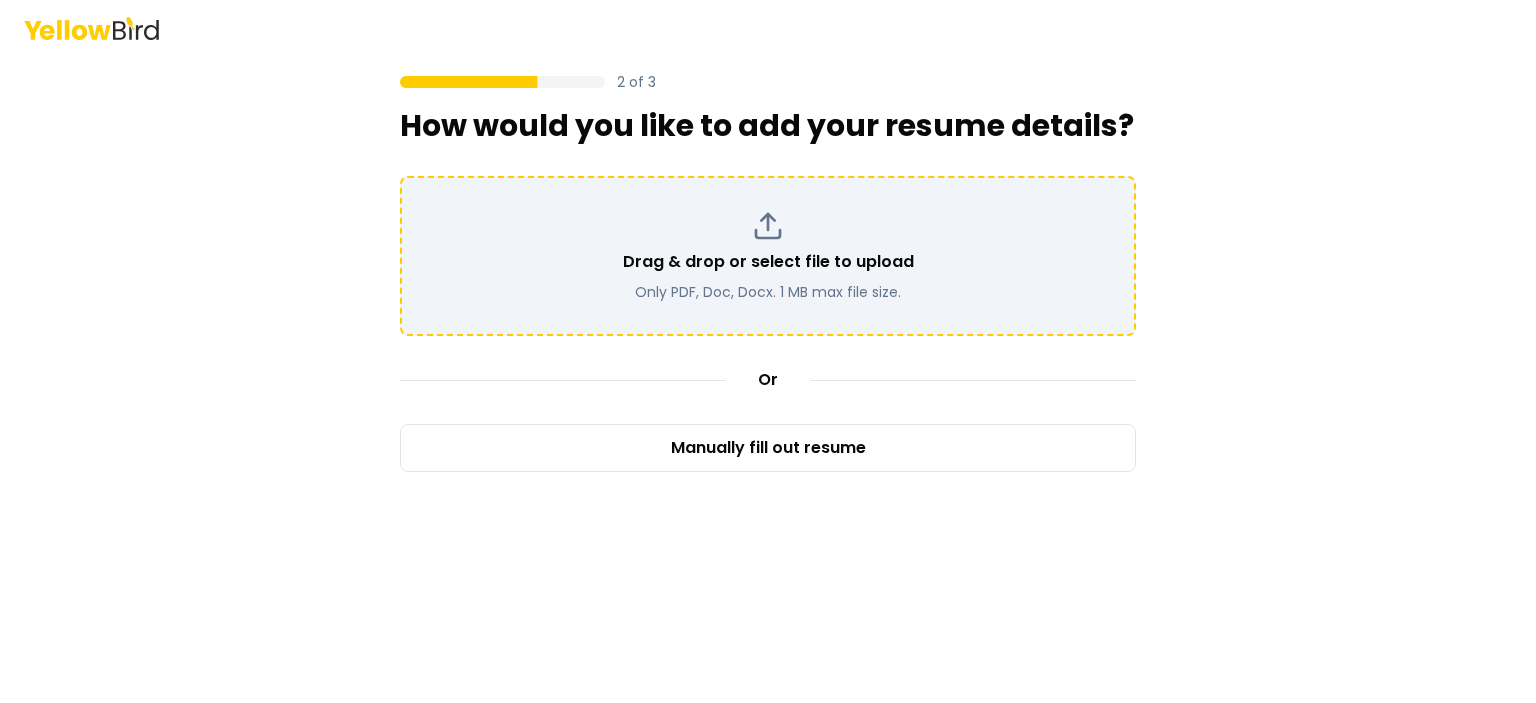 click on "Drag & drop or select file to upload" at bounding box center [768, 262] 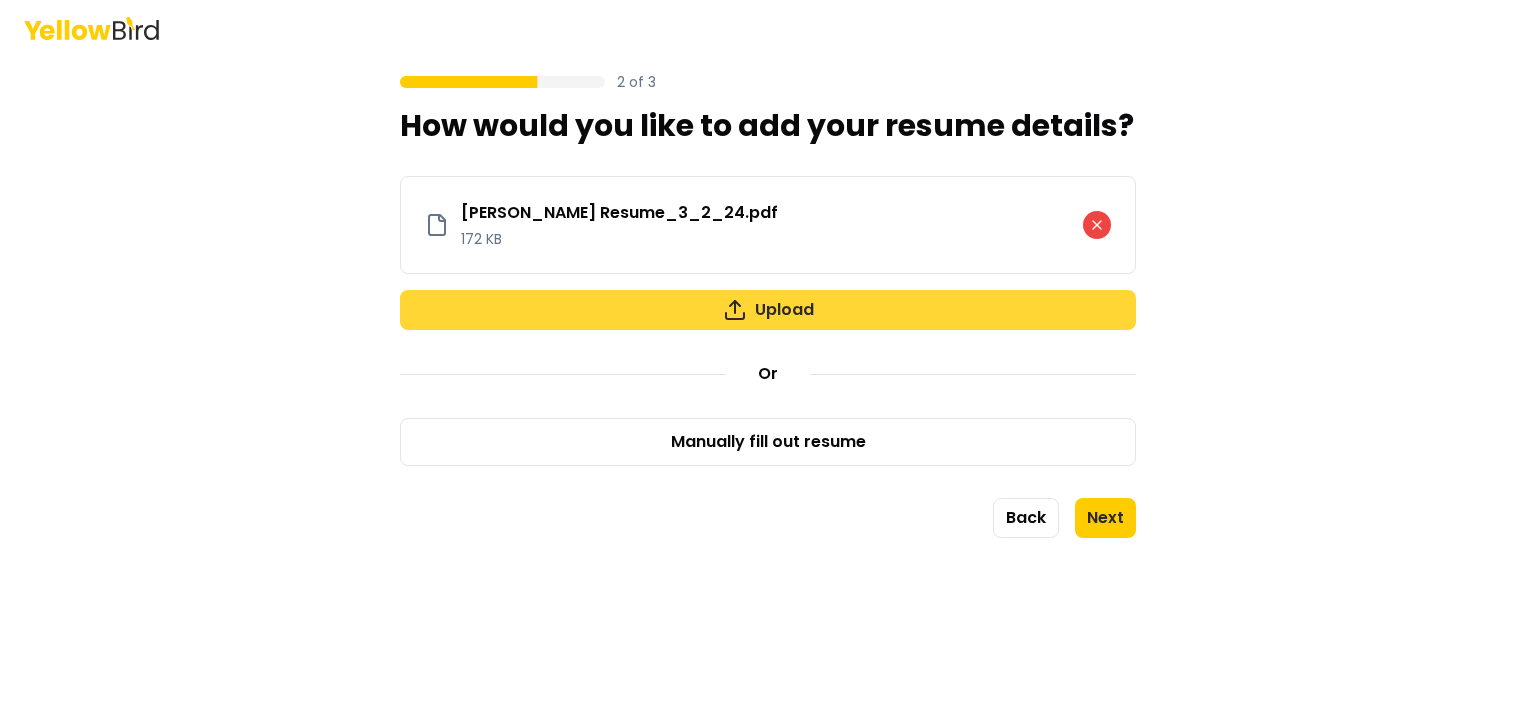 click on "Upload" at bounding box center (768, 310) 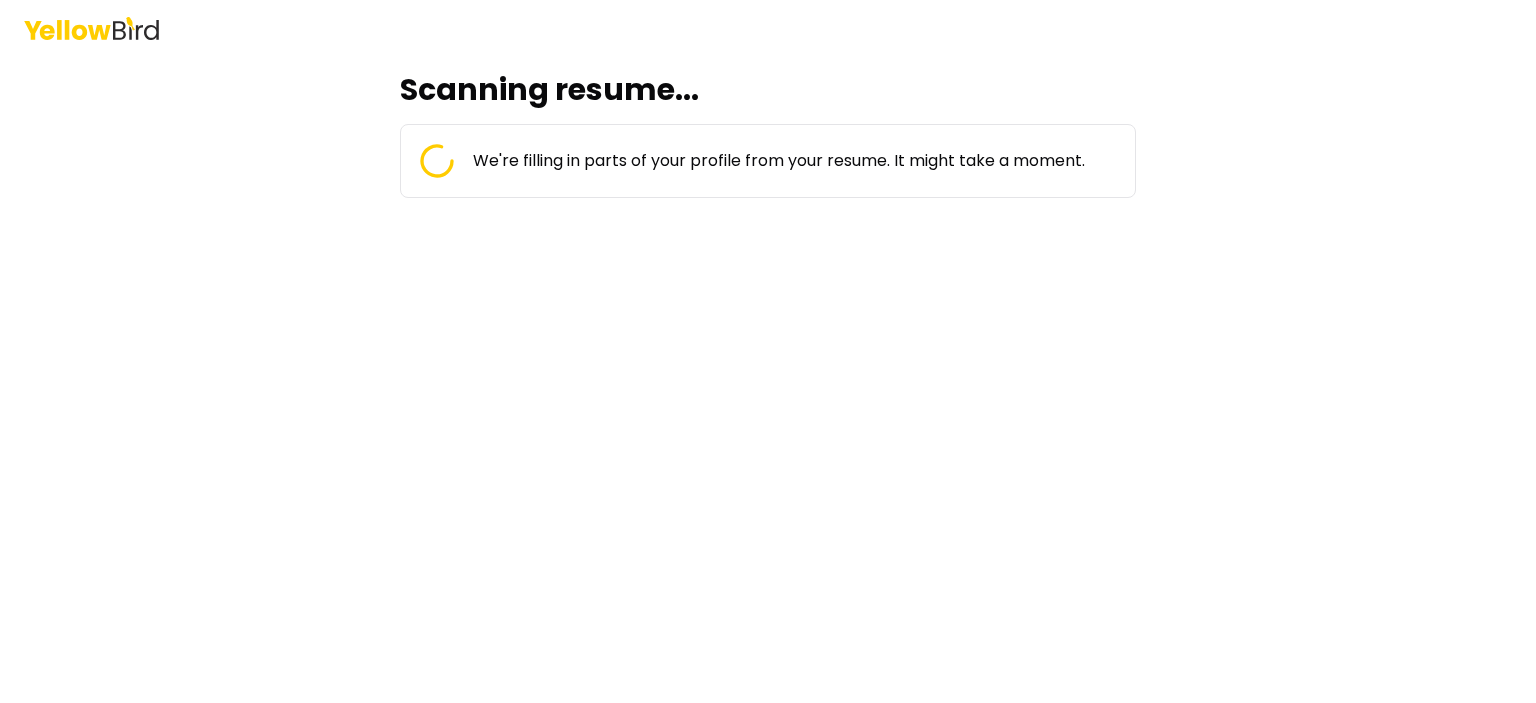 click on "Scanning resume... We're filling in parts of your profile from your resume. It might take a moment." at bounding box center [768, 379] 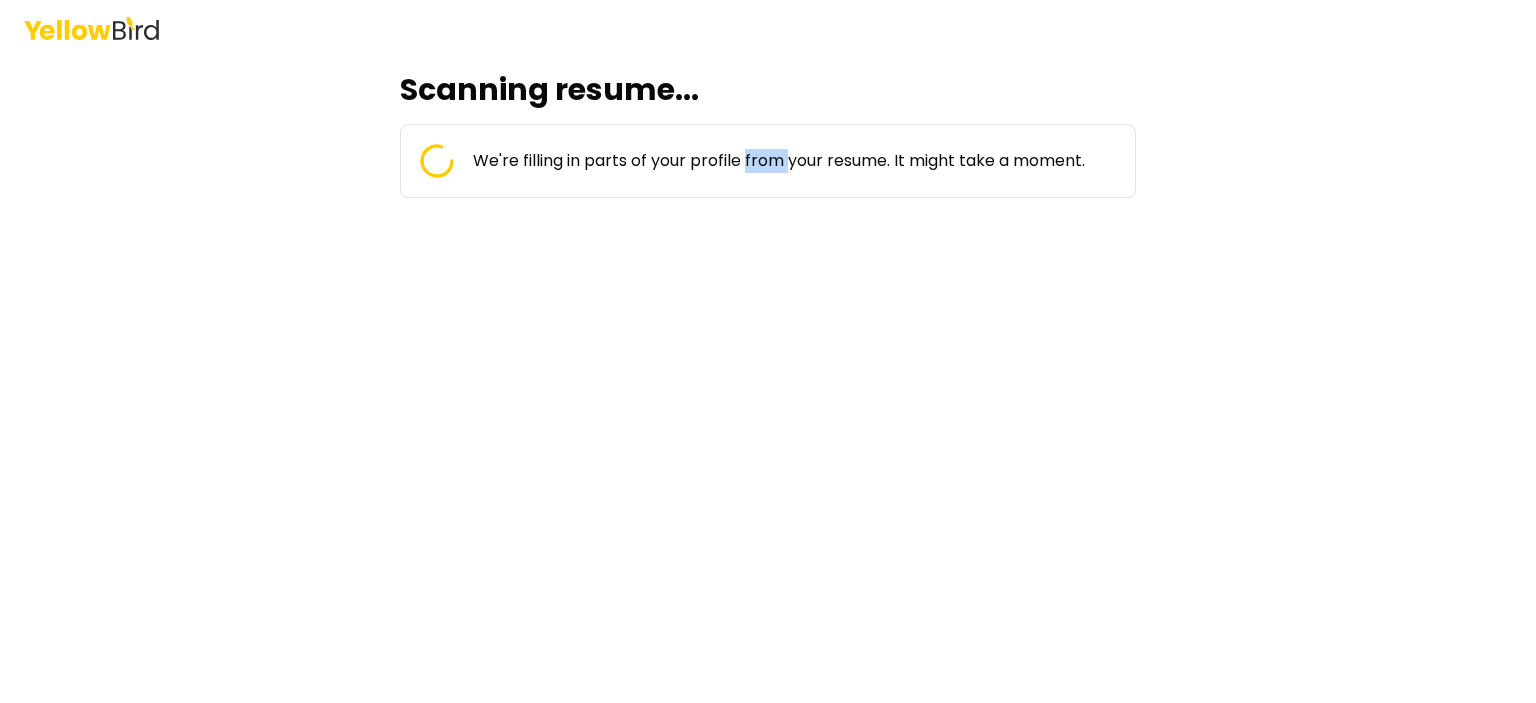click on "Scanning resume... We're filling in parts of your profile from your resume. It might take a moment." at bounding box center [768, 379] 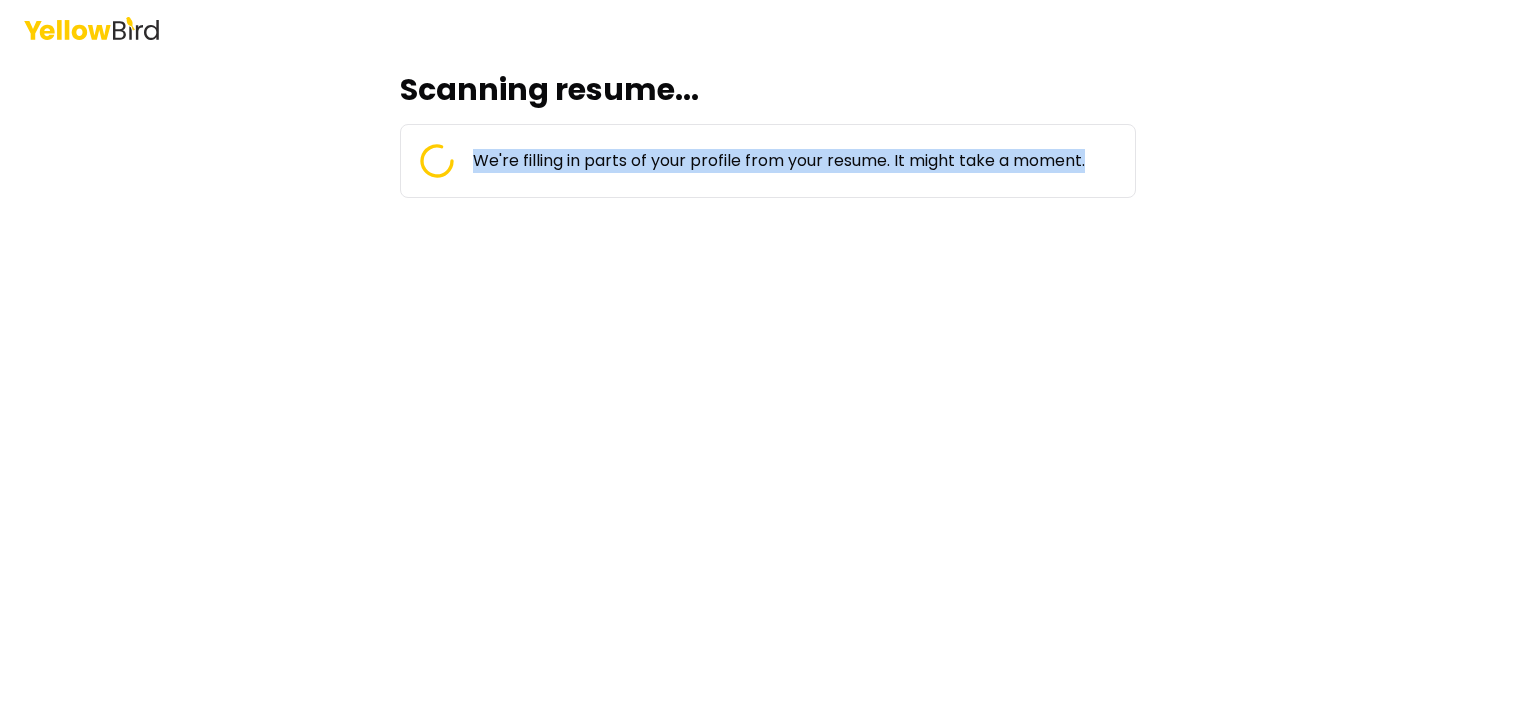 click on "Scanning resume... We're filling in parts of your profile from your resume. It might take a moment." at bounding box center [768, 379] 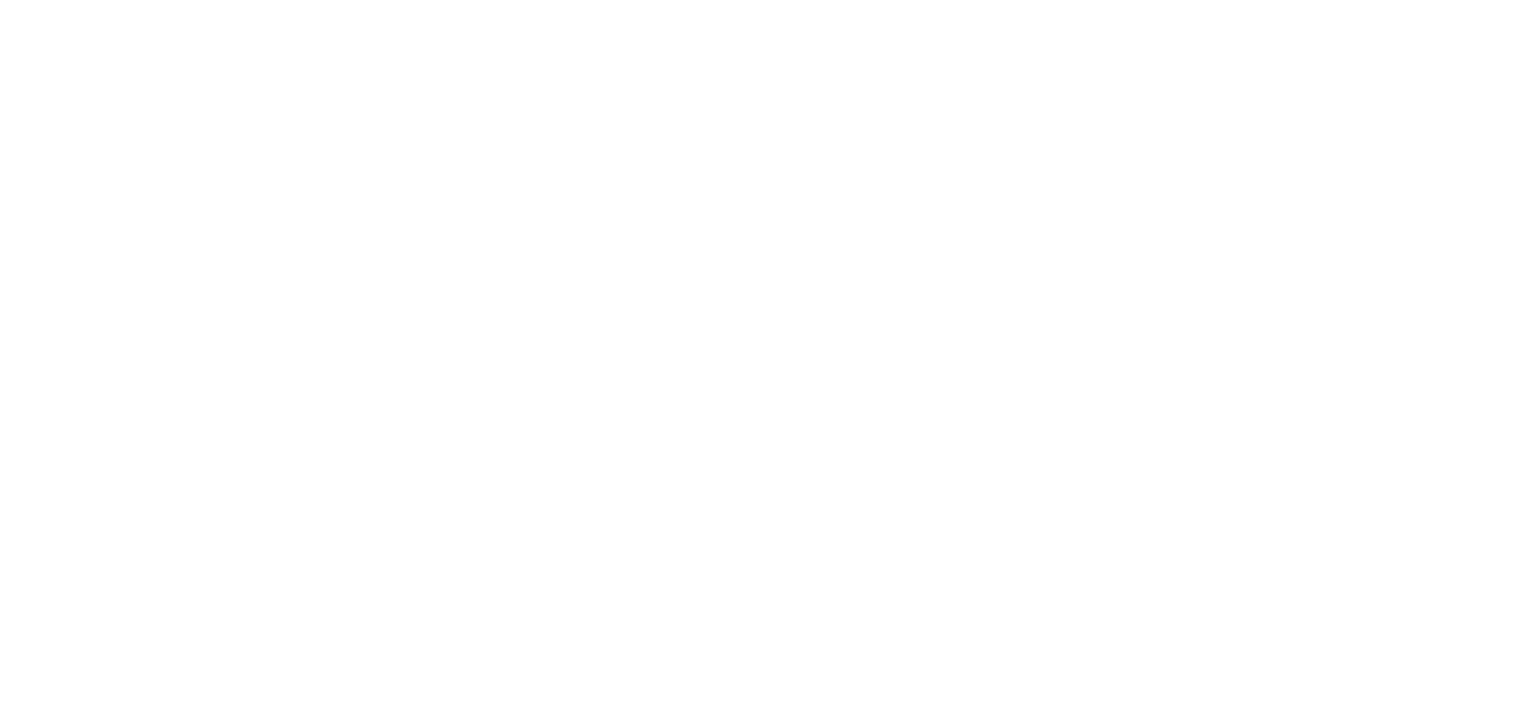 scroll, scrollTop: 0, scrollLeft: 0, axis: both 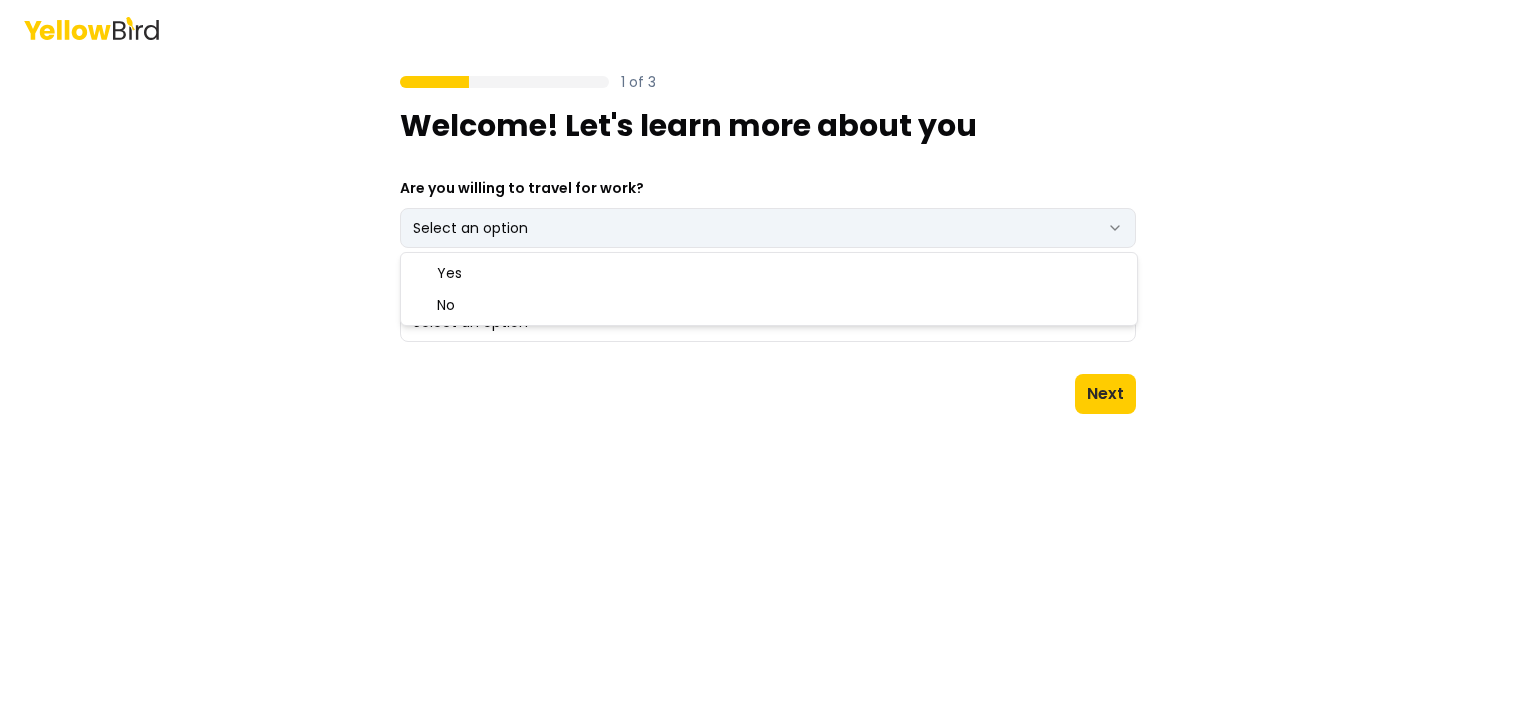click on "1 of 3 Welcome! Let's learn more about you Are you willing to travel for work? Select an option *** ** What do you hope to achieve with YellowBird? Select an option Next
Yes No" at bounding box center [768, 351] 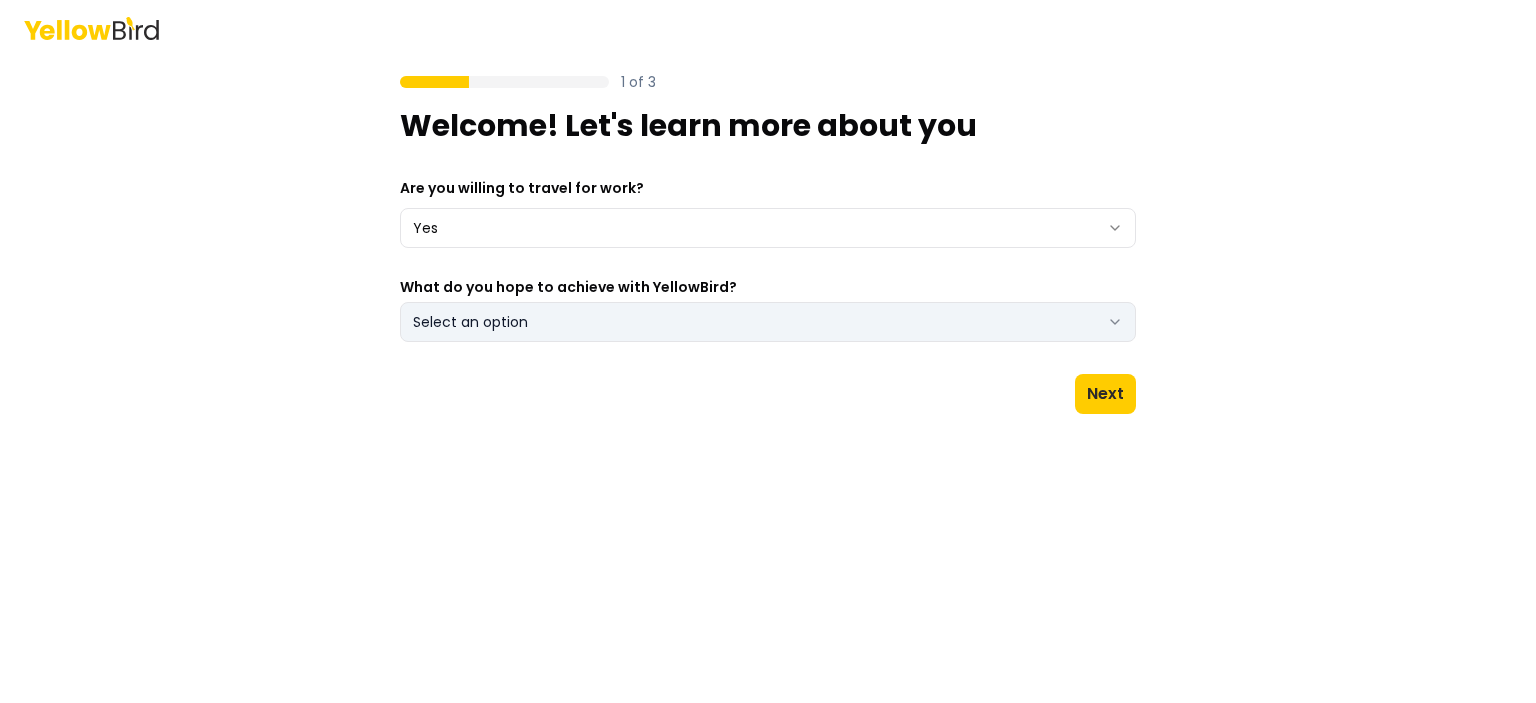 click on "Select an option" at bounding box center (768, 322) 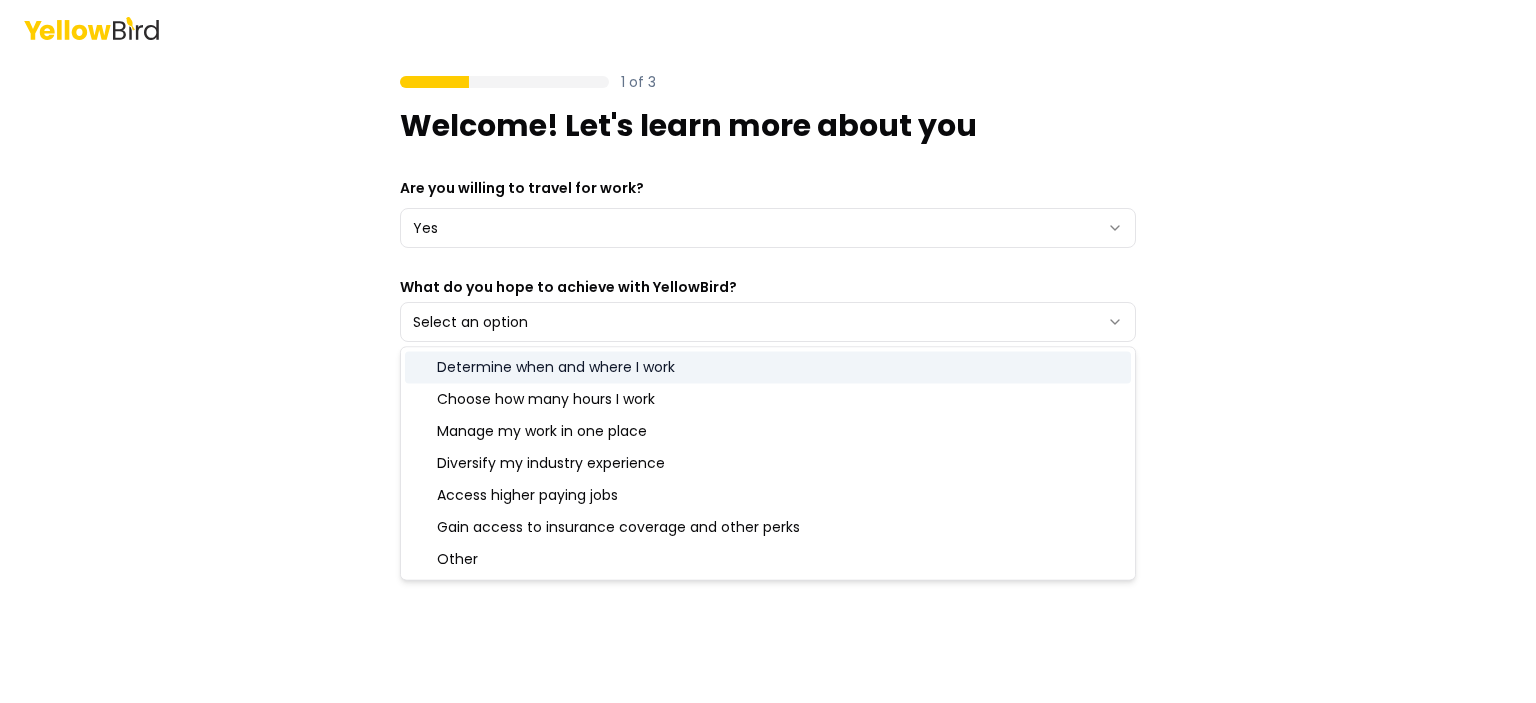 click on "Determine when and where I work" at bounding box center [768, 367] 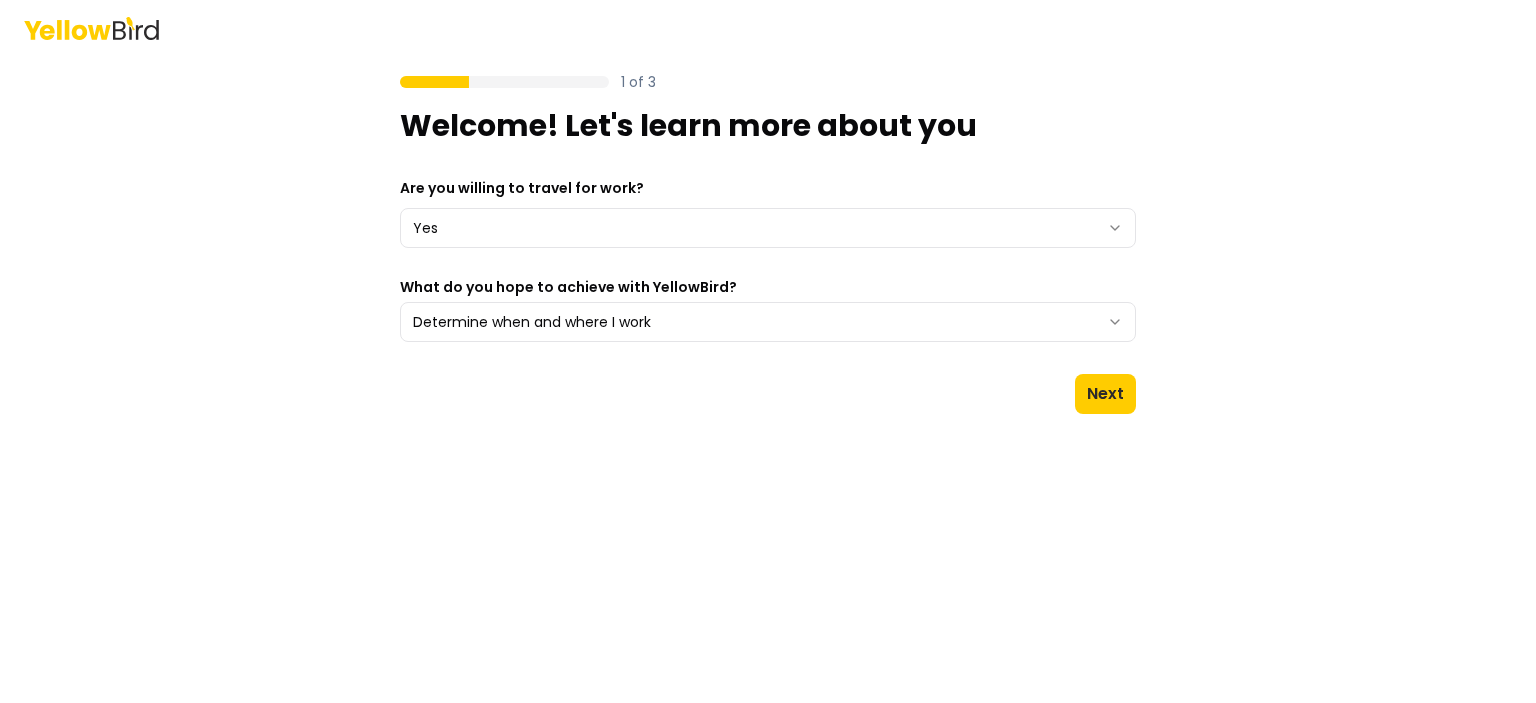 click on "1 of 3 Welcome! Let's learn more about you Are you willing to travel for work? Yes *** ** What do you hope to achieve with YellowBird? Determine when and where I work Next" at bounding box center [768, 351] 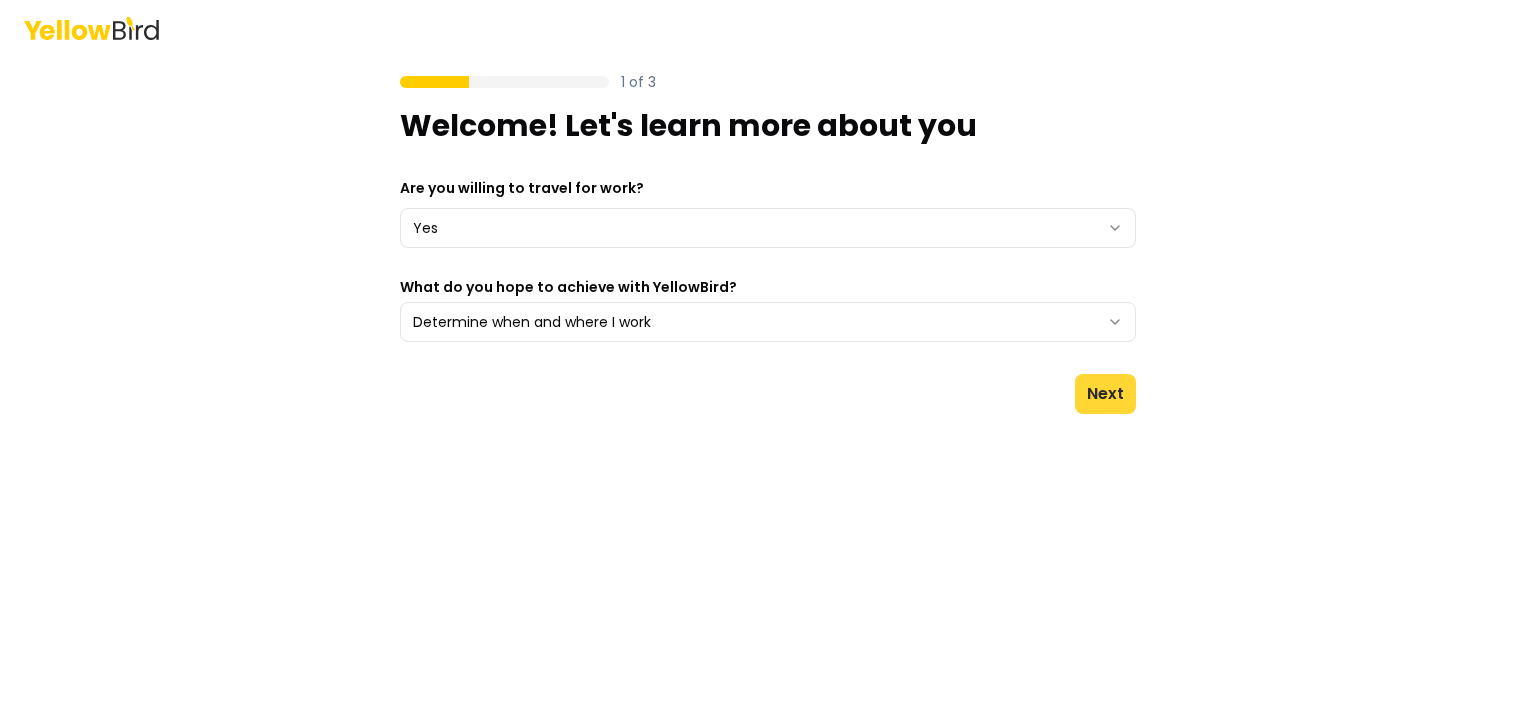 click on "Next" at bounding box center [1105, 394] 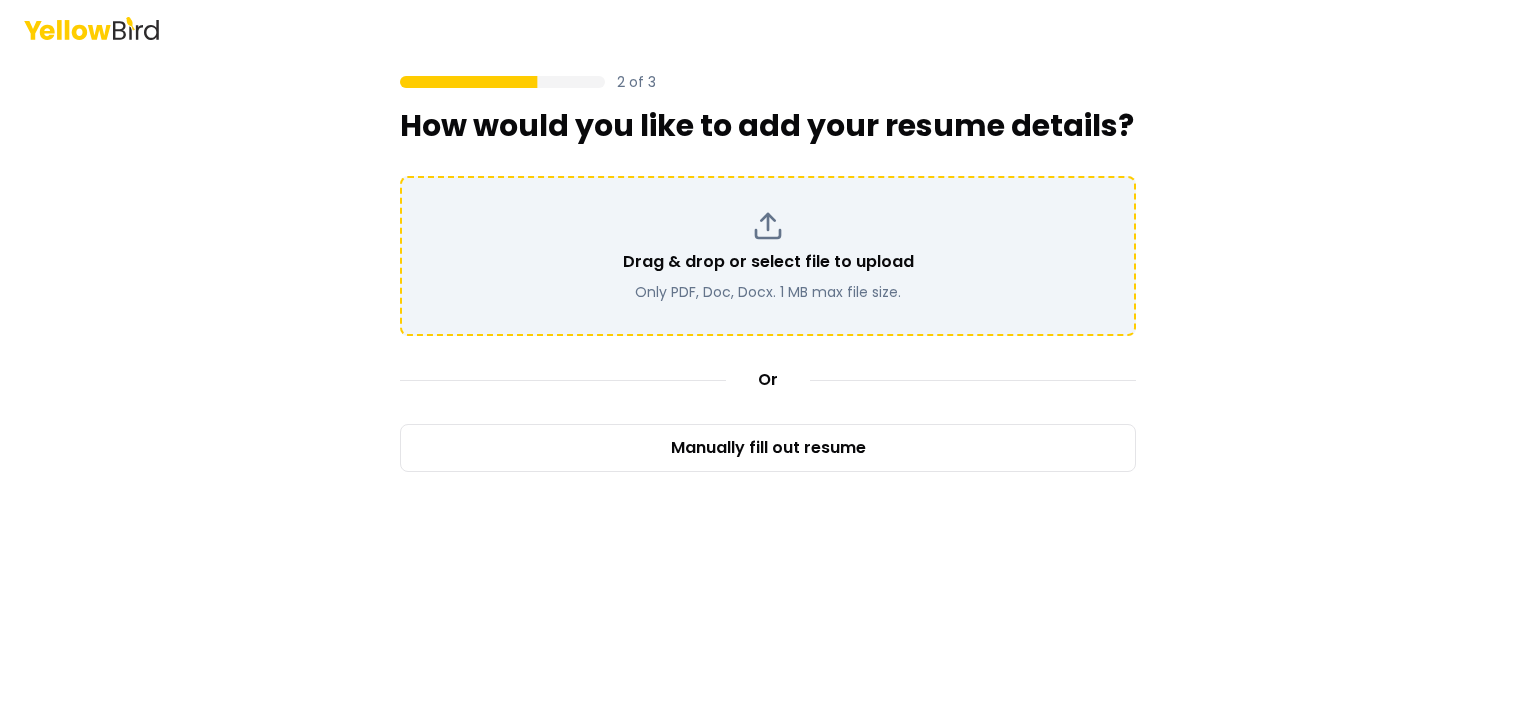 click on "Drag & drop or select file to upload" at bounding box center (768, 262) 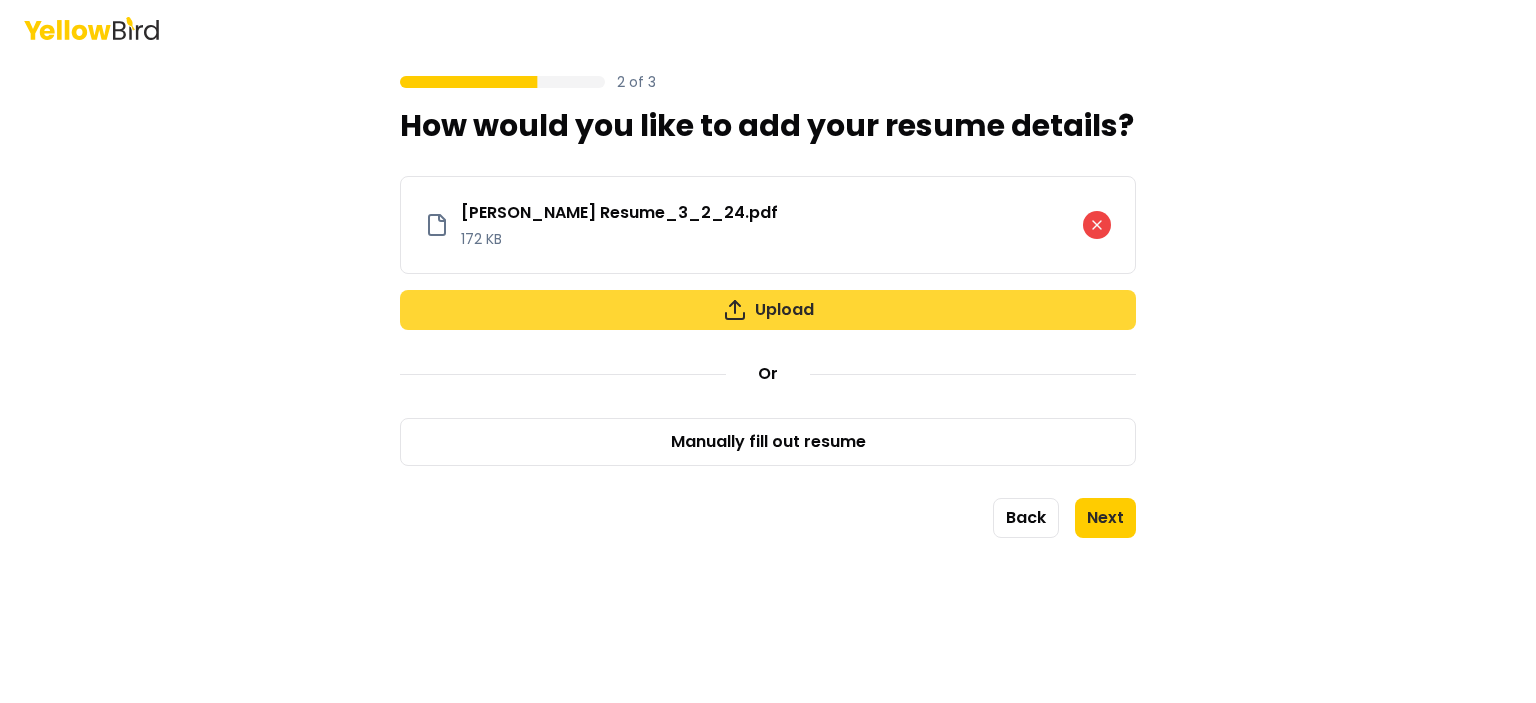 click on "Upload" at bounding box center [768, 310] 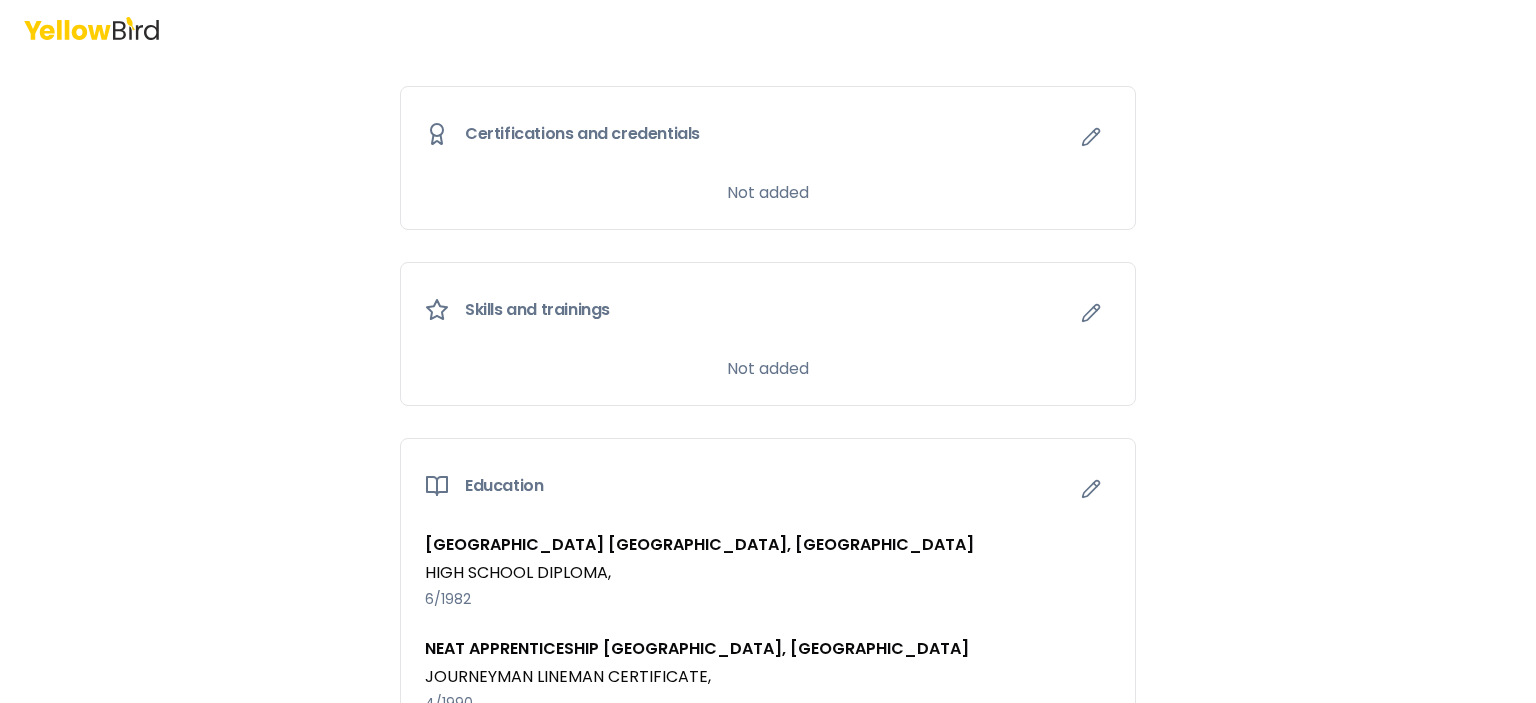 scroll, scrollTop: 1052, scrollLeft: 0, axis: vertical 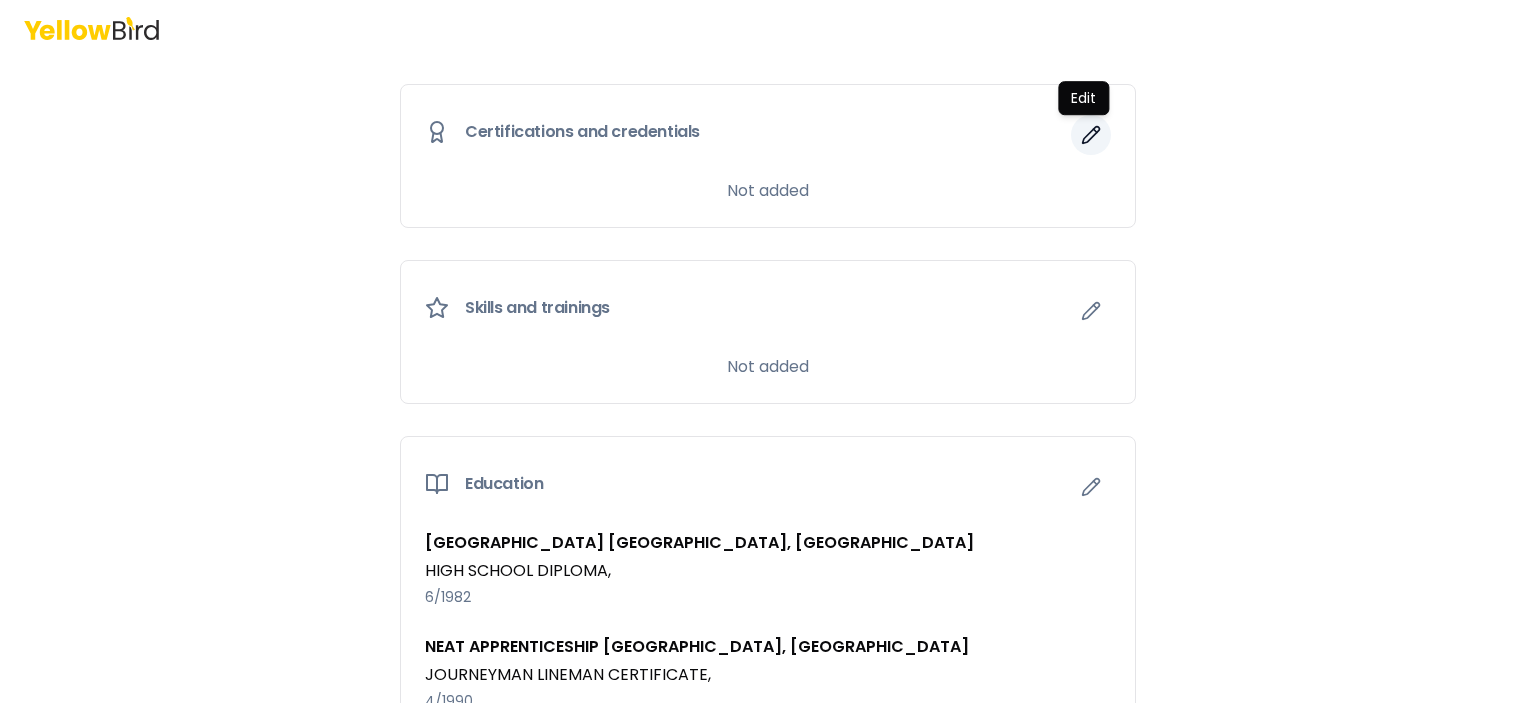 click 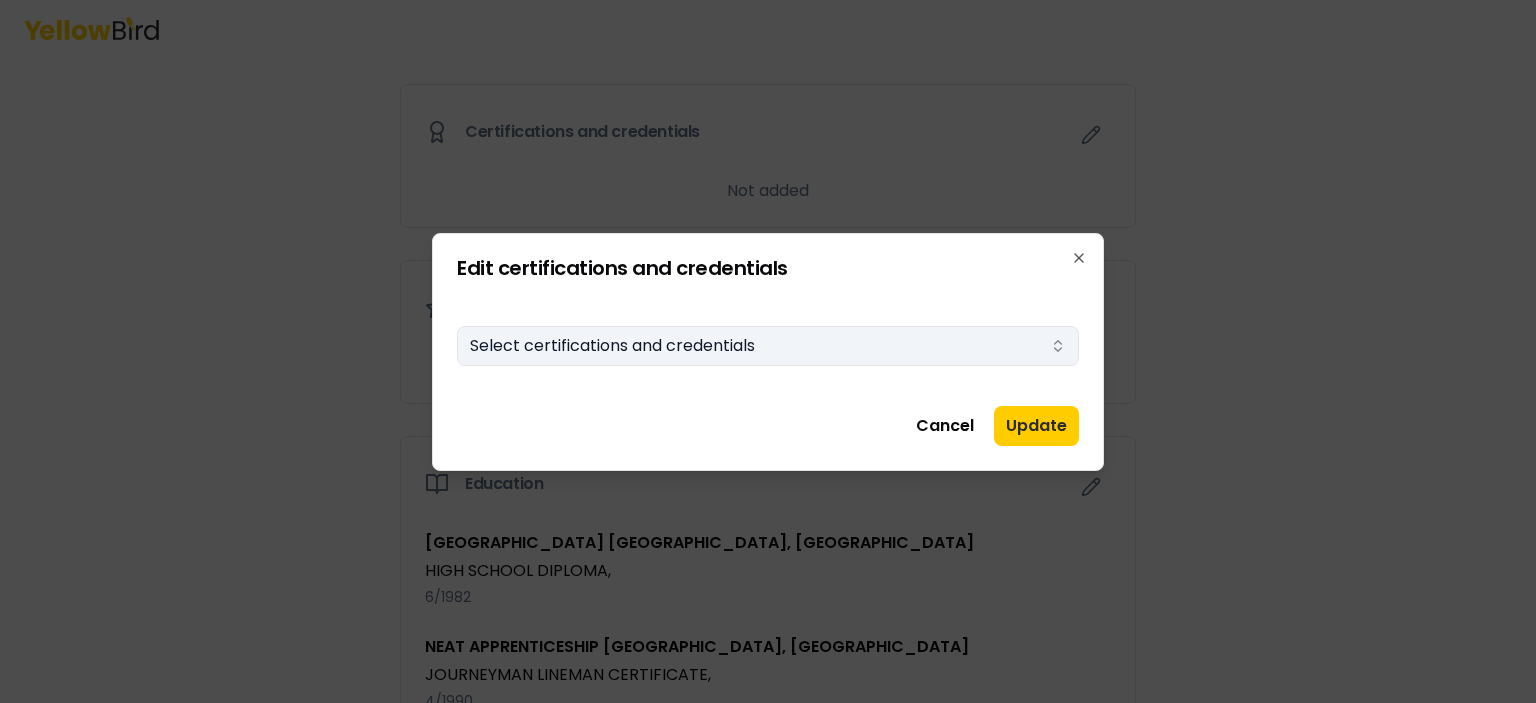 click 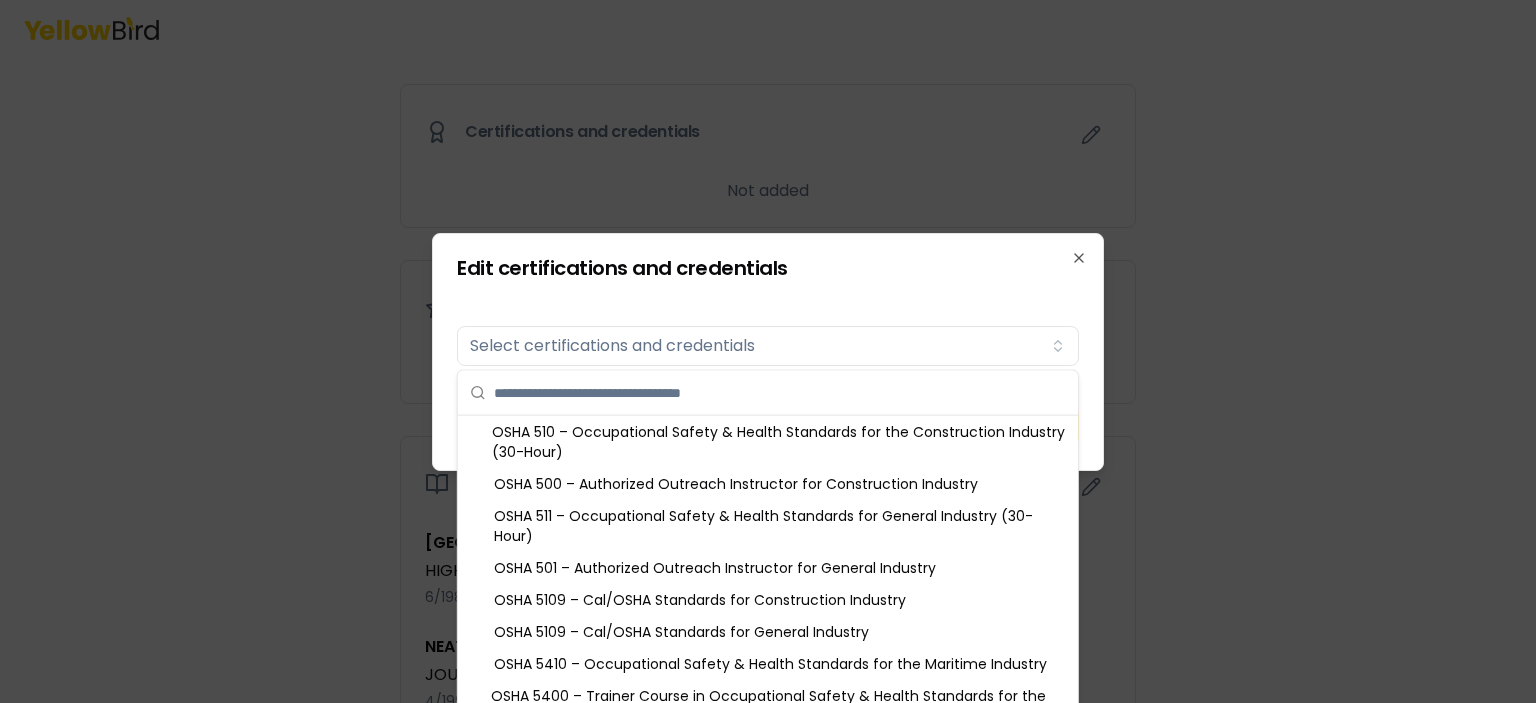 scroll, scrollTop: 947, scrollLeft: 0, axis: vertical 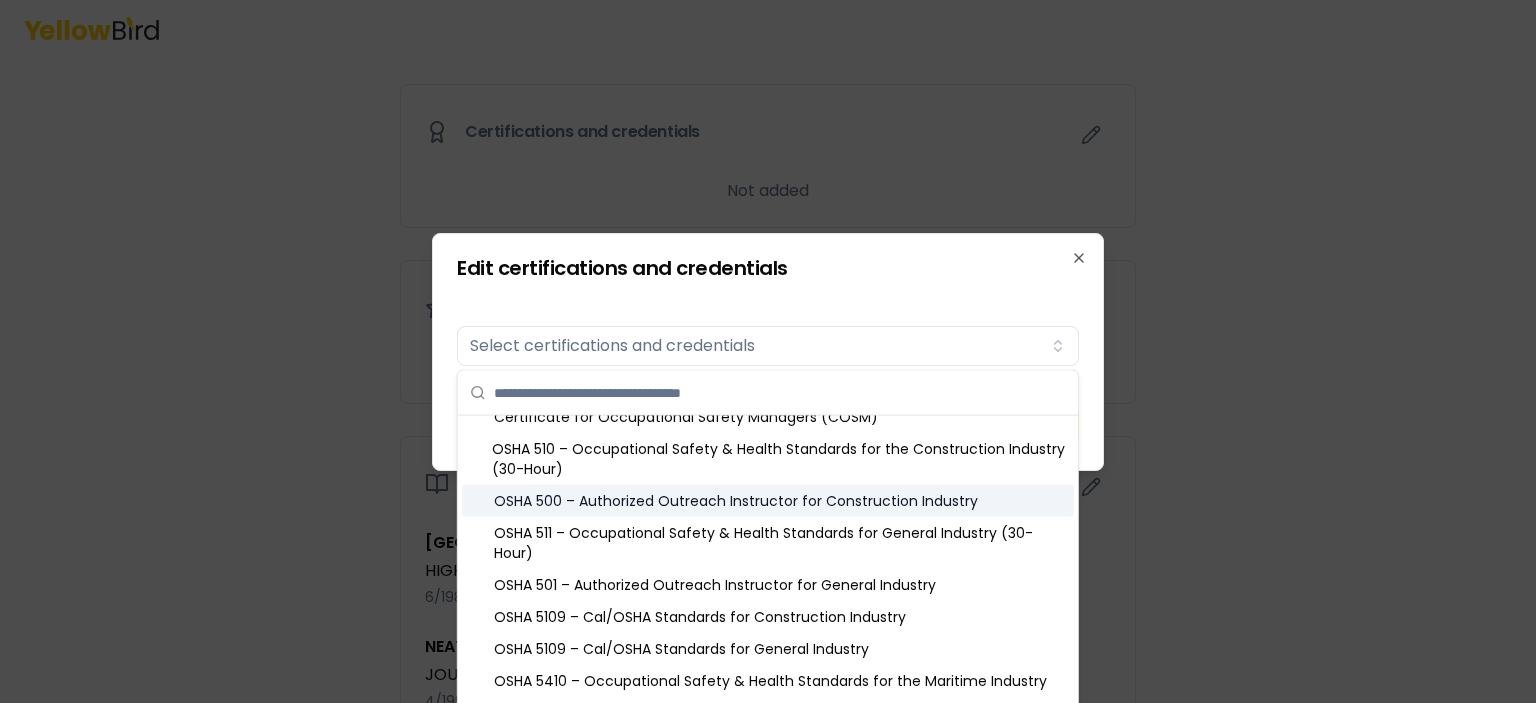 click on "OSHA 500 – Authorized Outreach Instructor for Construction Industry" at bounding box center [768, 501] 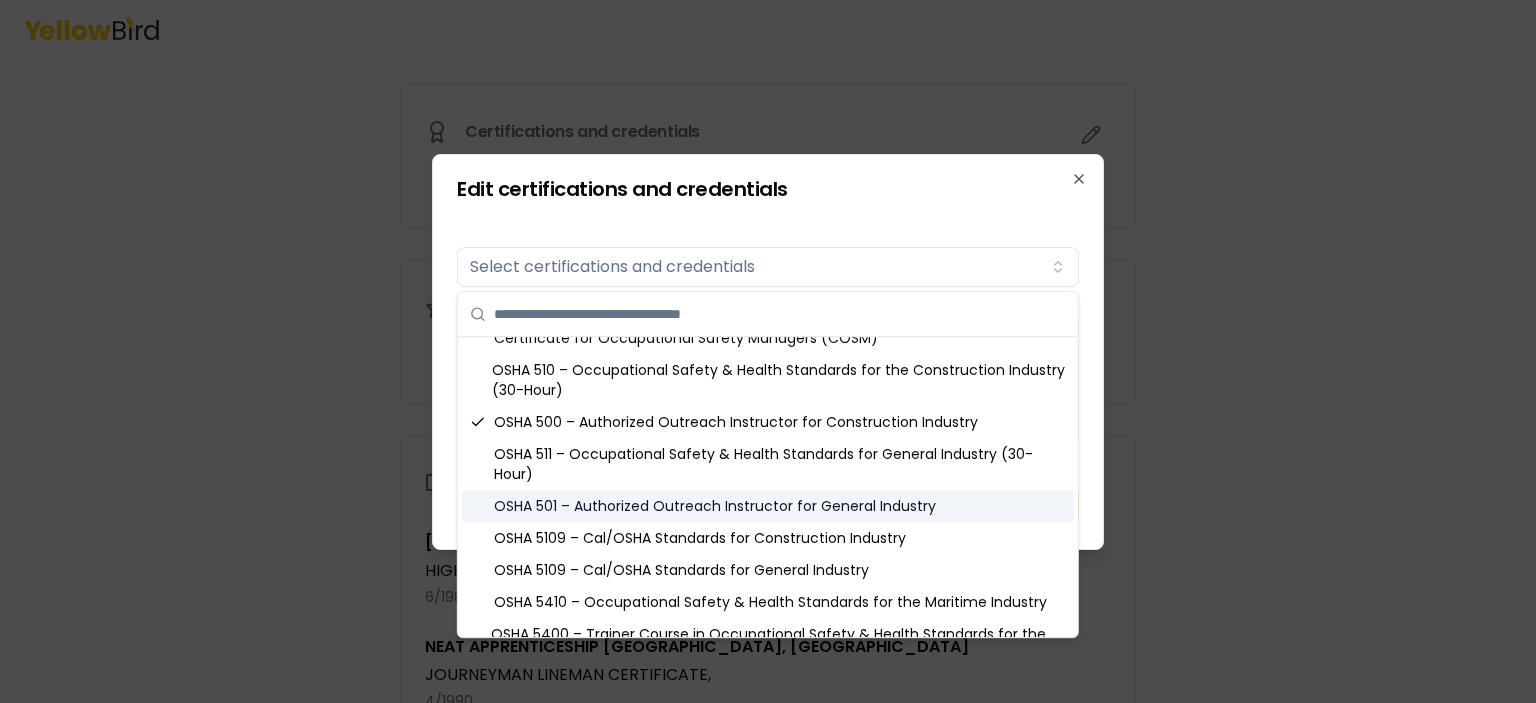click at bounding box center (768, 351) 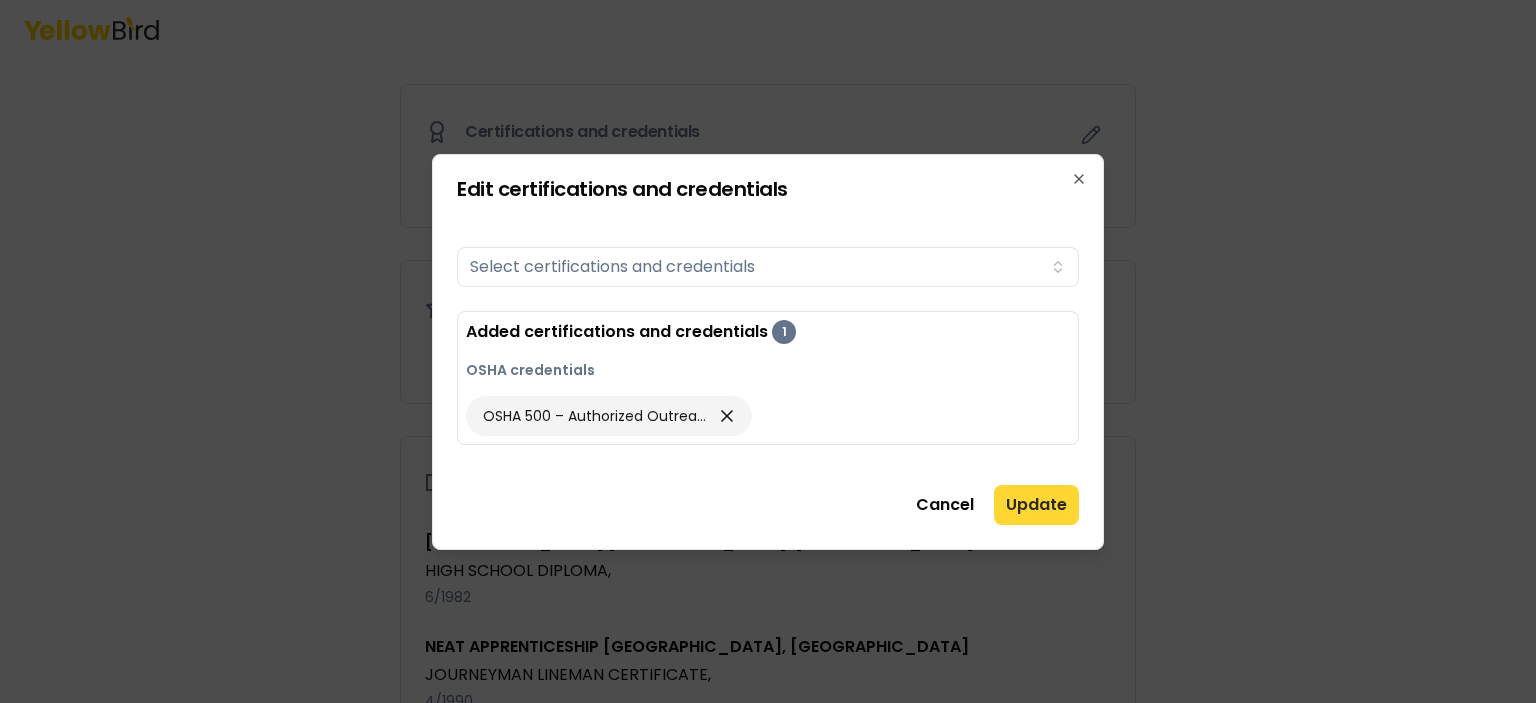 click on "Update" at bounding box center [1036, 505] 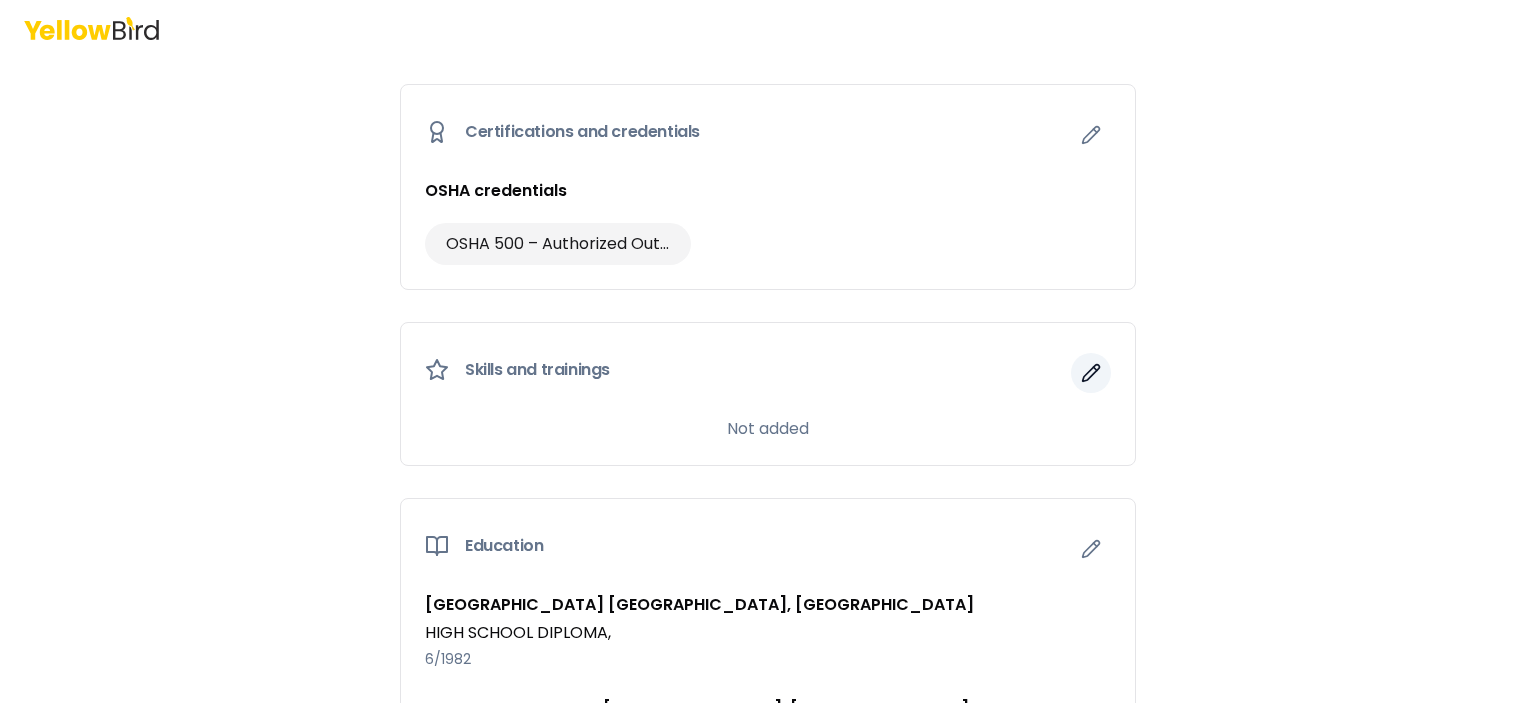 click 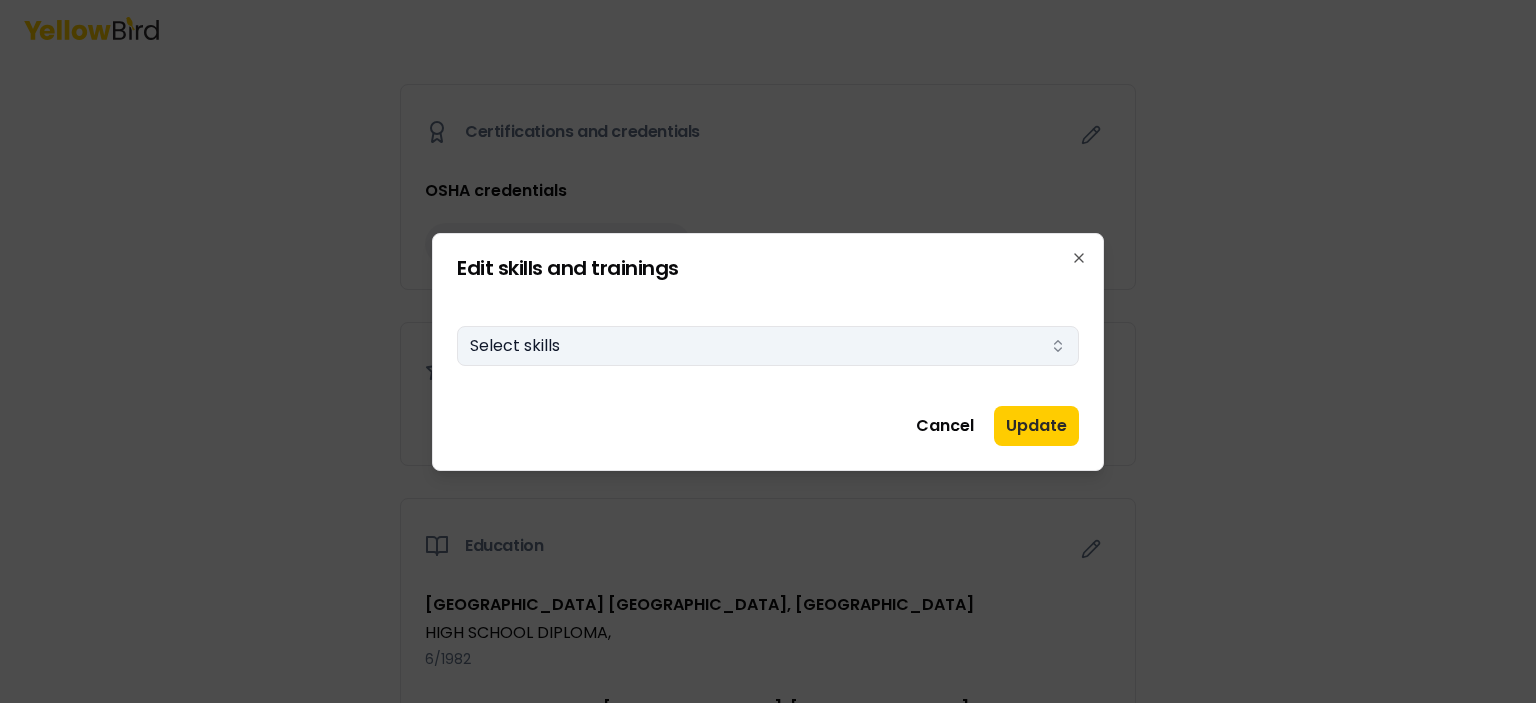 click 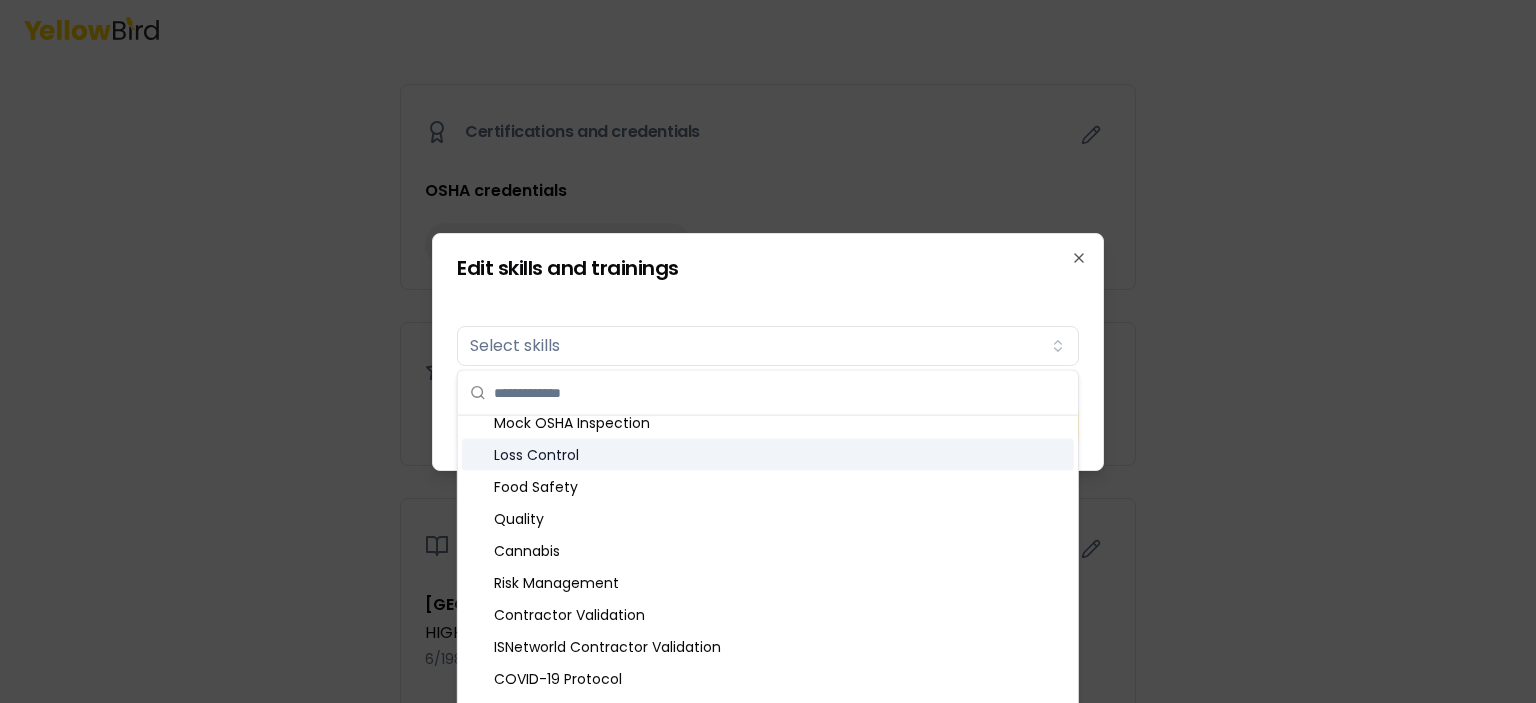scroll, scrollTop: 24, scrollLeft: 0, axis: vertical 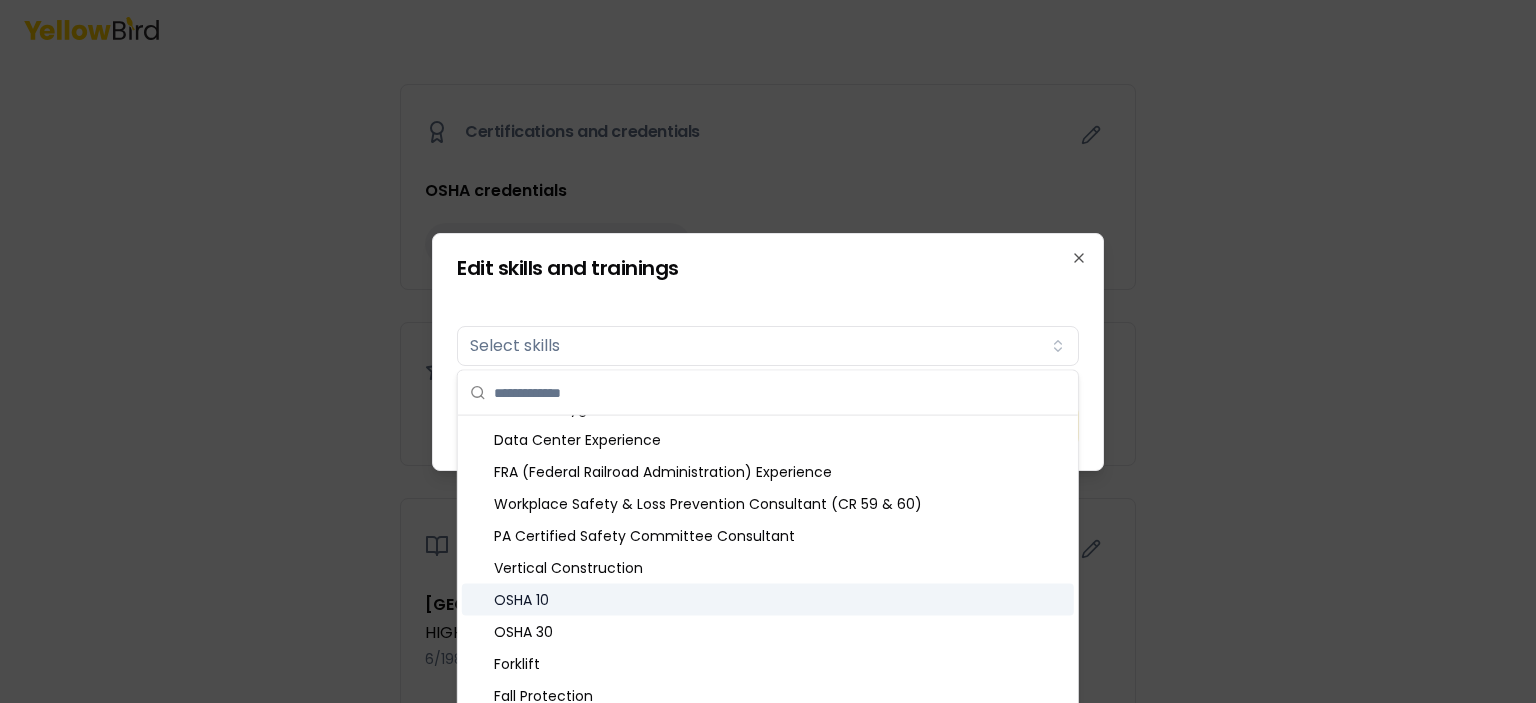 click on "OSHA 10" at bounding box center [768, 600] 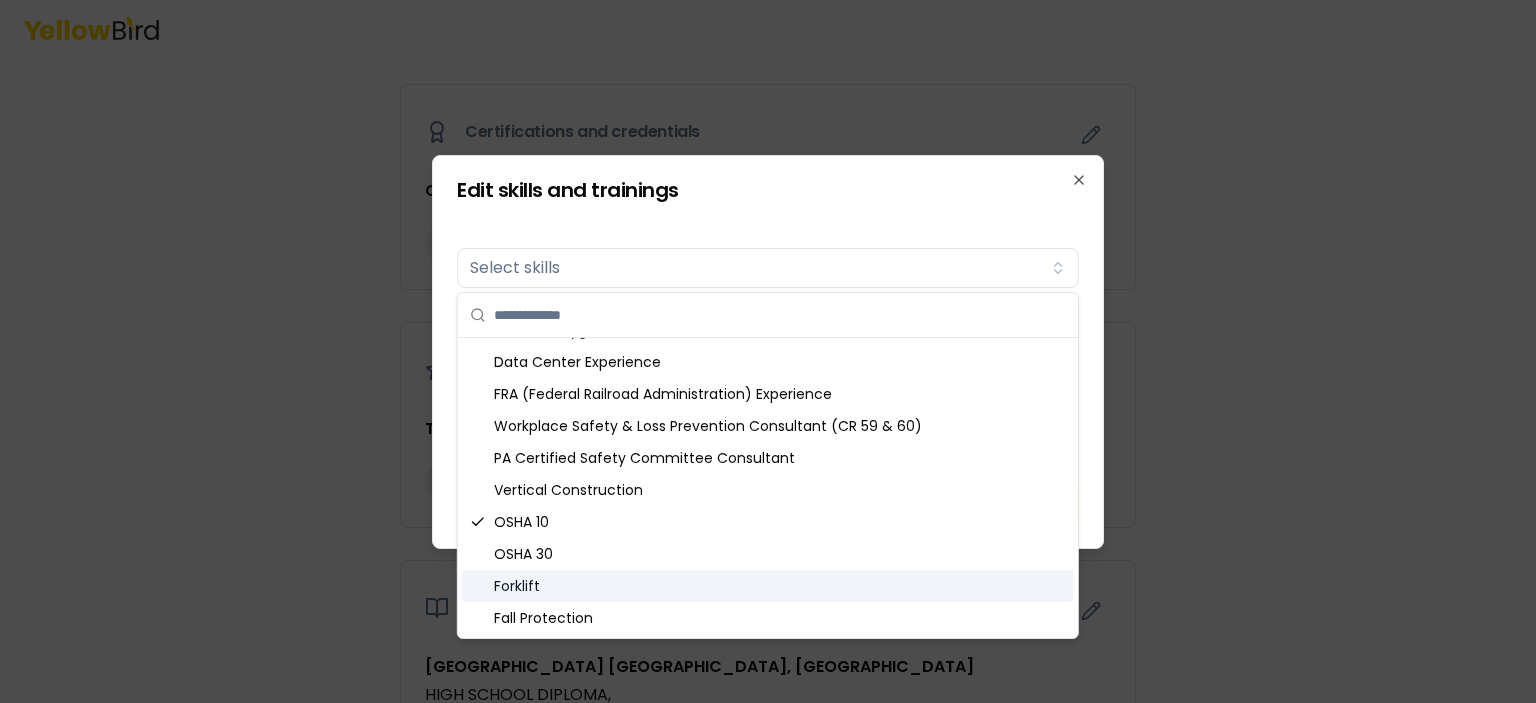 click on "Forklift" at bounding box center [768, 586] 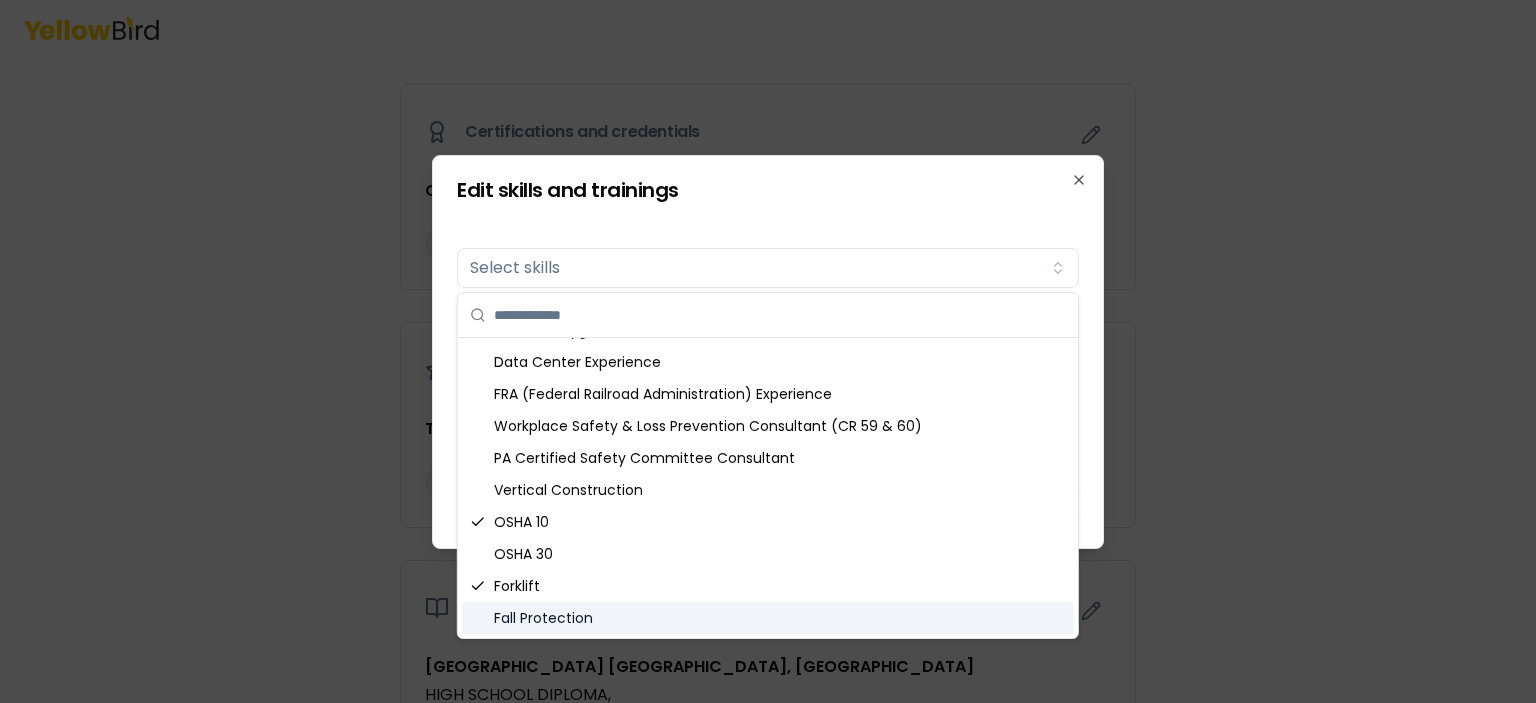 click on "Fall Protection" at bounding box center [768, 618] 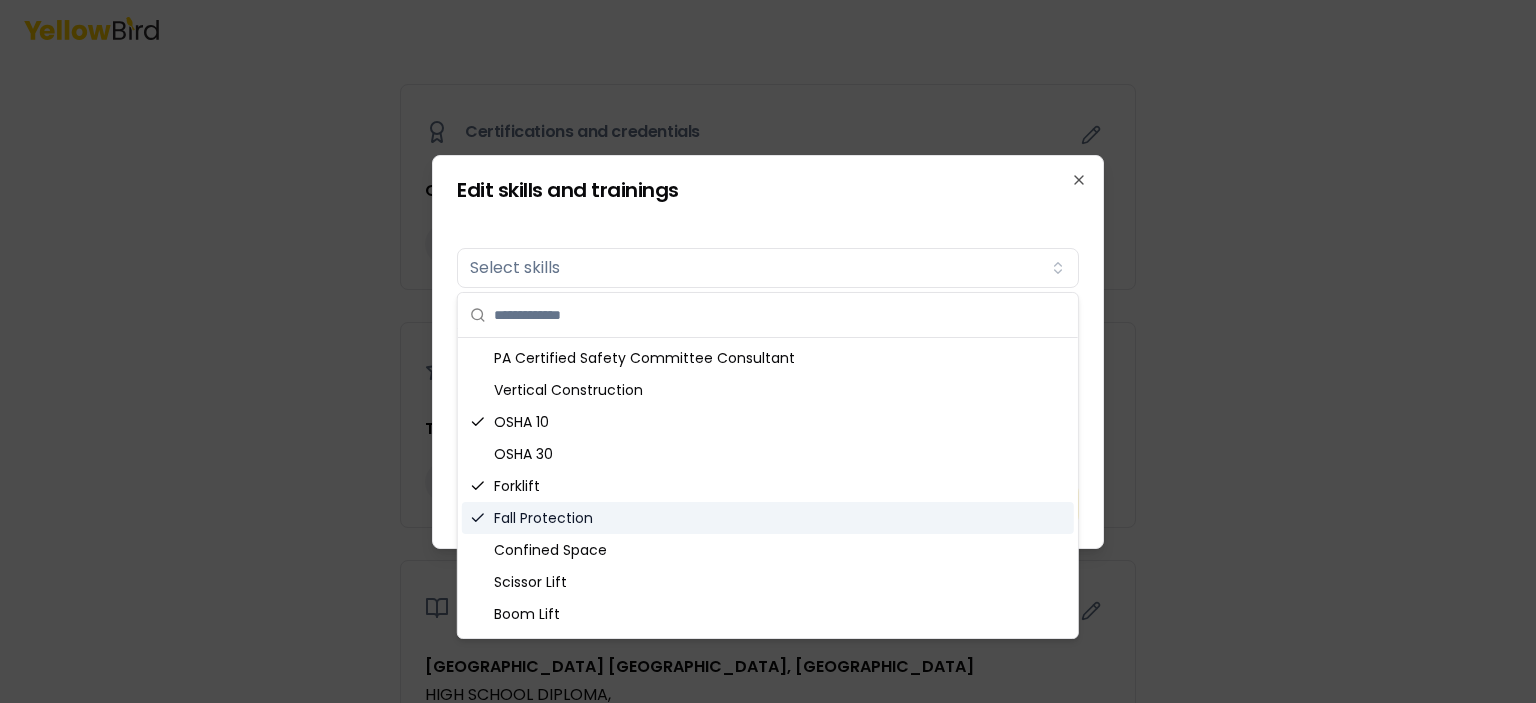 scroll, scrollTop: 436, scrollLeft: 0, axis: vertical 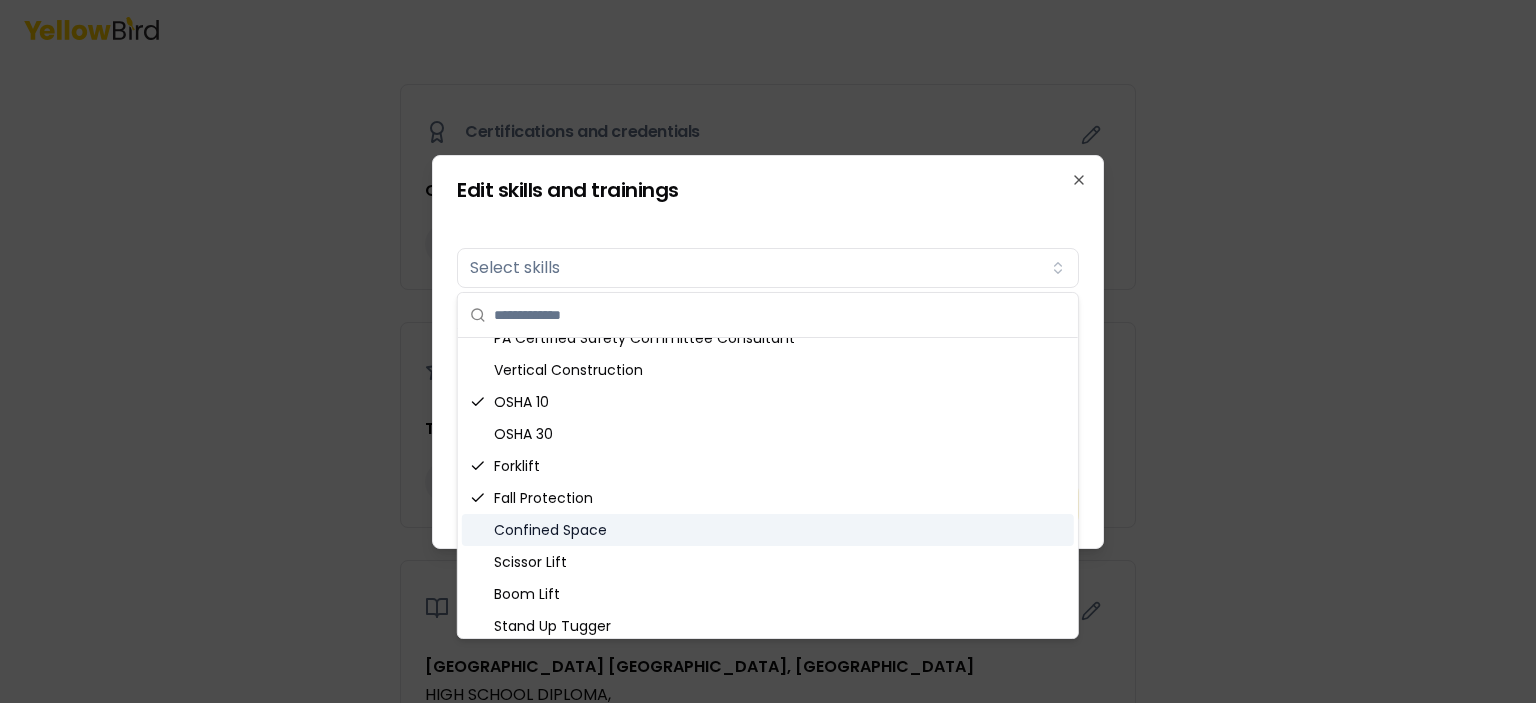 click on "Confined Space" at bounding box center [768, 530] 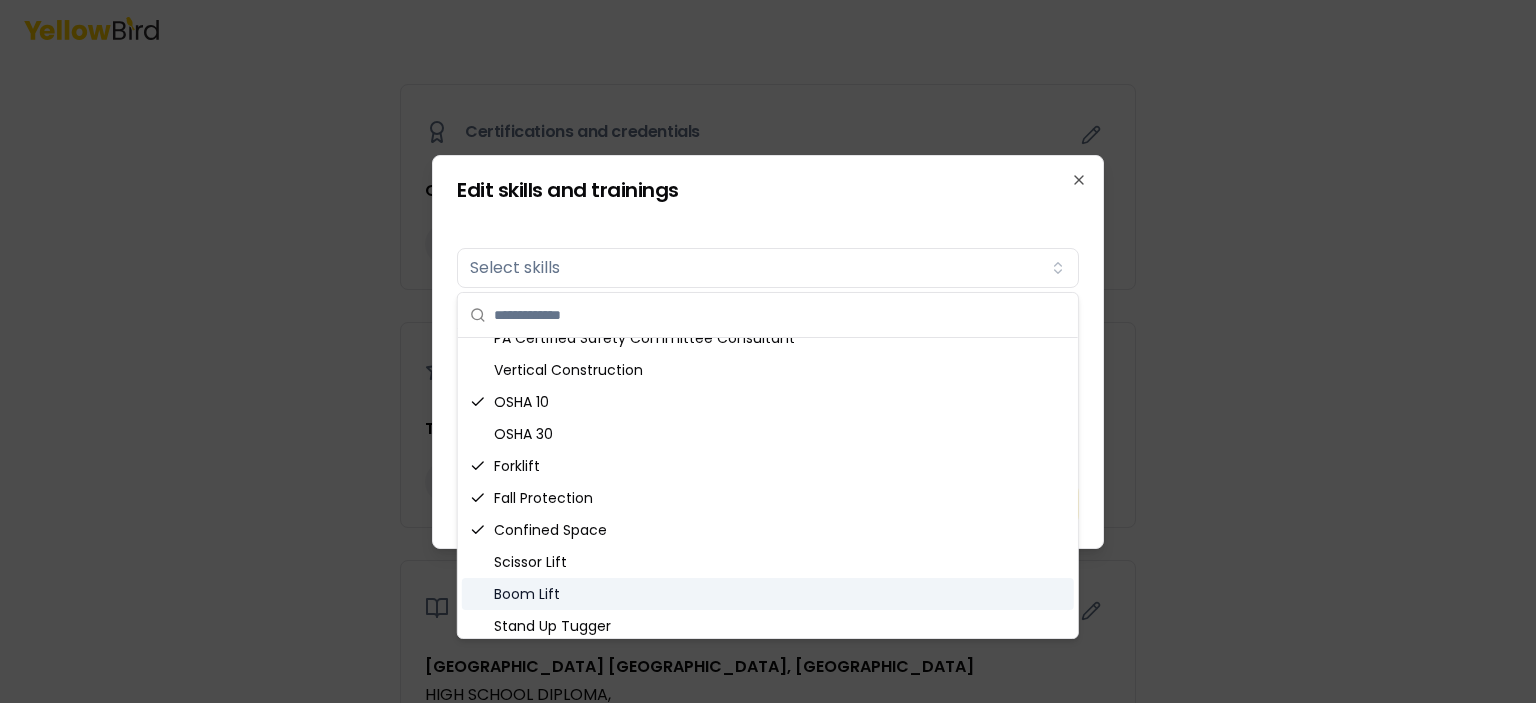 click on "Boom Lift" at bounding box center (768, 594) 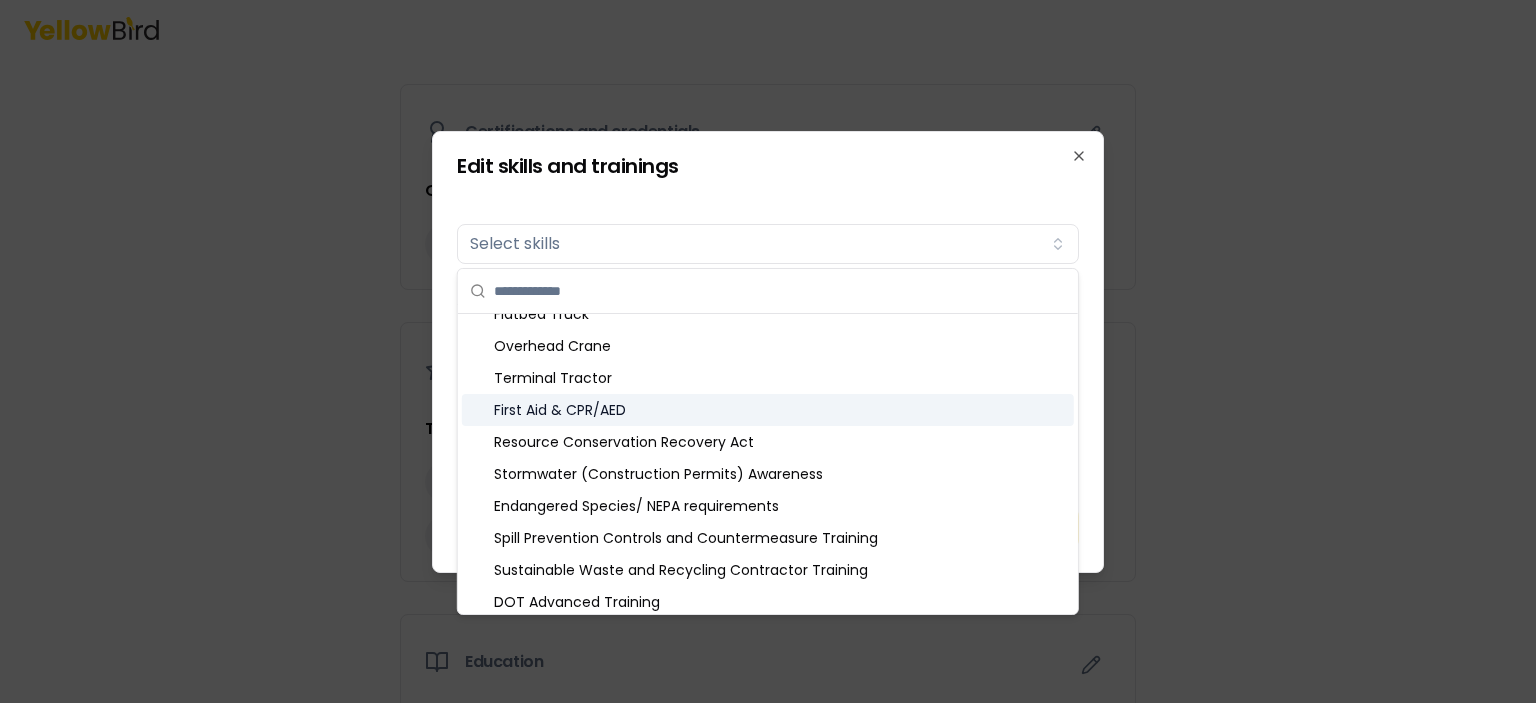 scroll, scrollTop: 828, scrollLeft: 0, axis: vertical 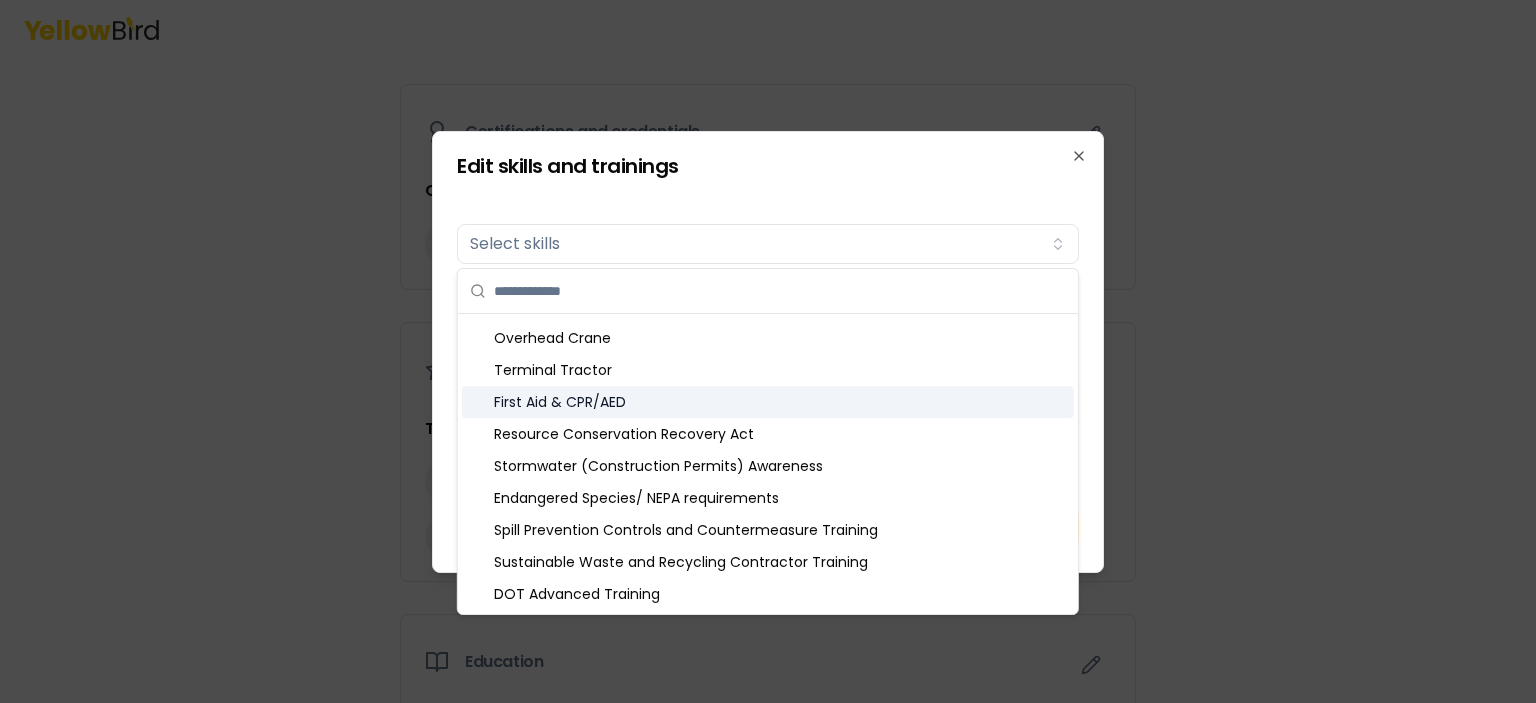 click on "First Aid & CPR/AED" at bounding box center [768, 402] 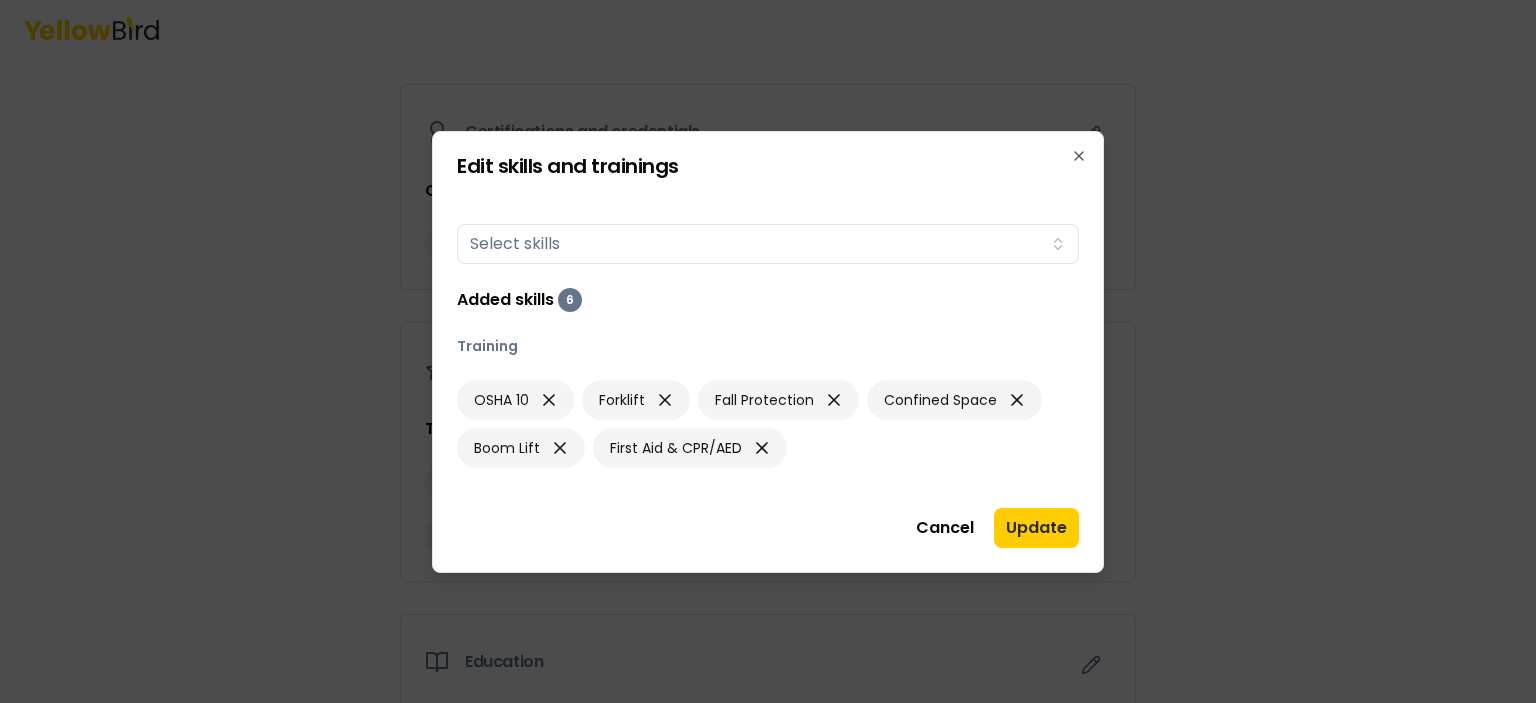 click at bounding box center (768, 351) 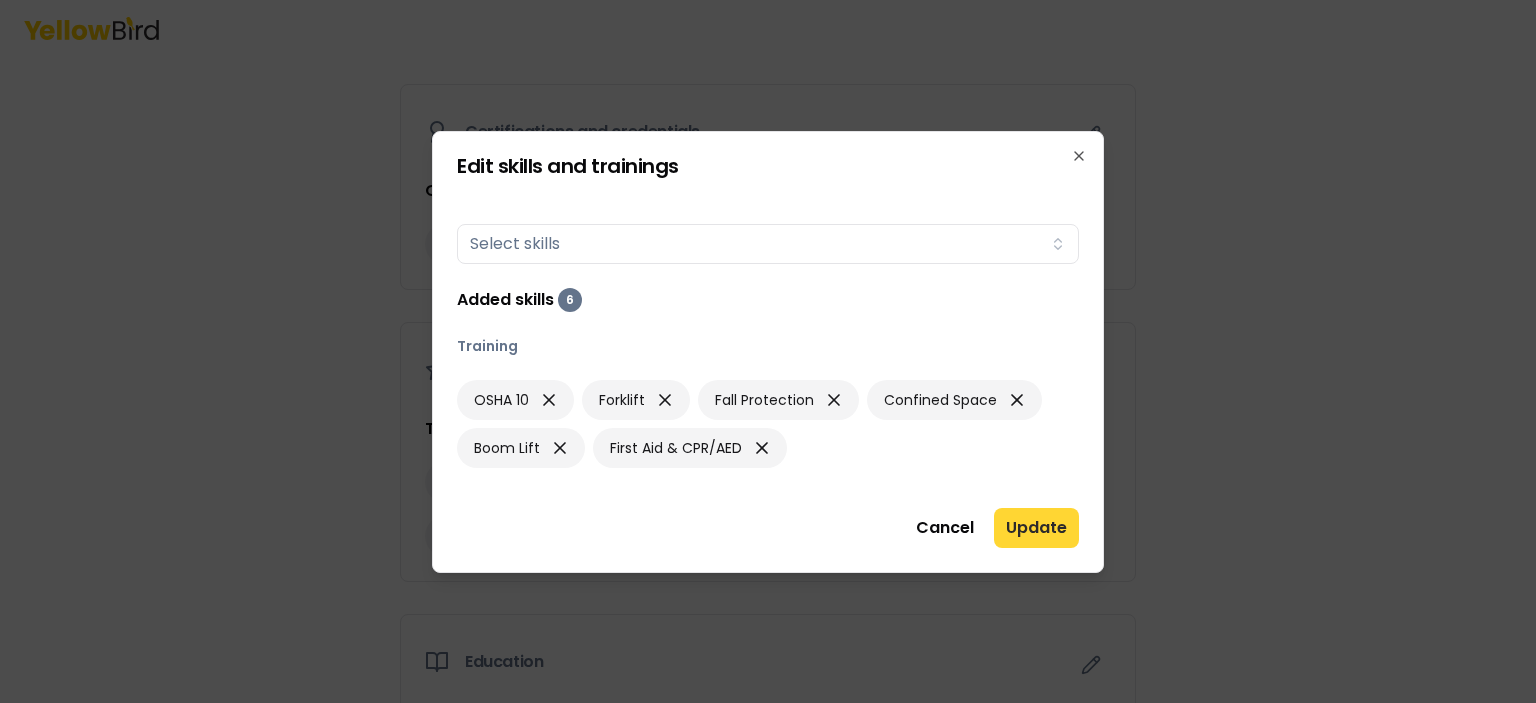 click on "Update" at bounding box center [1036, 528] 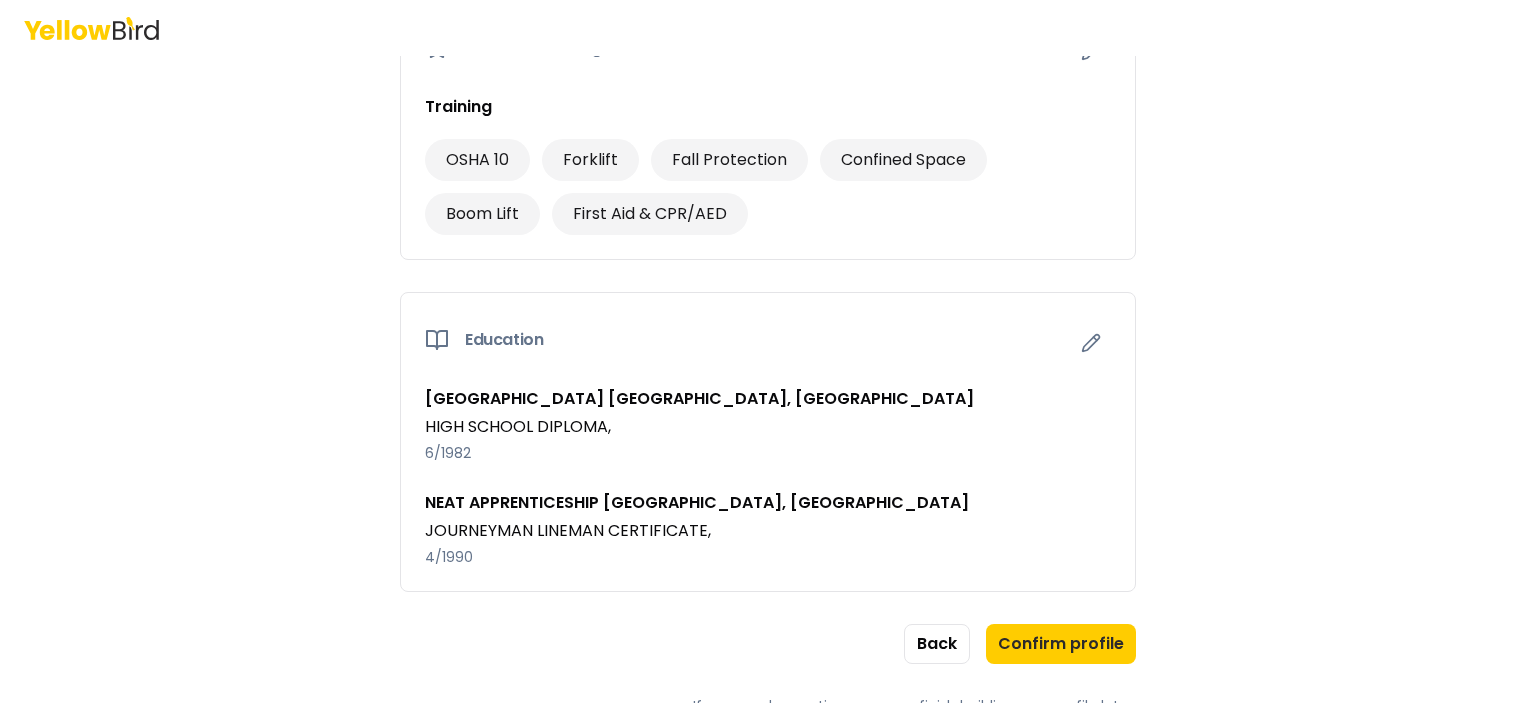 scroll, scrollTop: 1383, scrollLeft: 0, axis: vertical 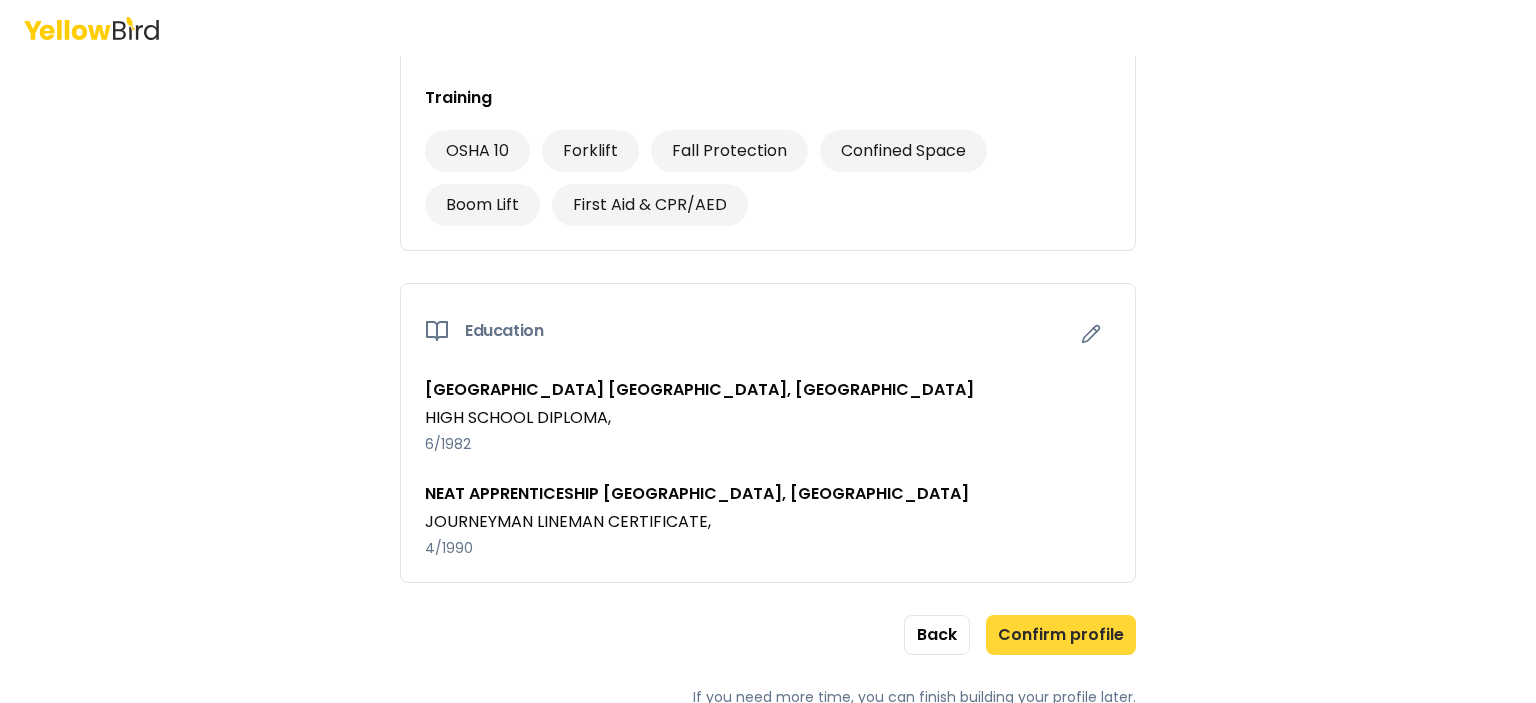 click on "Confirm profile" at bounding box center [1061, 635] 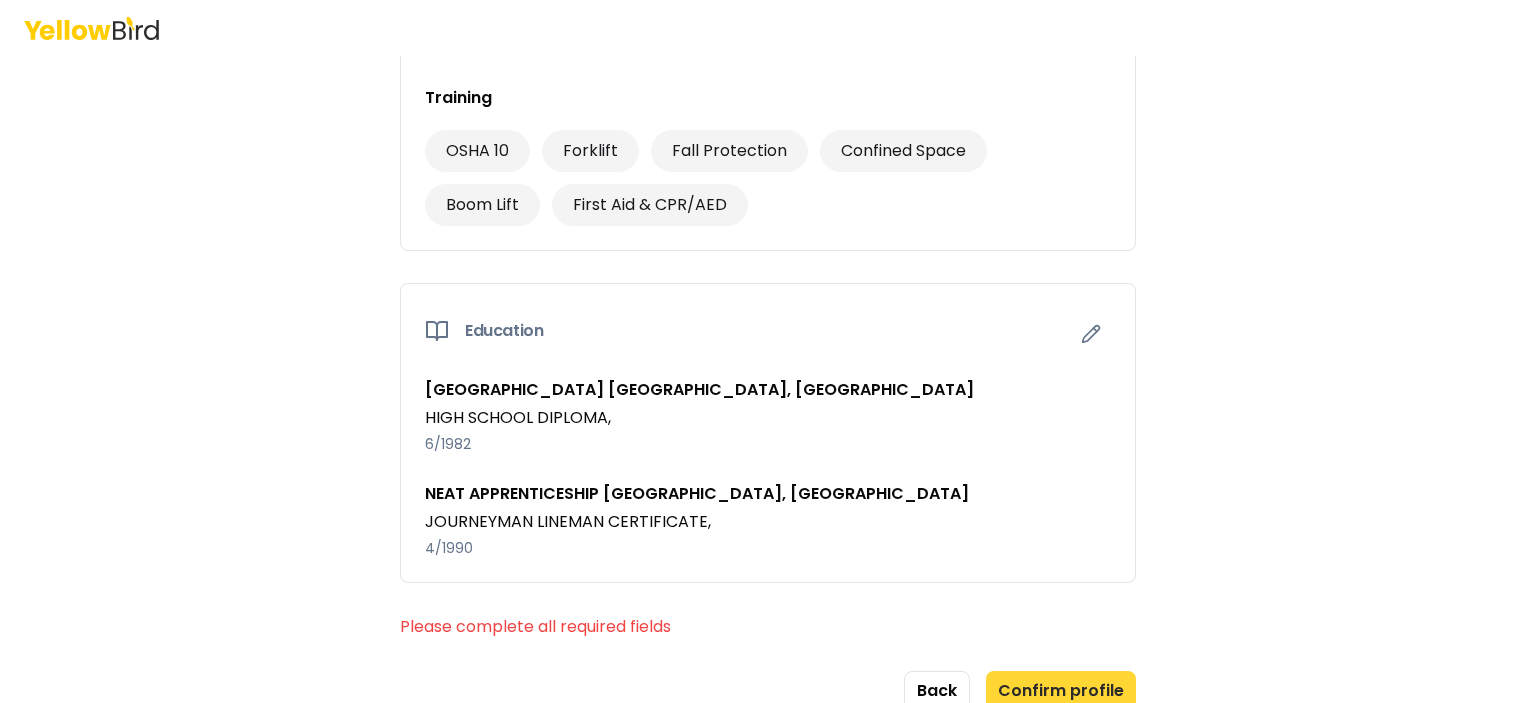 click on "Confirm profile" at bounding box center [1061, 691] 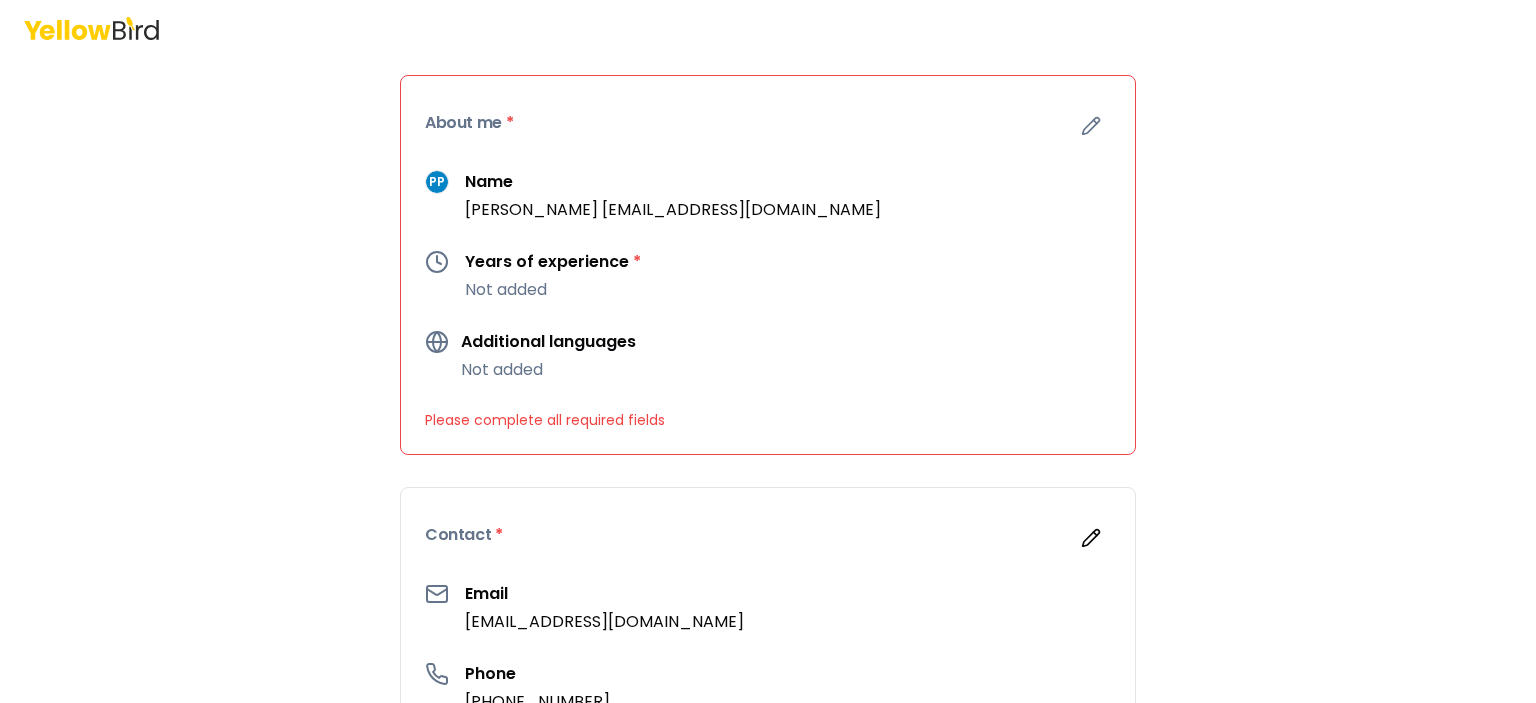 scroll, scrollTop: 133, scrollLeft: 0, axis: vertical 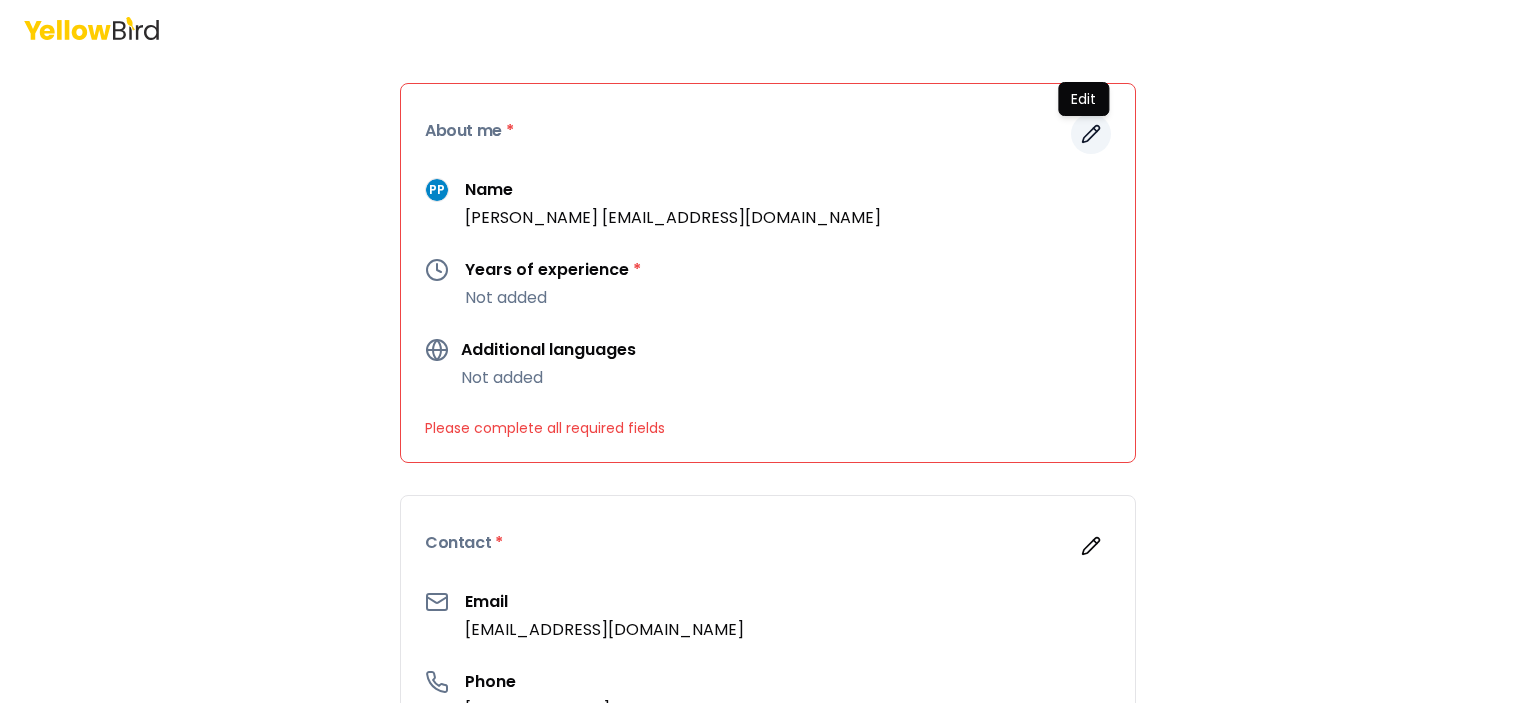 click 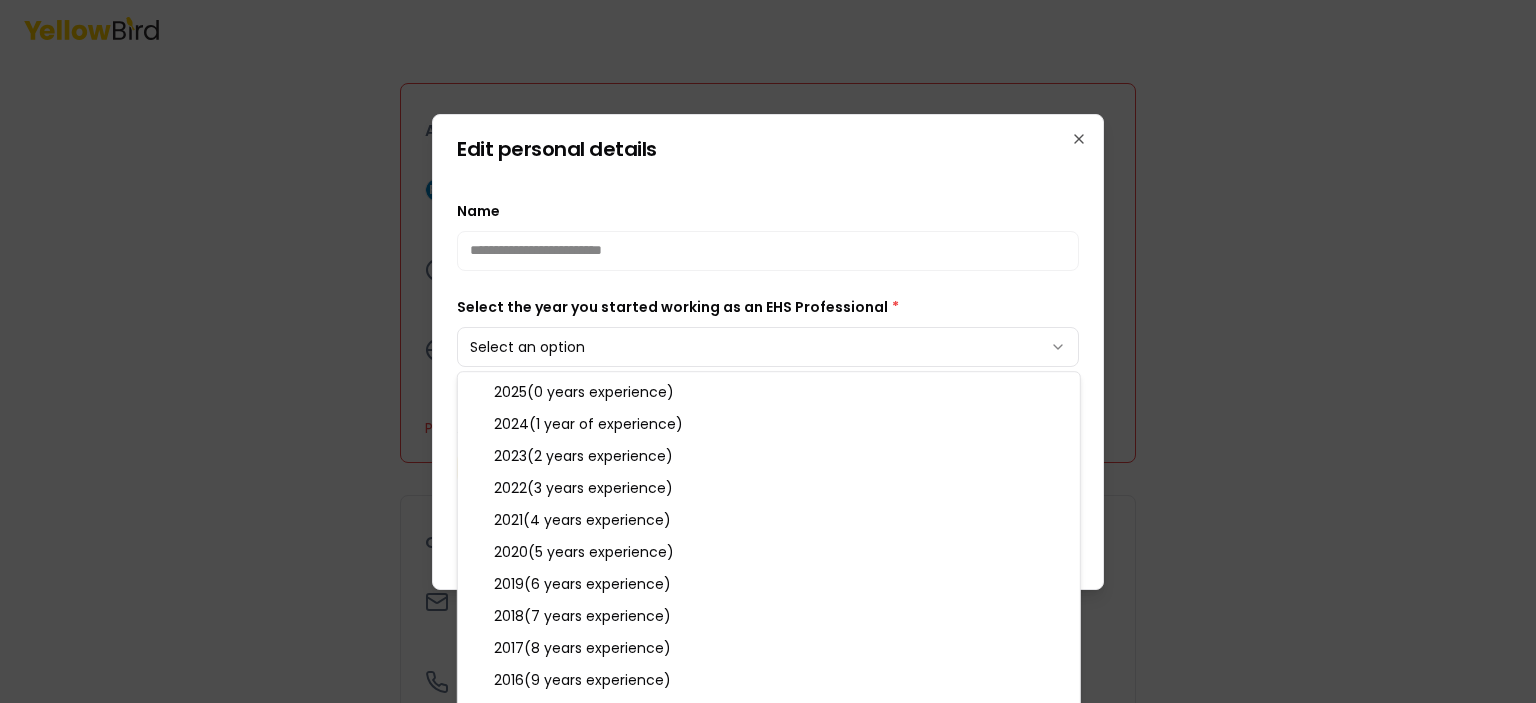 click on "3 of 3 Build your profile Insert some information on why this information is helpful to be gathered. About me * PP Name Patrick pat864@comcast.net Years of experience * Not added Additional languages Not added Please complete all required fields Contact * Email pat864@comcast.net Phone (484) 752-6170 Address 153 Doney Rd, Kunkletown PA 18058 Industries worked in * Energy General Industry Construction Certifications and credentials OSHA credentials OSHA 500 – Authorized Outreach Instructor for Construction Industry Skills and trainings Training OSHA 10 Forklift Fall Protection Confined Space Boom Lift First Aid & CPR/AED Education METHACTON HIGH SCHOOL FAIRVIEW VILLAGE, PA HIGH SCHOOL DIPLOMA ,  6/1982 NEAT APPRENTICESHIP COLLEGEVILLE, PA JOURNEYMAN LINEMAN CERTIFICATE ,  4/1990 Please complete all required fields Back Confirm profile If you need more time, you can finish building your profile later.
Edit personal details Name * Add  (" at bounding box center (768, 351) 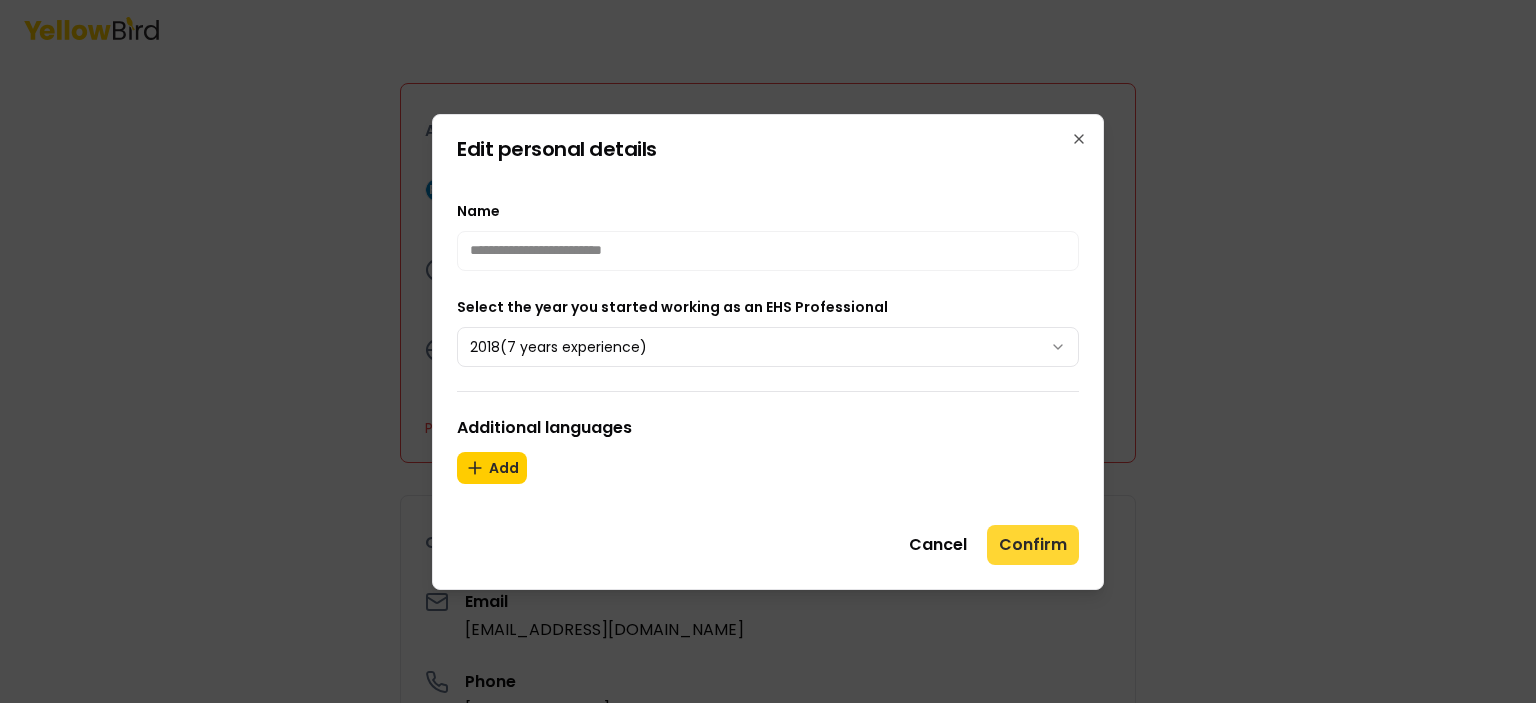 click on "Confirm" at bounding box center (1033, 545) 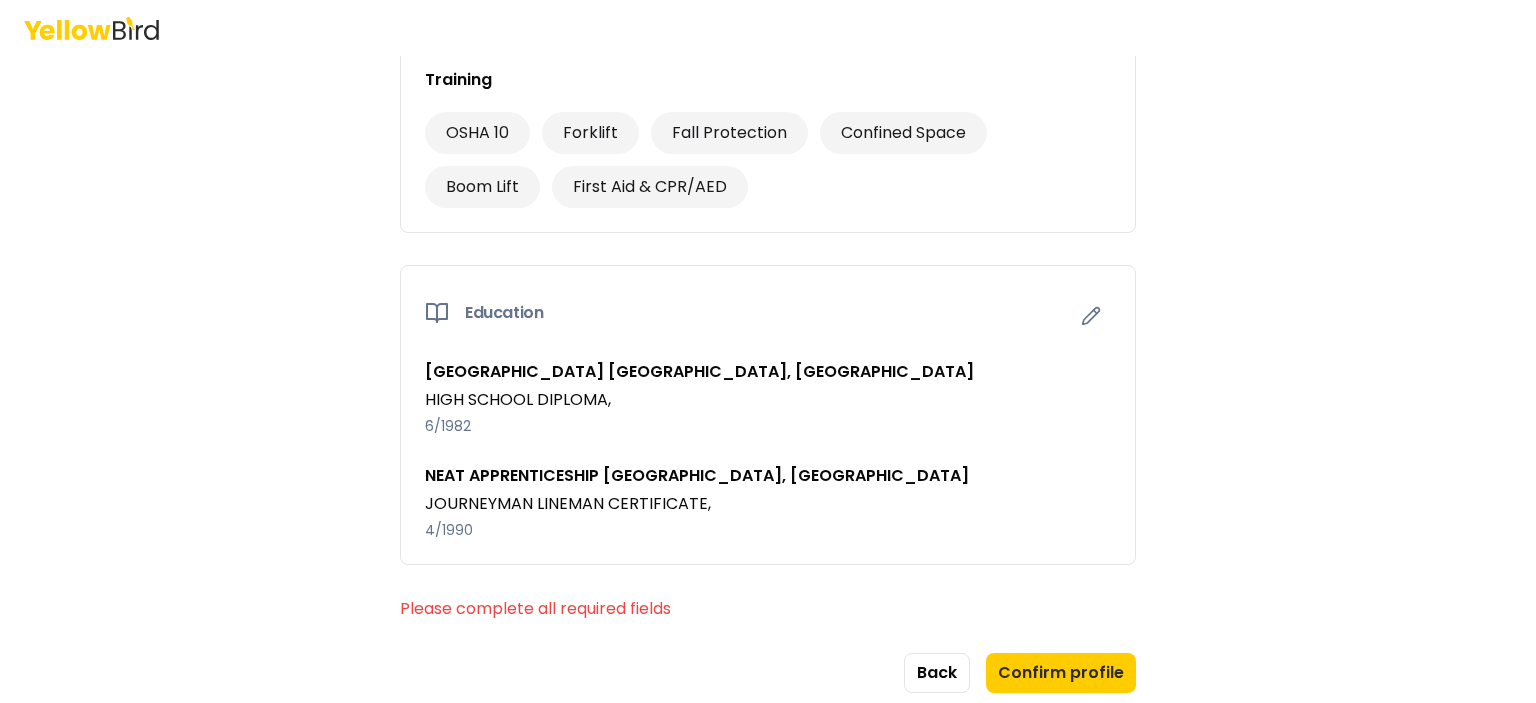 scroll, scrollTop: 1439, scrollLeft: 0, axis: vertical 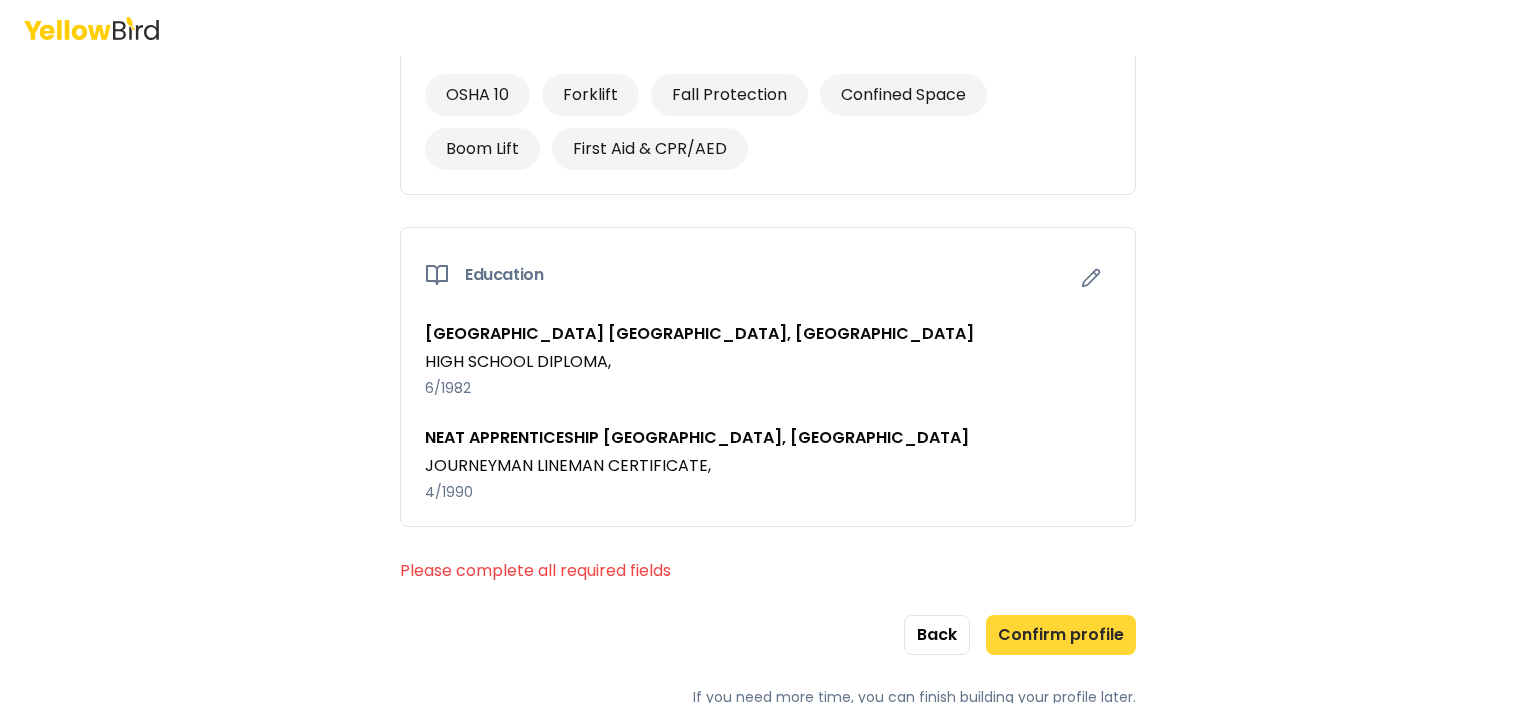 click on "Confirm profile" at bounding box center [1061, 635] 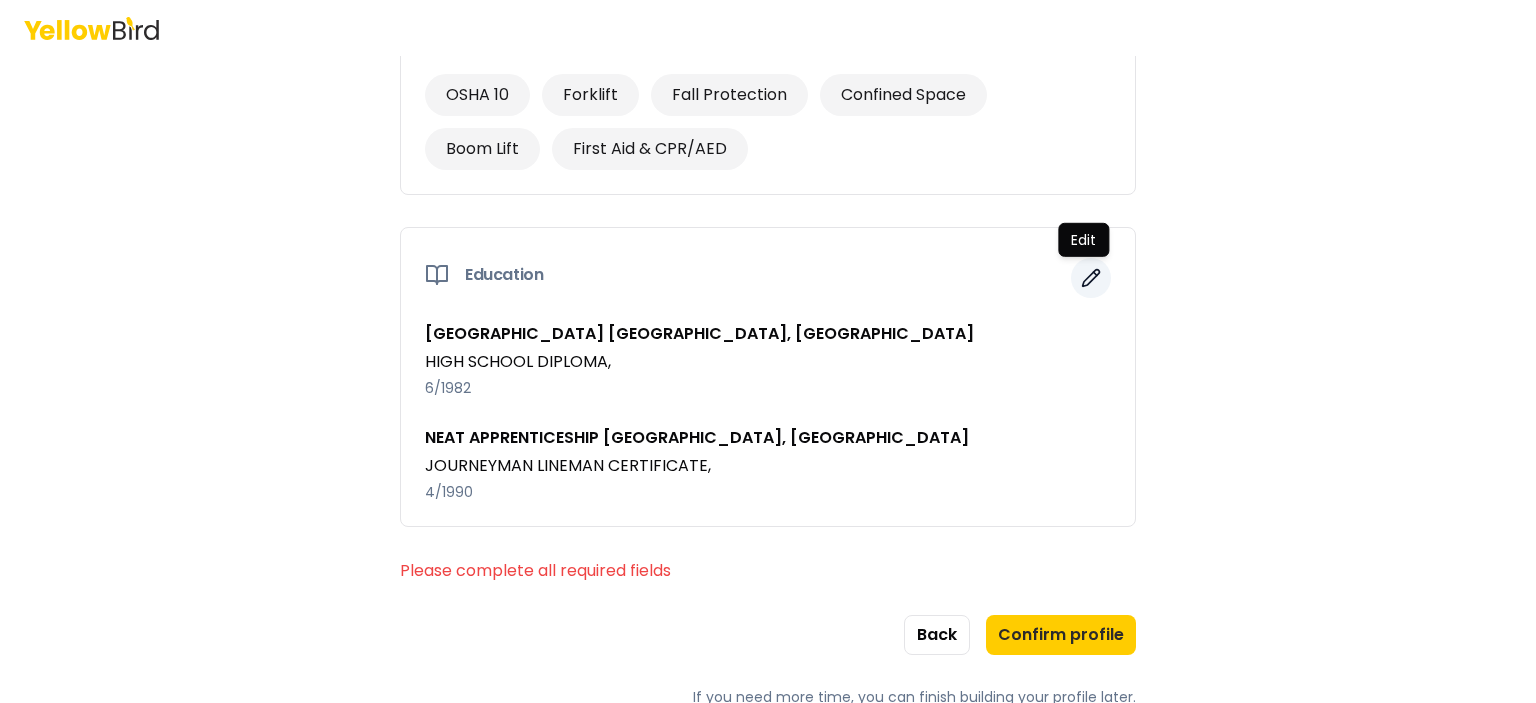 click 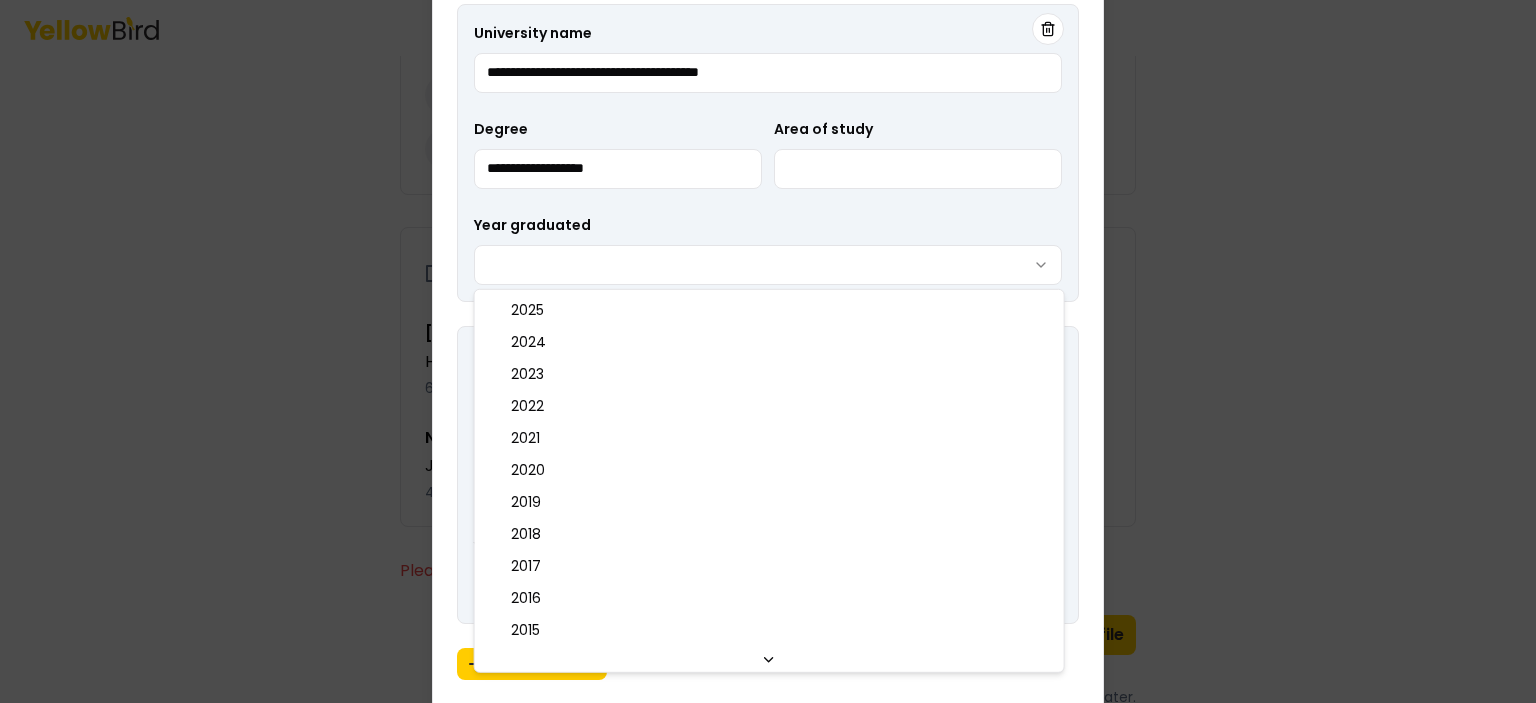 click on "**********" at bounding box center [768, 351] 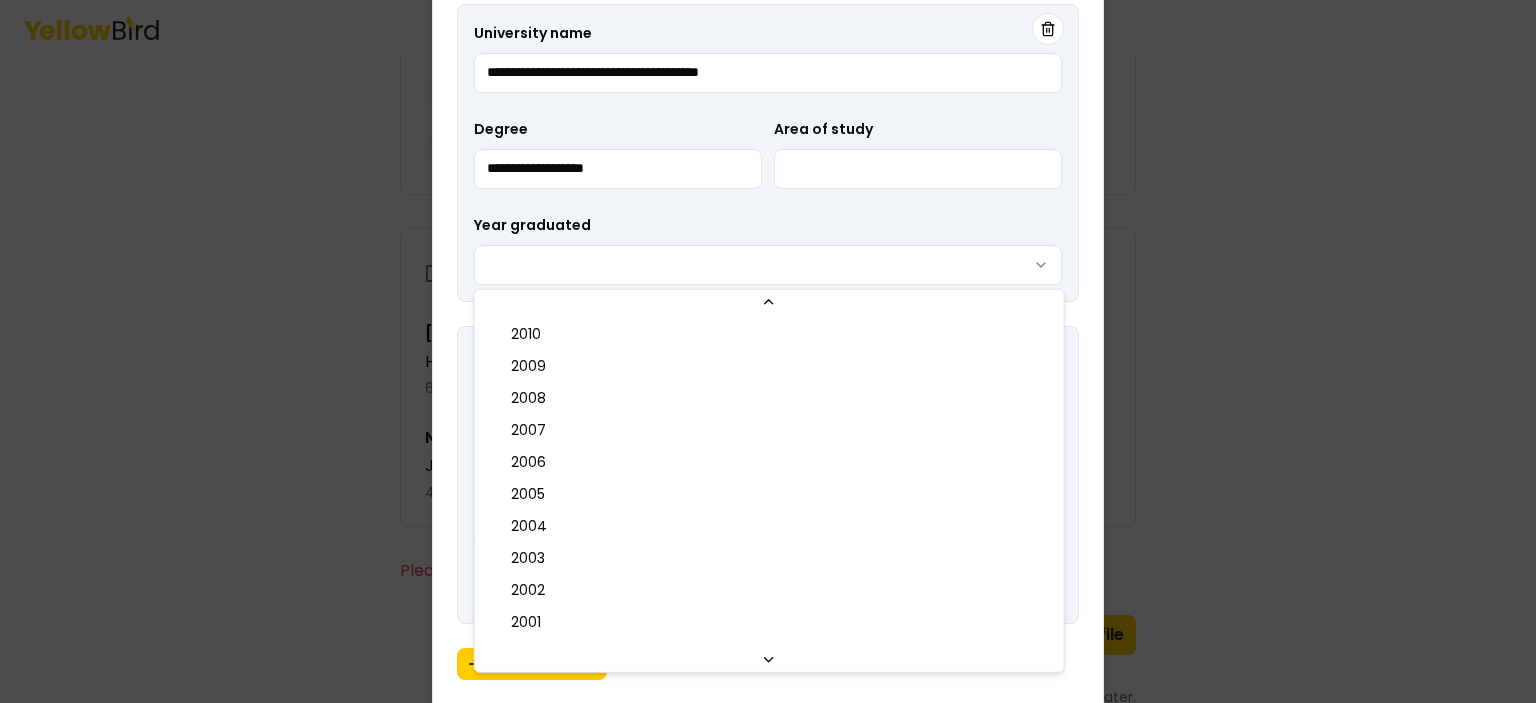 click 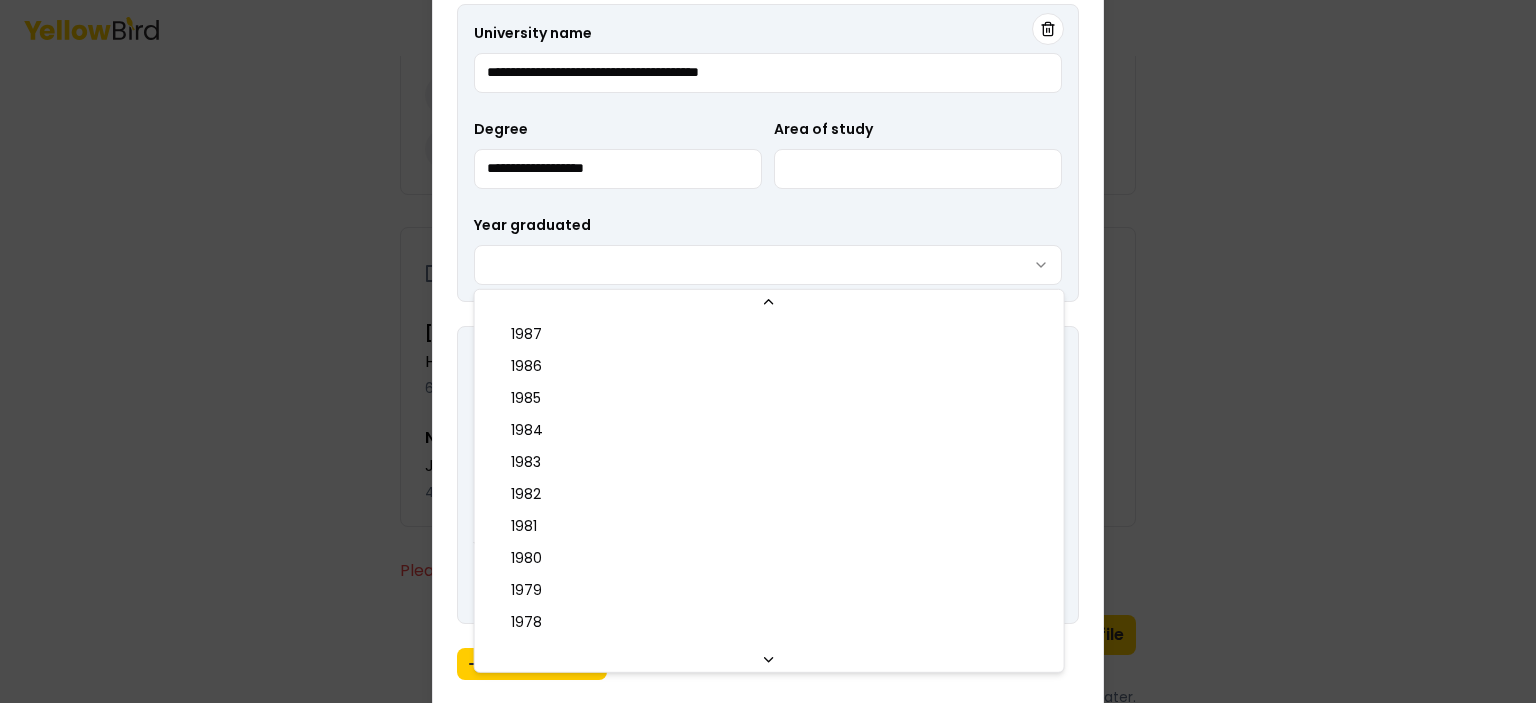 scroll, scrollTop: 1280, scrollLeft: 0, axis: vertical 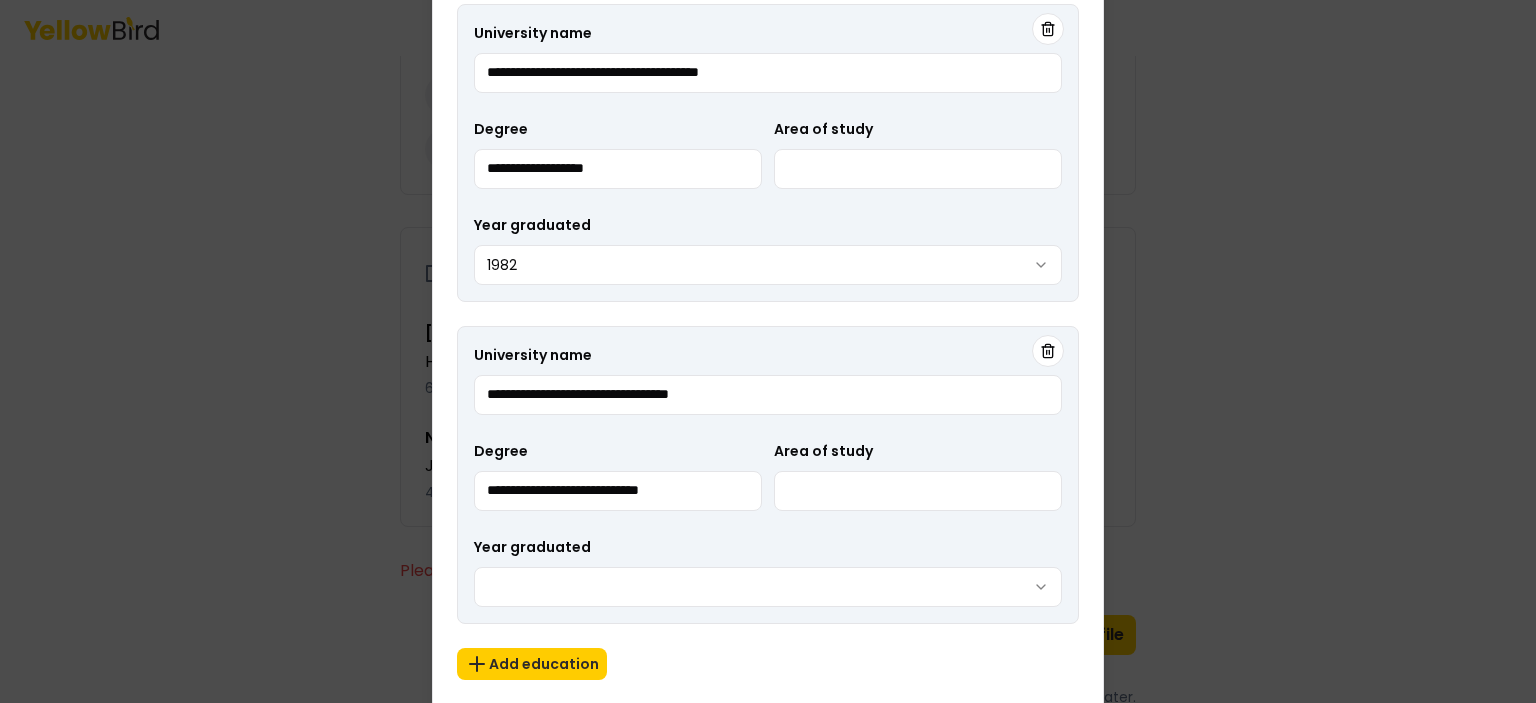 click on "**********" at bounding box center (768, 351) 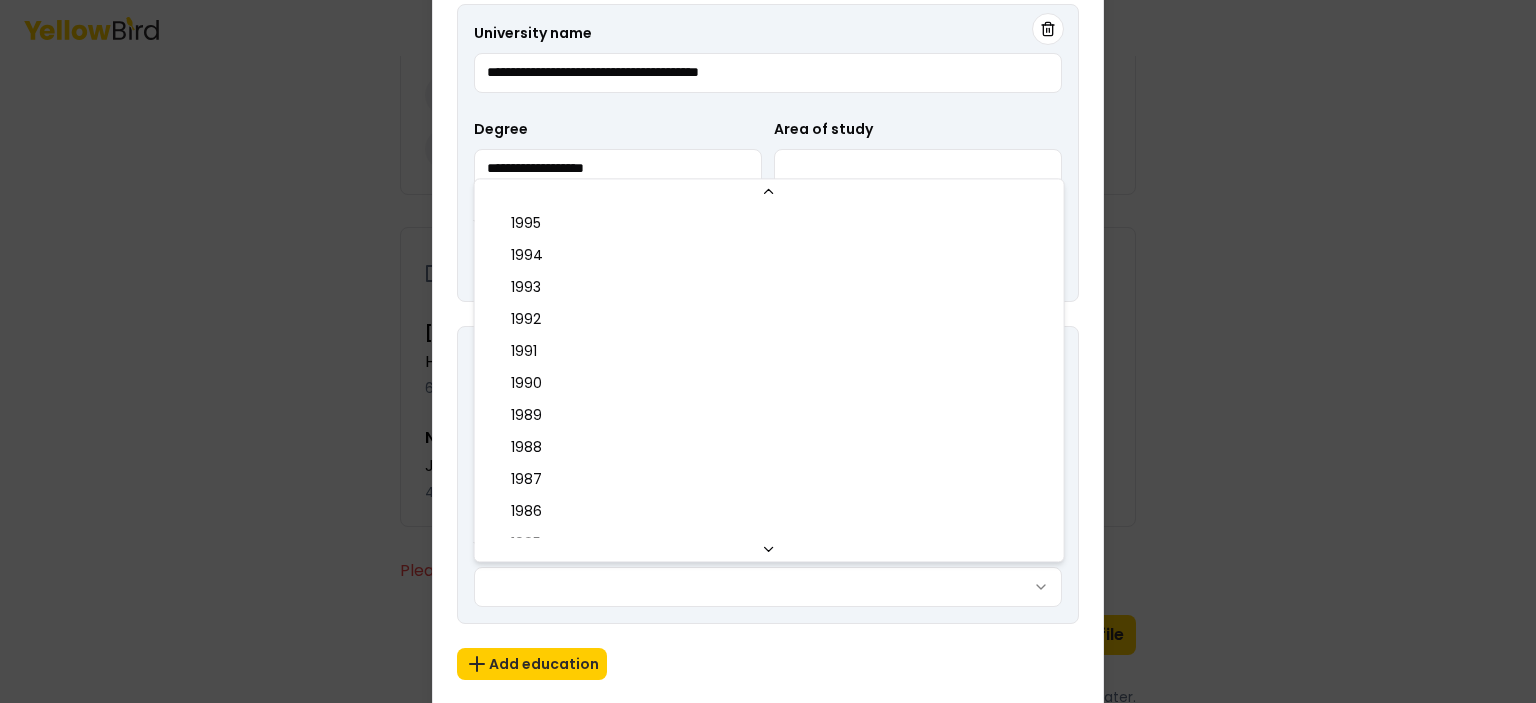 scroll, scrollTop: 1024, scrollLeft: 0, axis: vertical 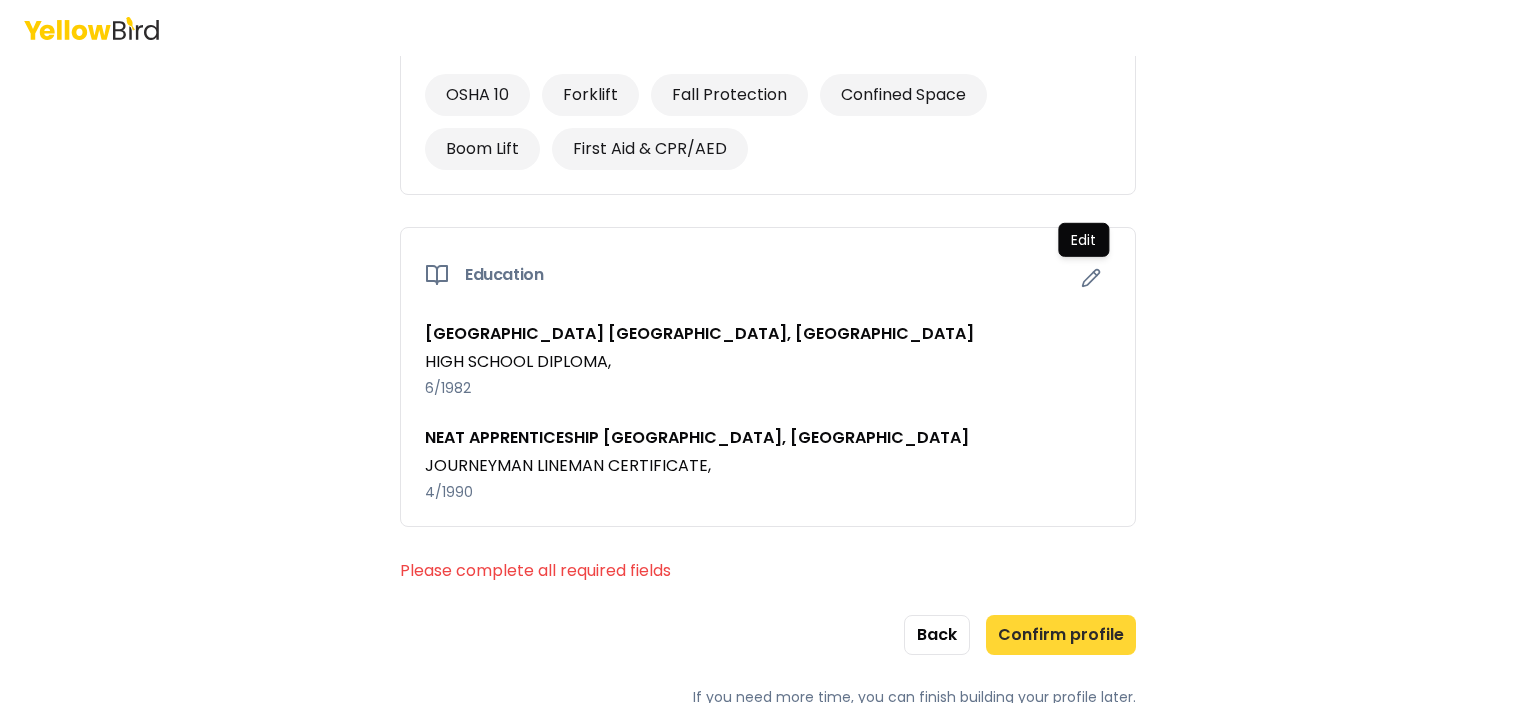 click on "Confirm profile" at bounding box center (1061, 635) 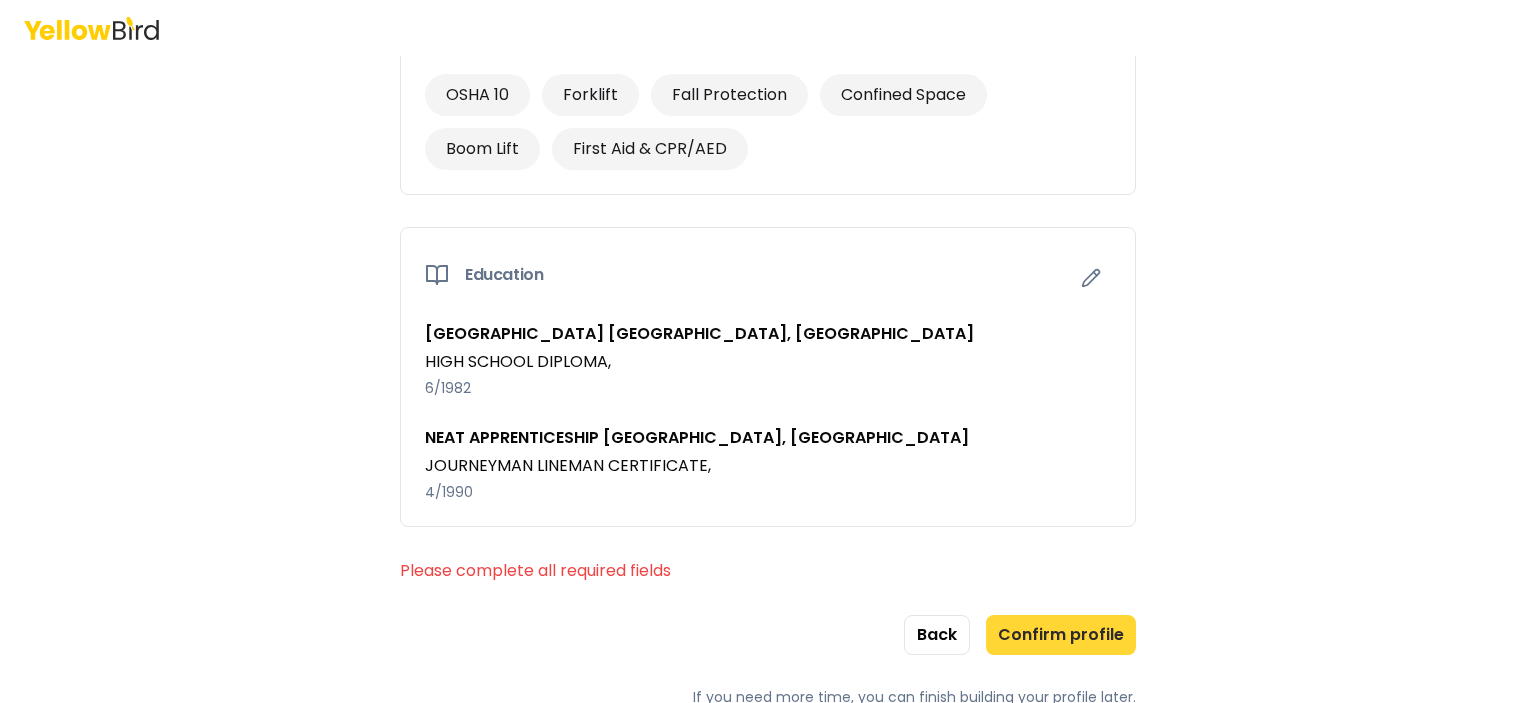 click on "Confirm profile" at bounding box center [1061, 635] 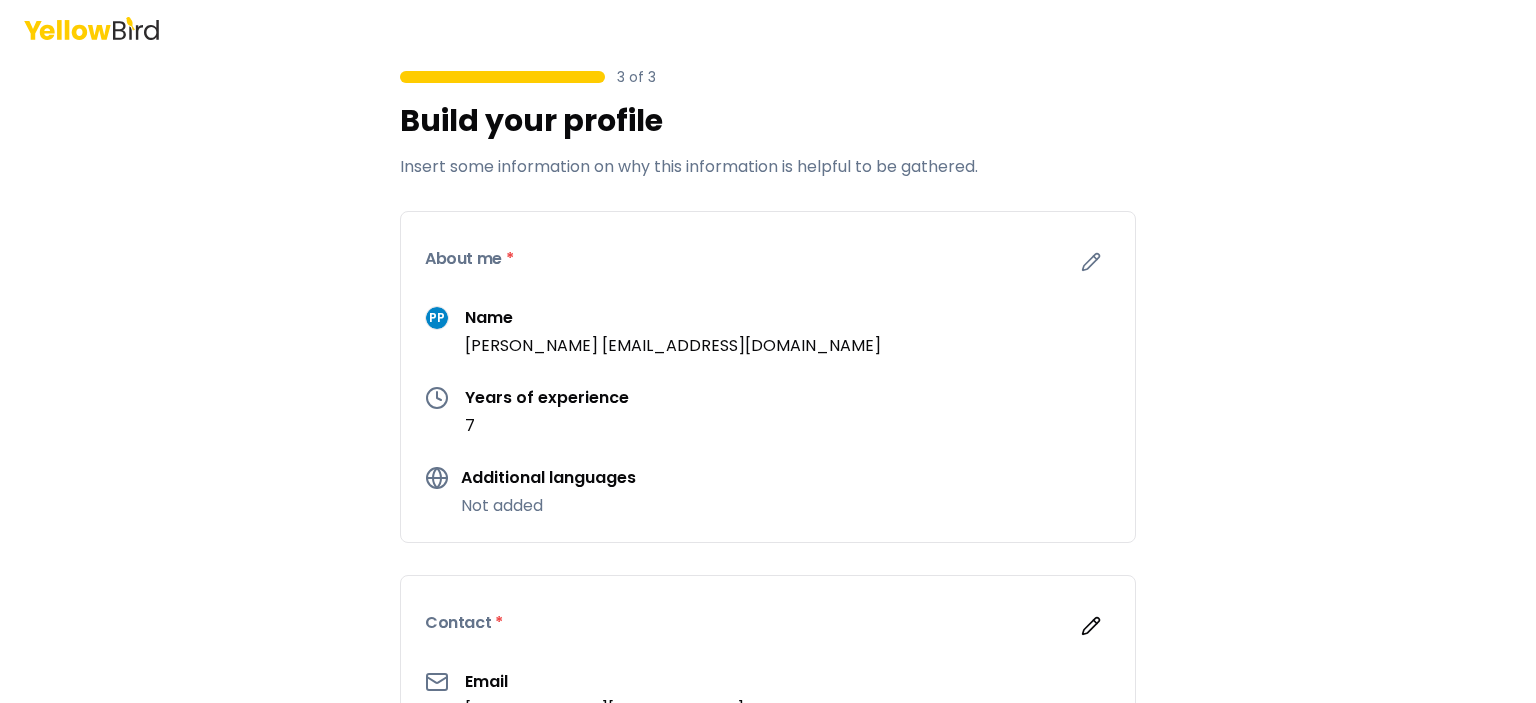 scroll, scrollTop: 0, scrollLeft: 0, axis: both 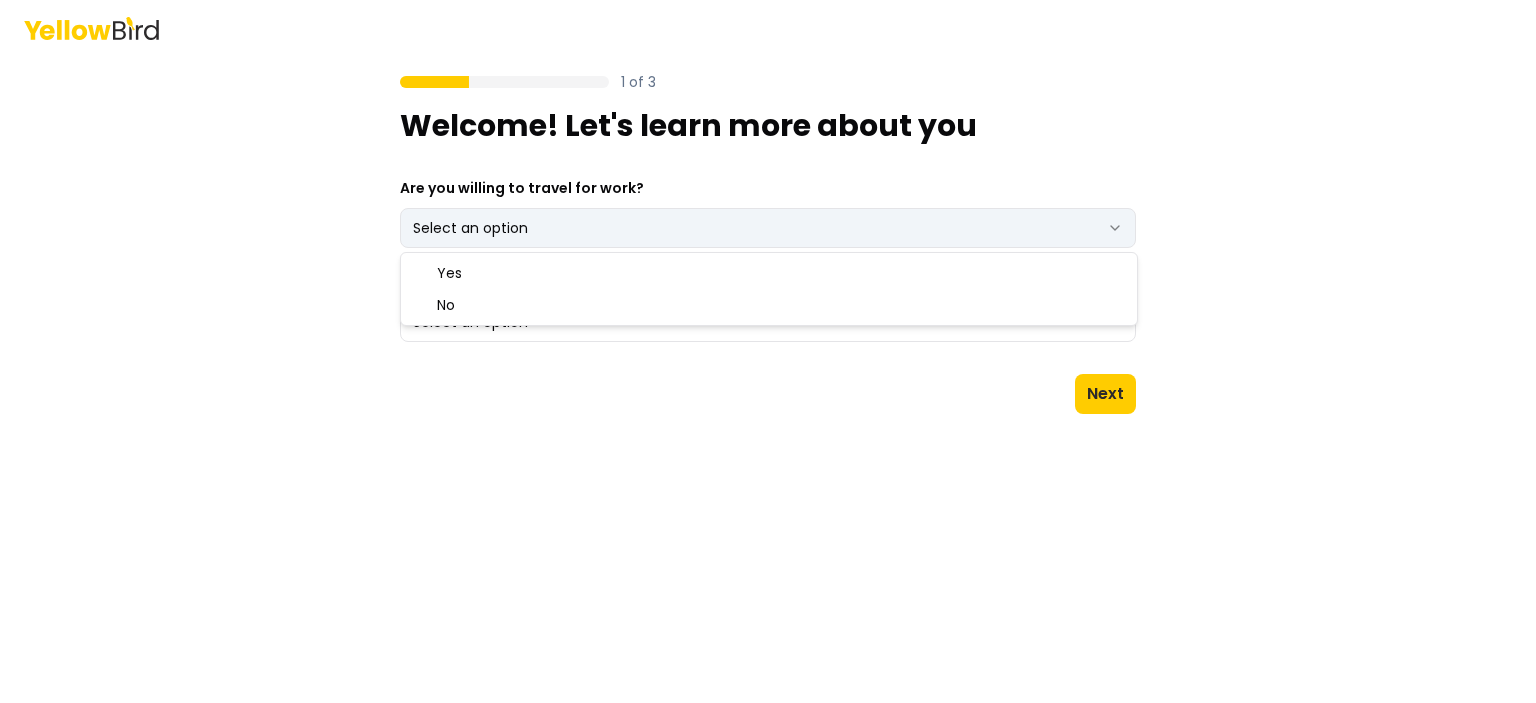 click on "1 of 3 Welcome! Let's learn more about you Are you willing to travel for work? Select an option *** ** What do you hope to achieve with YellowBird? Select an option Next
Yes No" at bounding box center [768, 351] 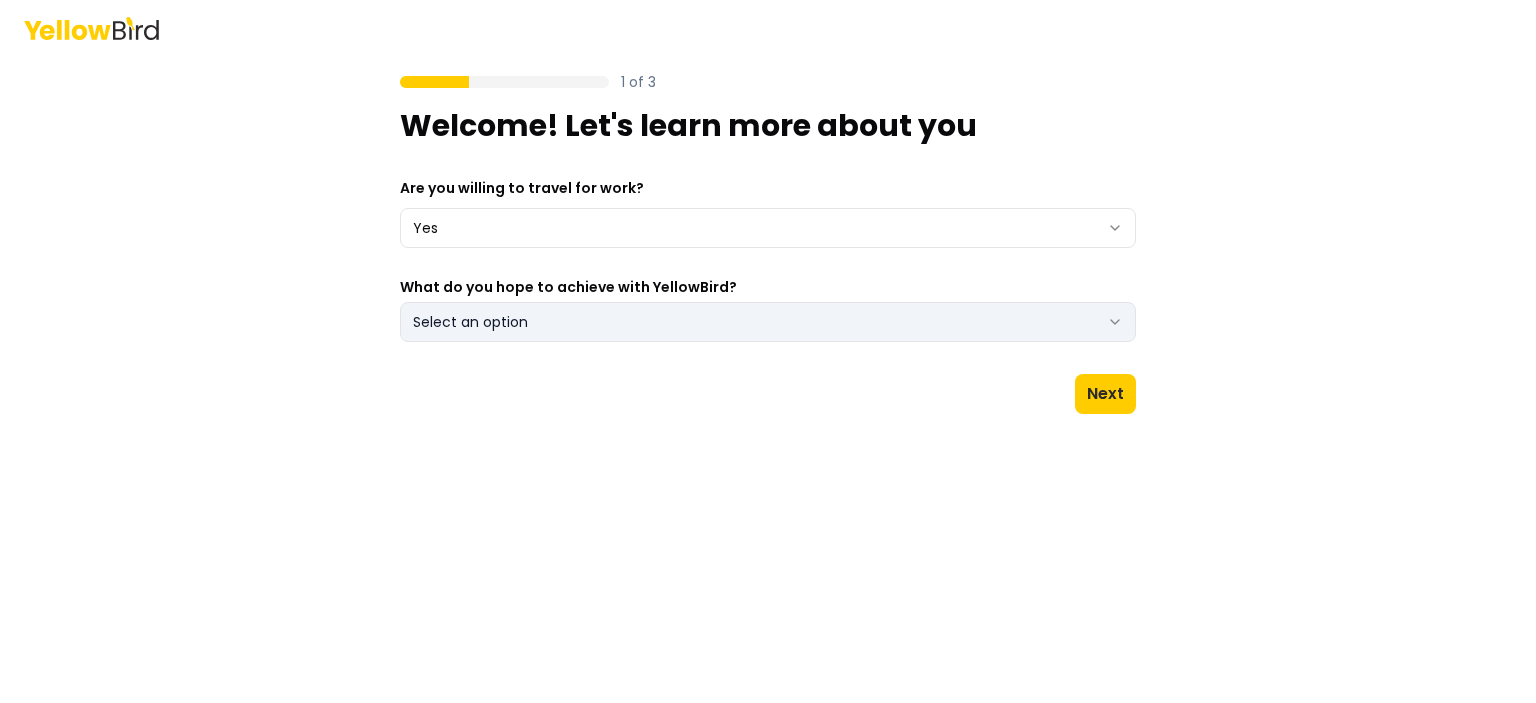 click on "Select an option" at bounding box center [768, 322] 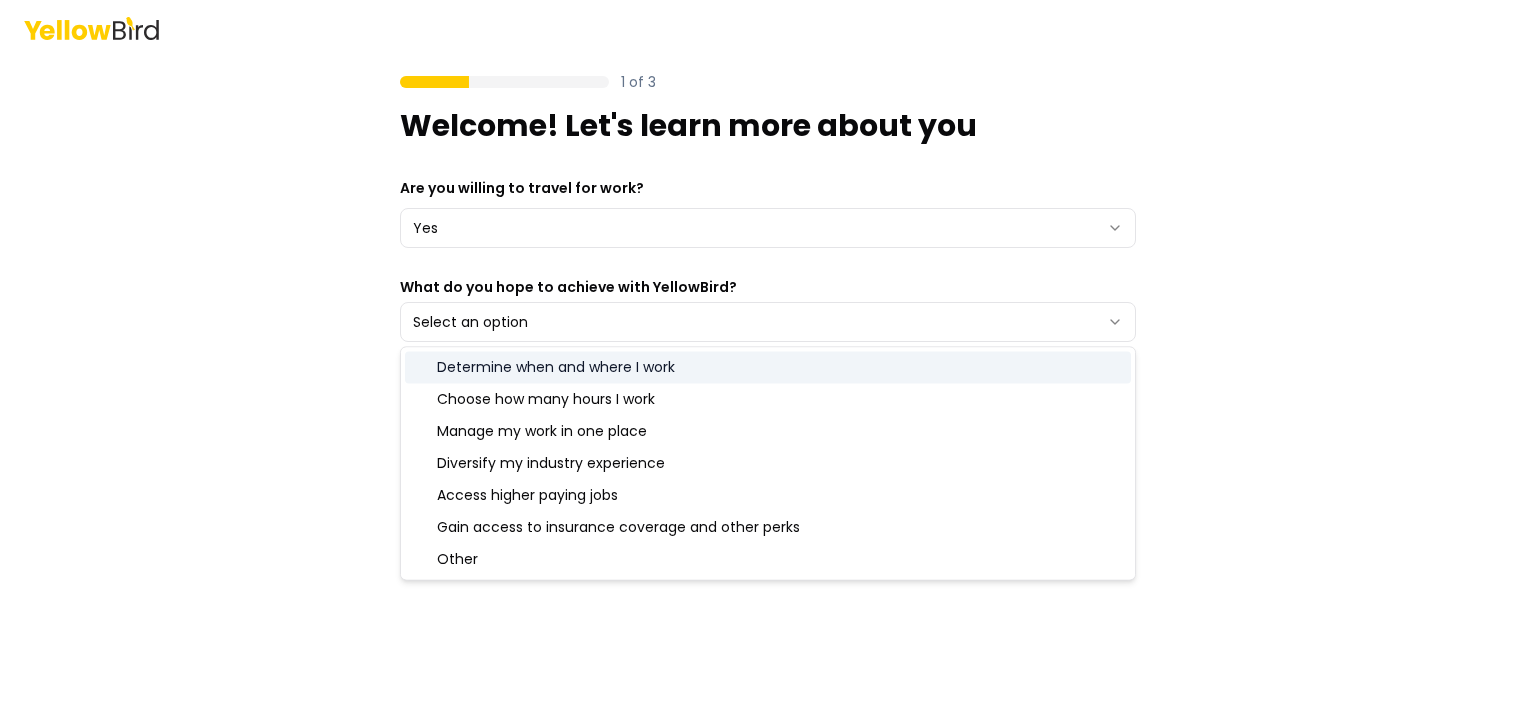 click on "Determine when and where I work" at bounding box center [768, 367] 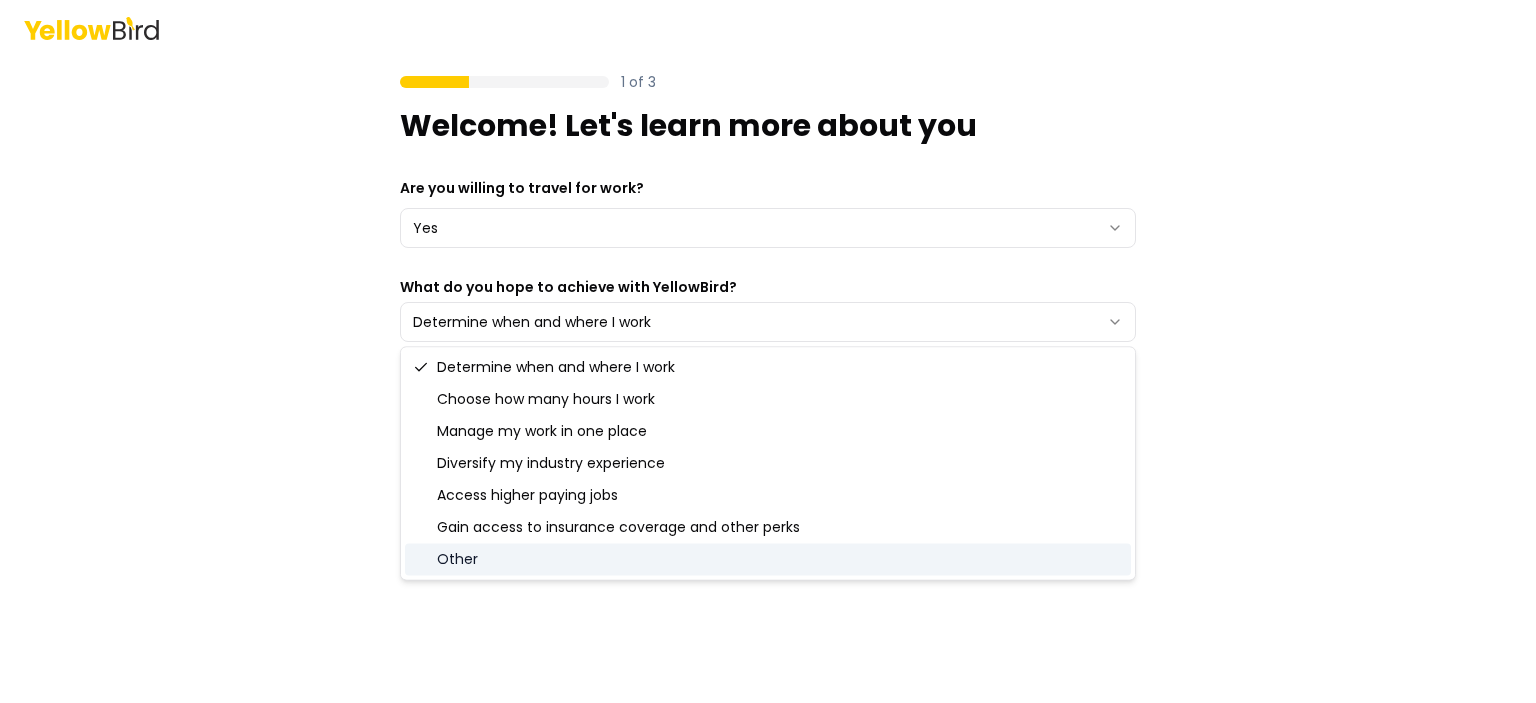 click on "1 of 3 Welcome! Let's learn more about you Are you willing to travel for work? Yes *** ** What do you hope to achieve with YellowBird? Determine when and where I work Next" at bounding box center [768, 379] 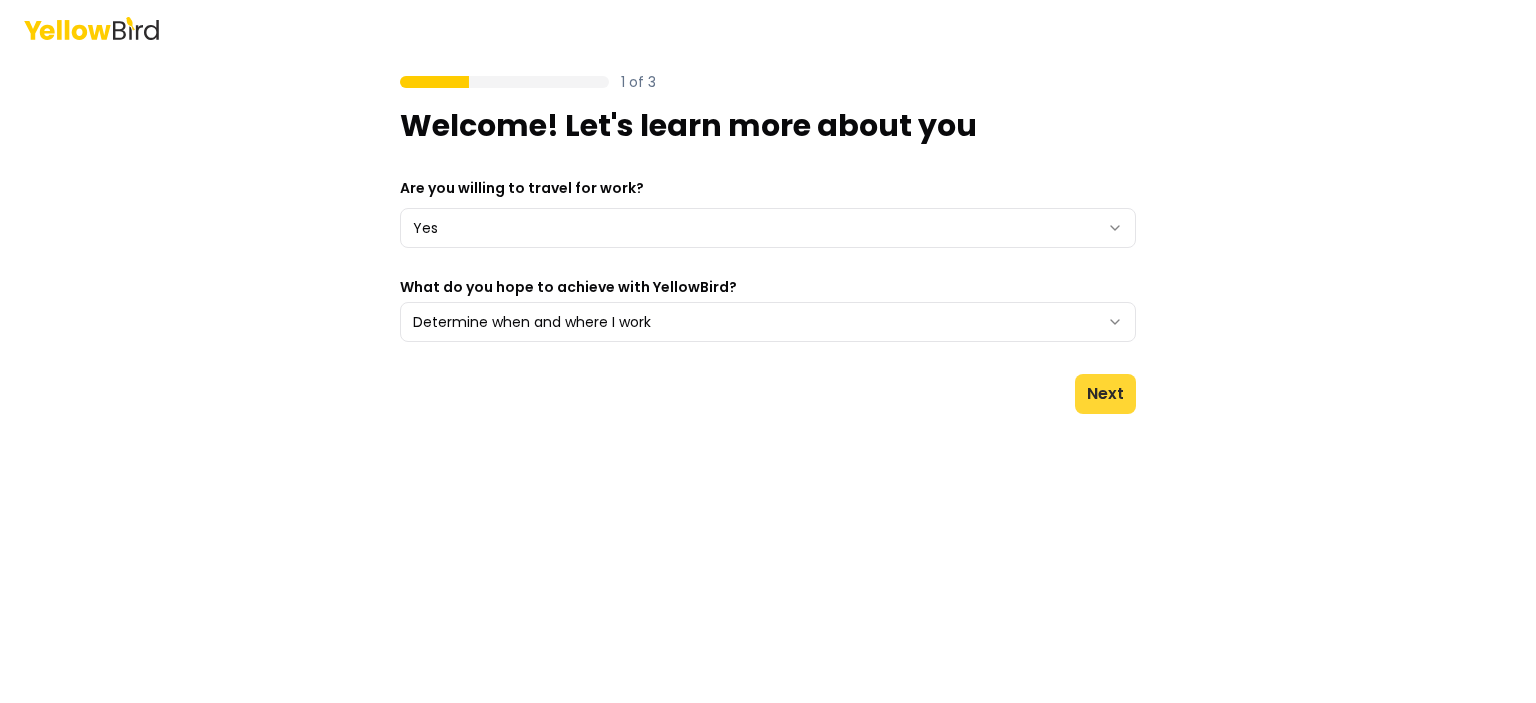 click on "Next" at bounding box center [1105, 394] 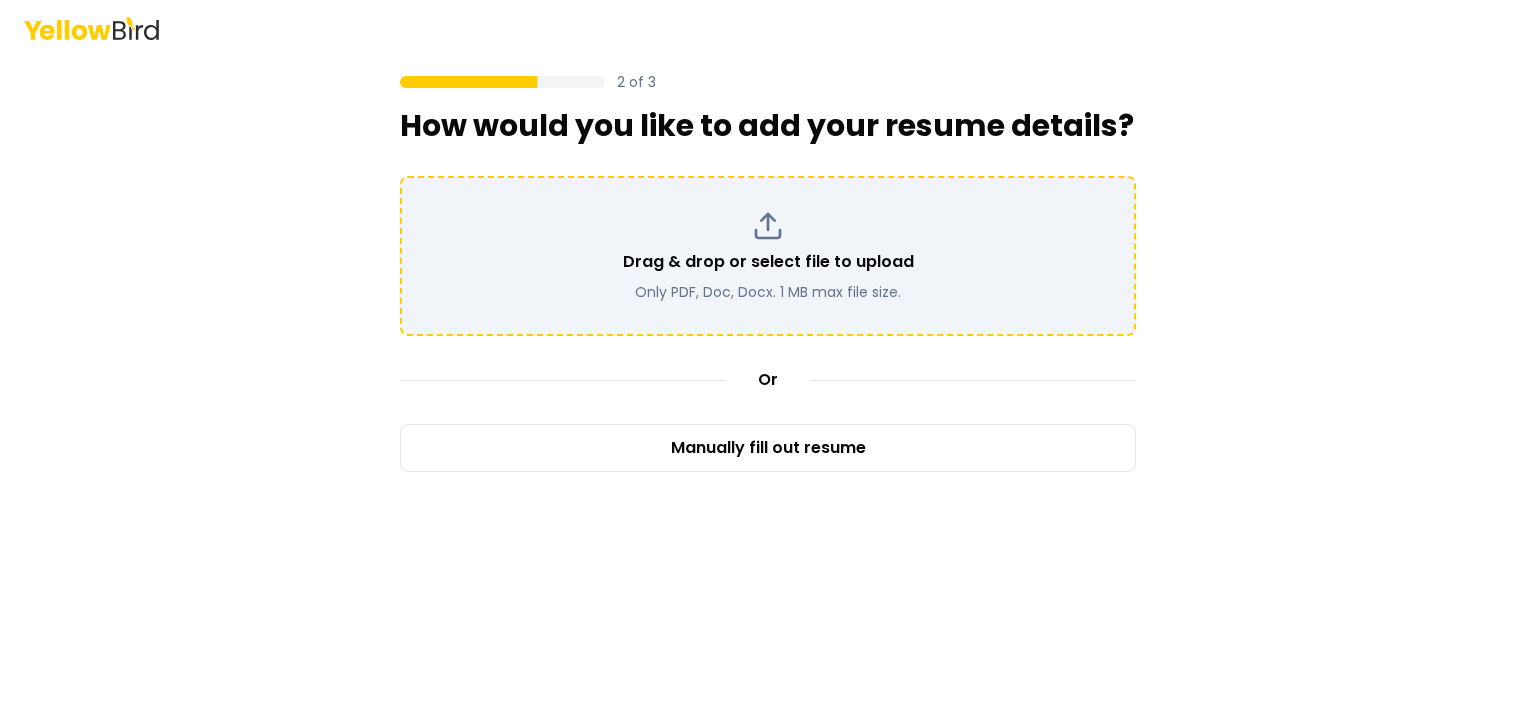 click 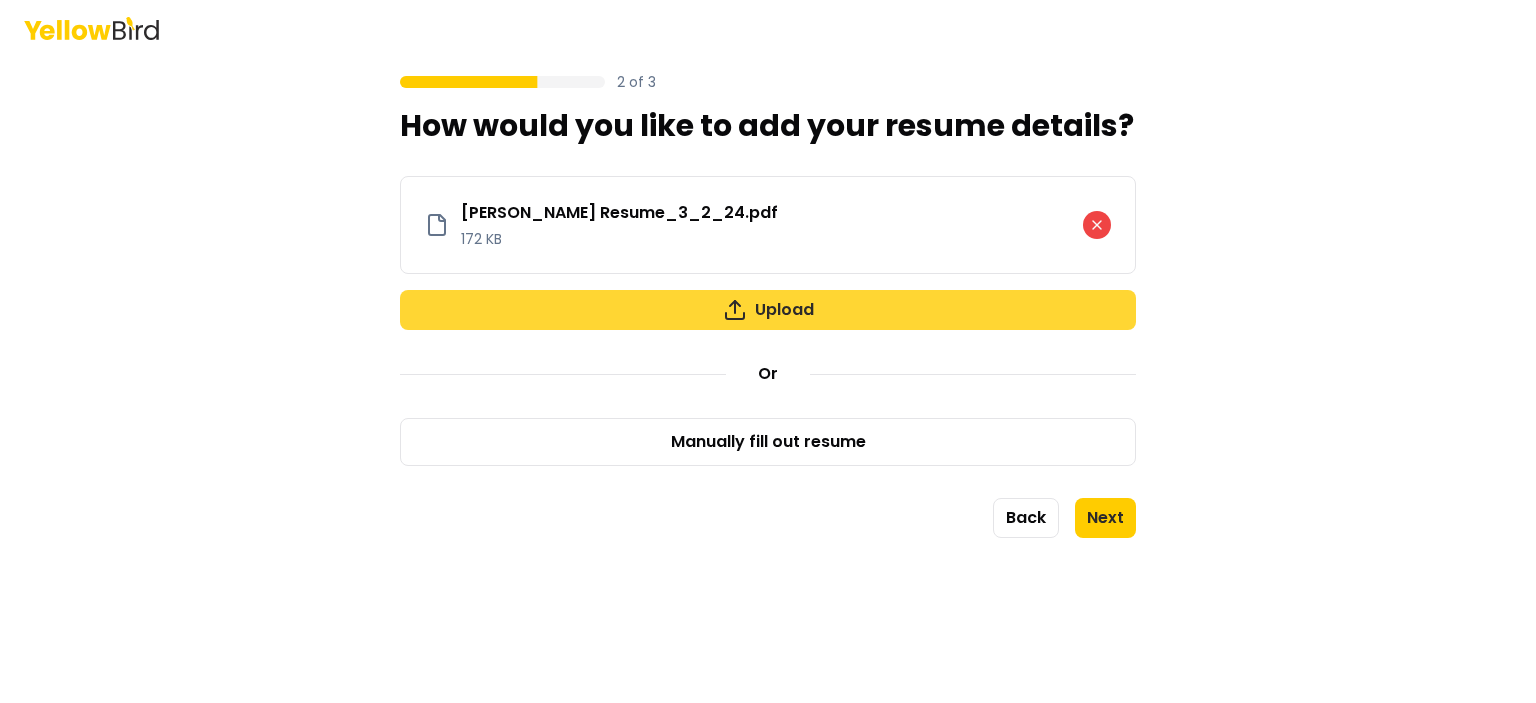 click on "Upload" at bounding box center (768, 310) 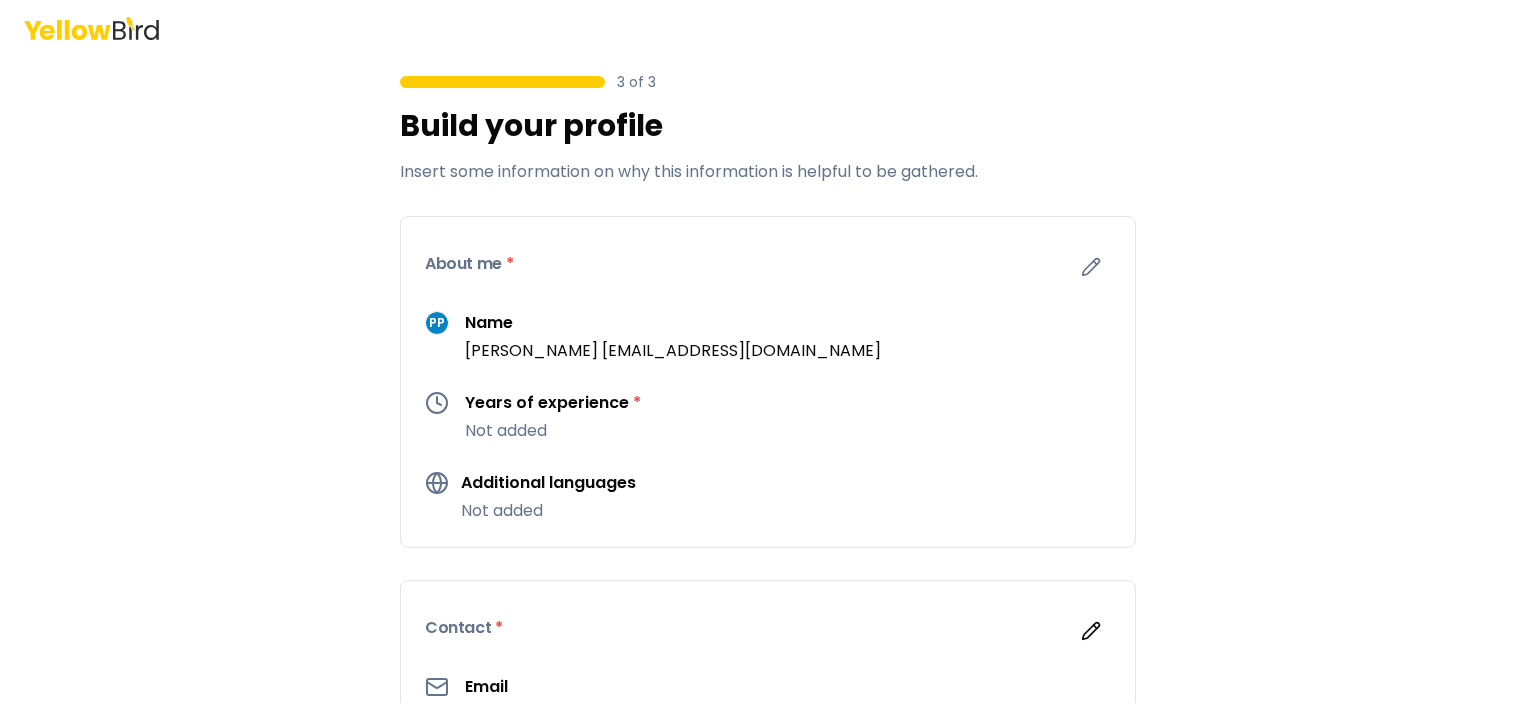 click on "Not added" at bounding box center (553, 431) 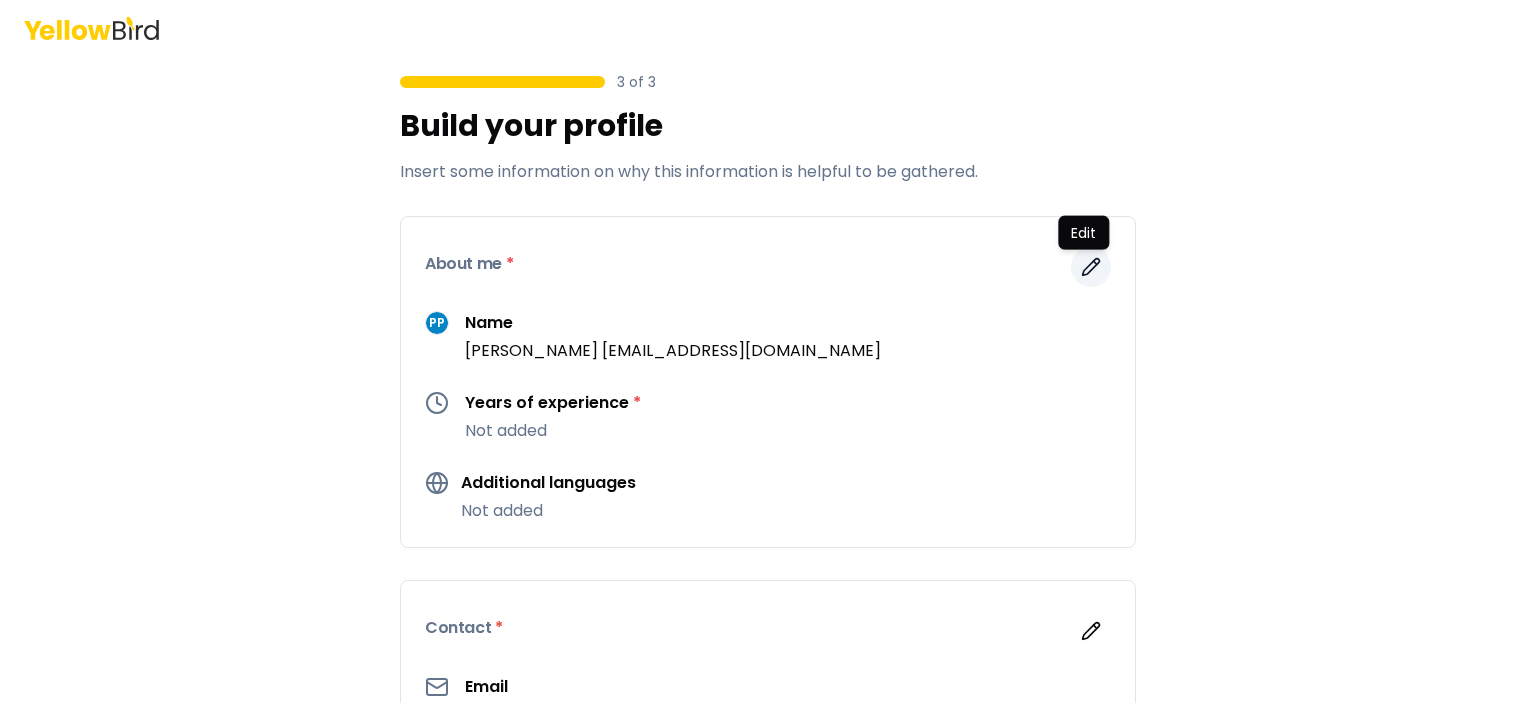 click 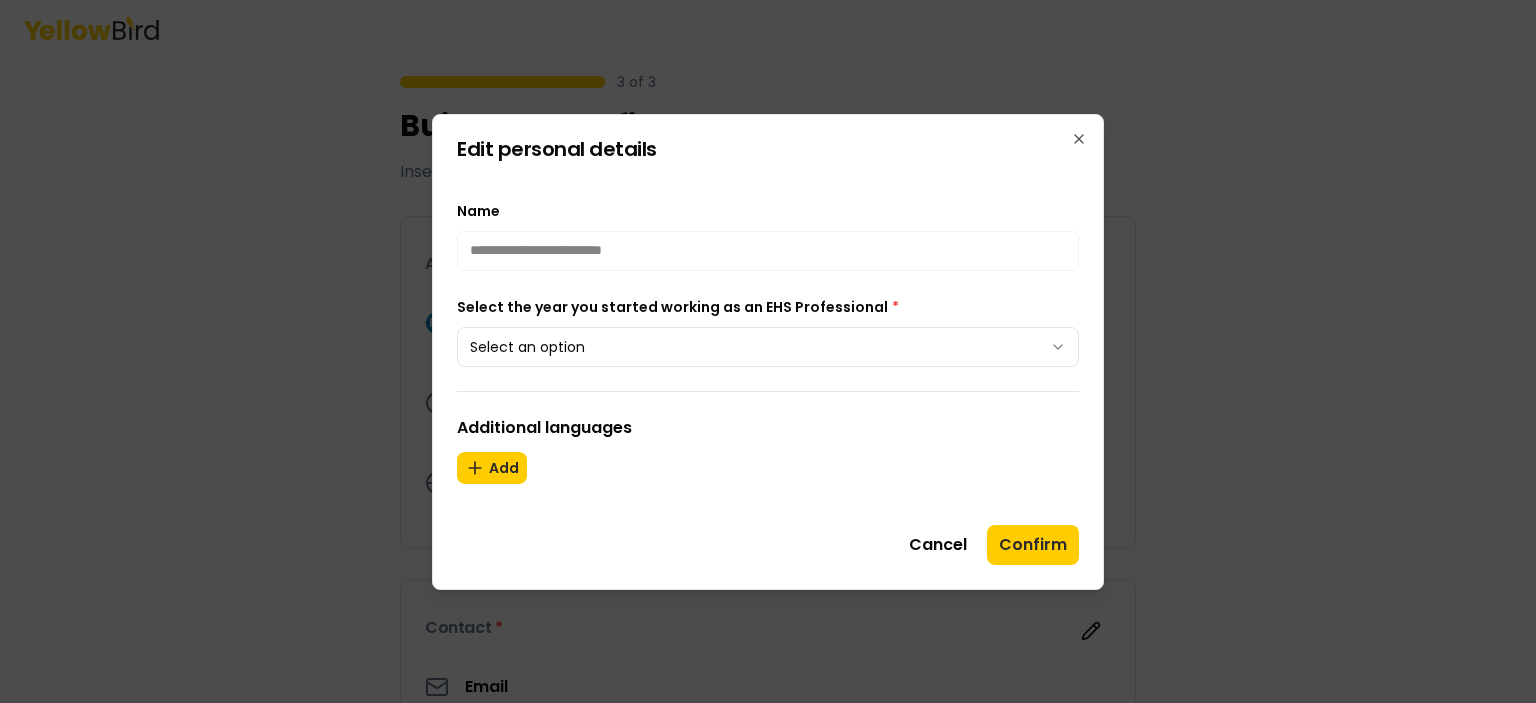 click on "**********" at bounding box center (768, 351) 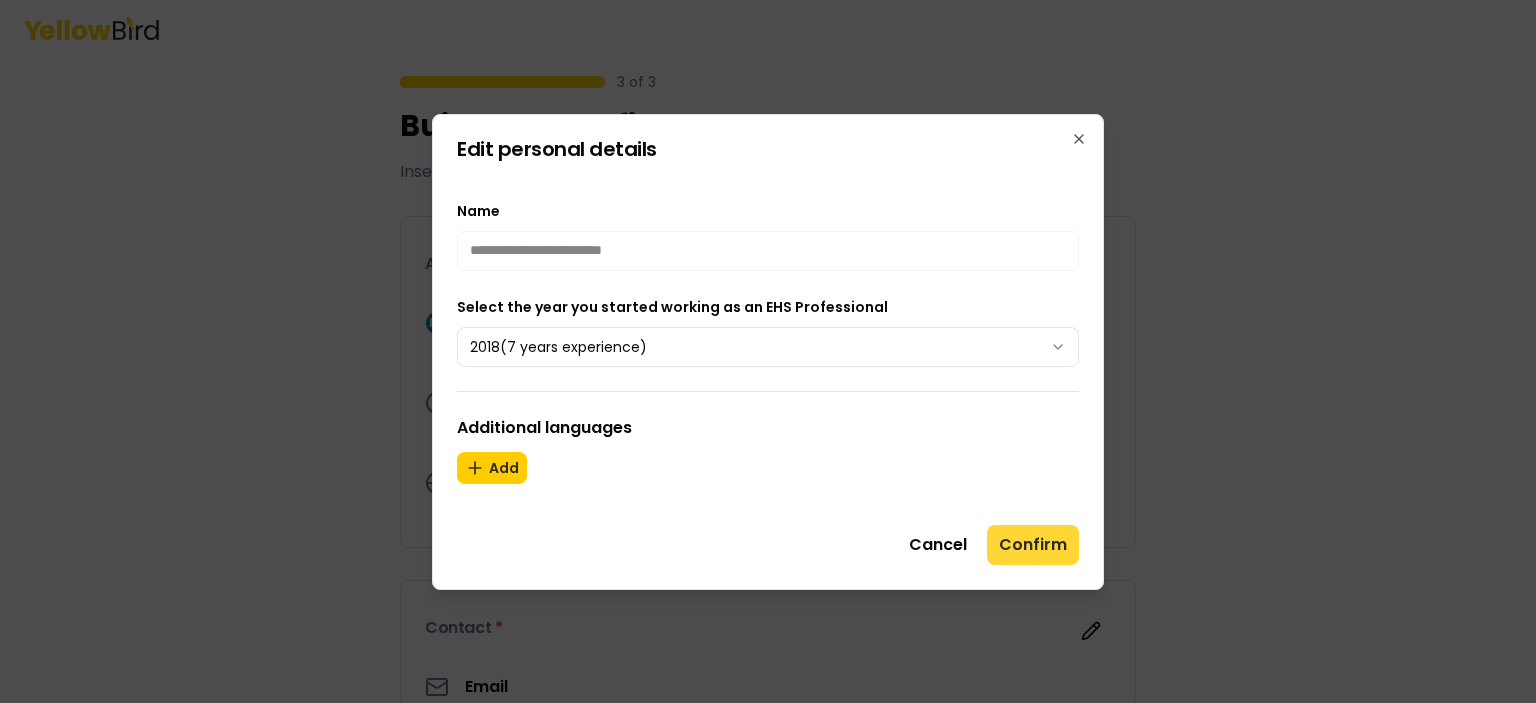 click on "Confirm" at bounding box center [1033, 545] 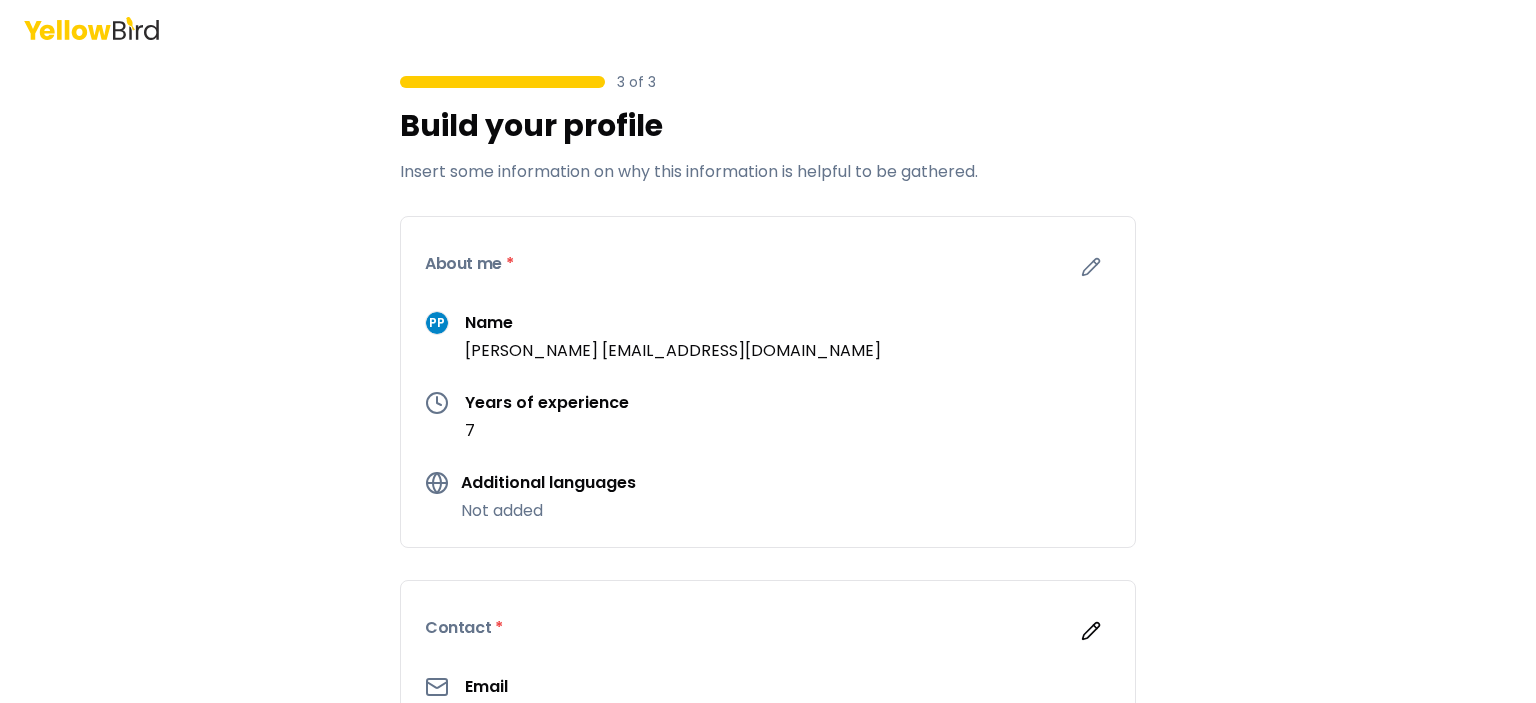 click on "Not added" at bounding box center (548, 511) 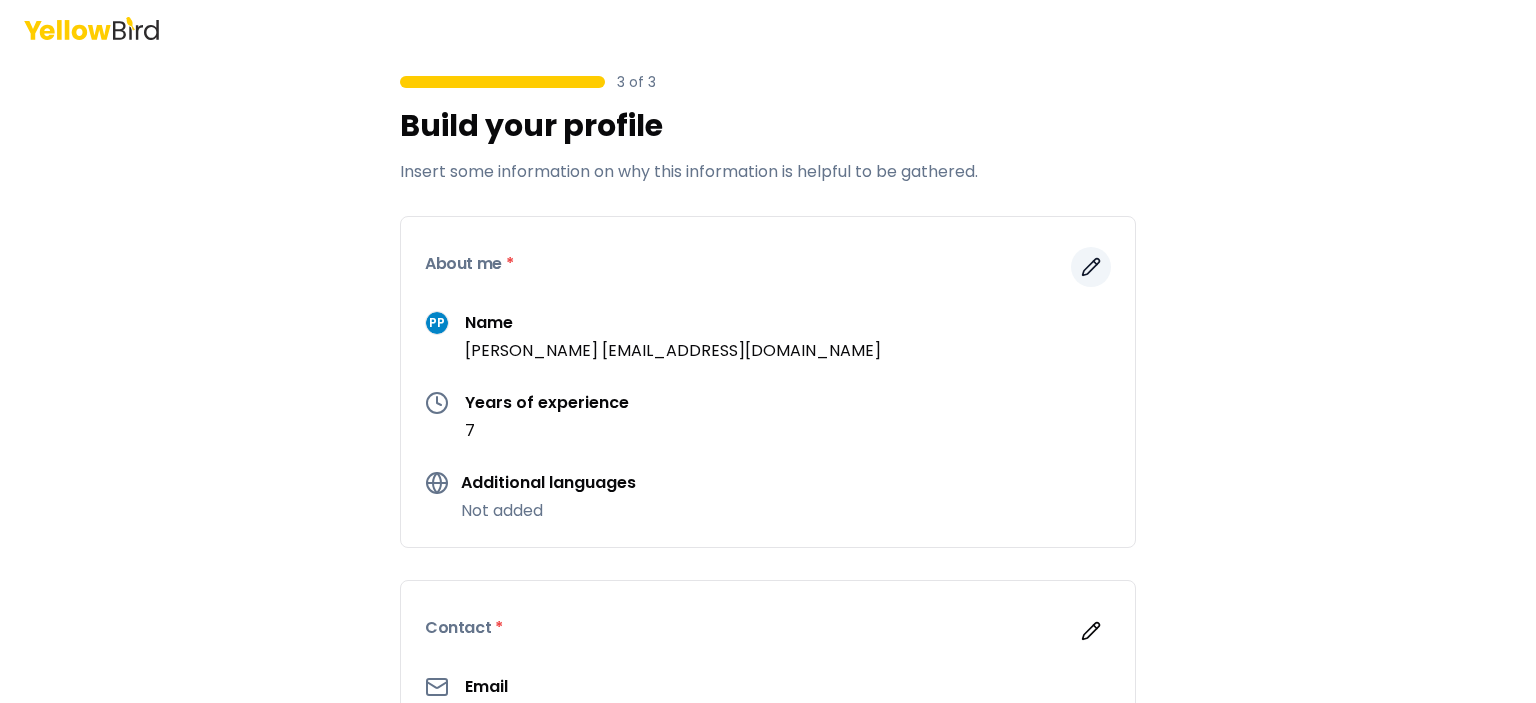 click 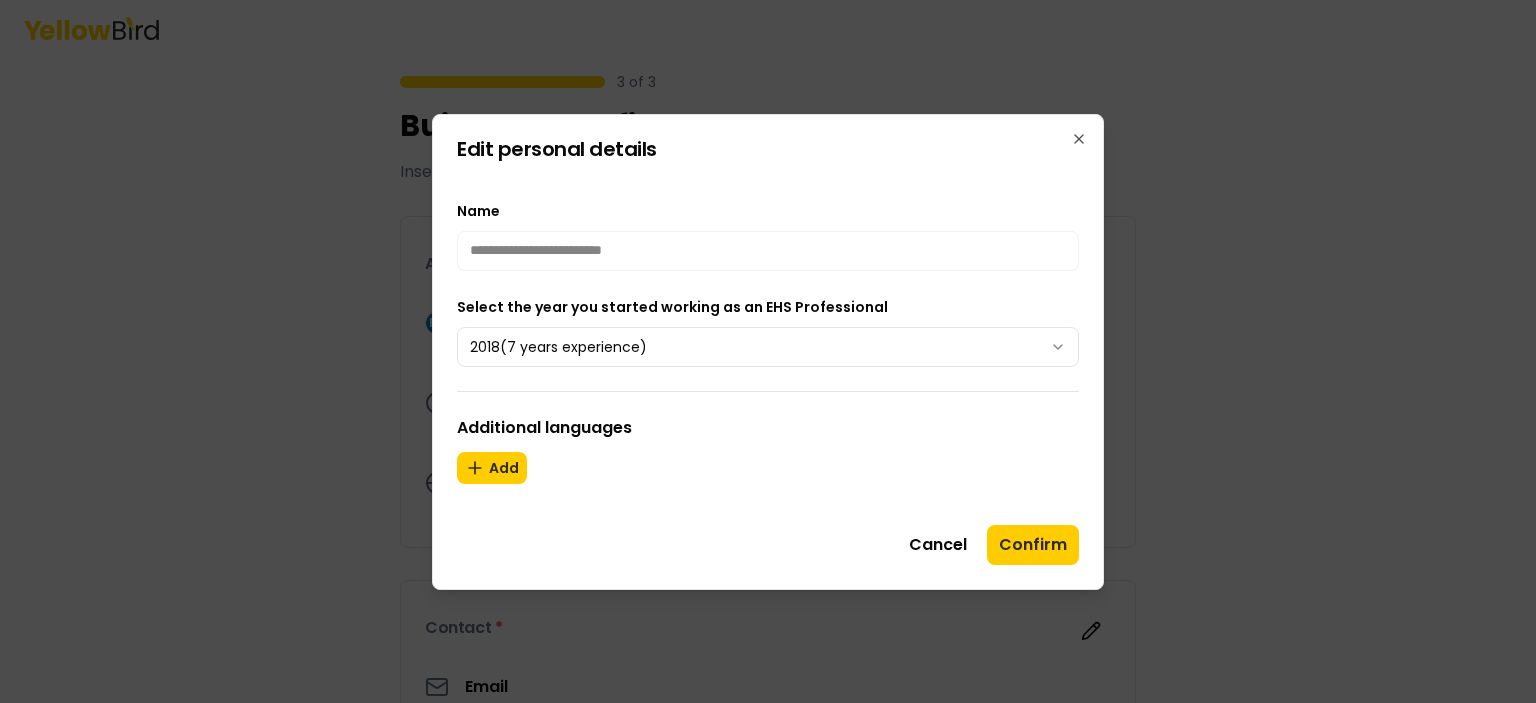 click on "Additional languages" at bounding box center (768, 428) 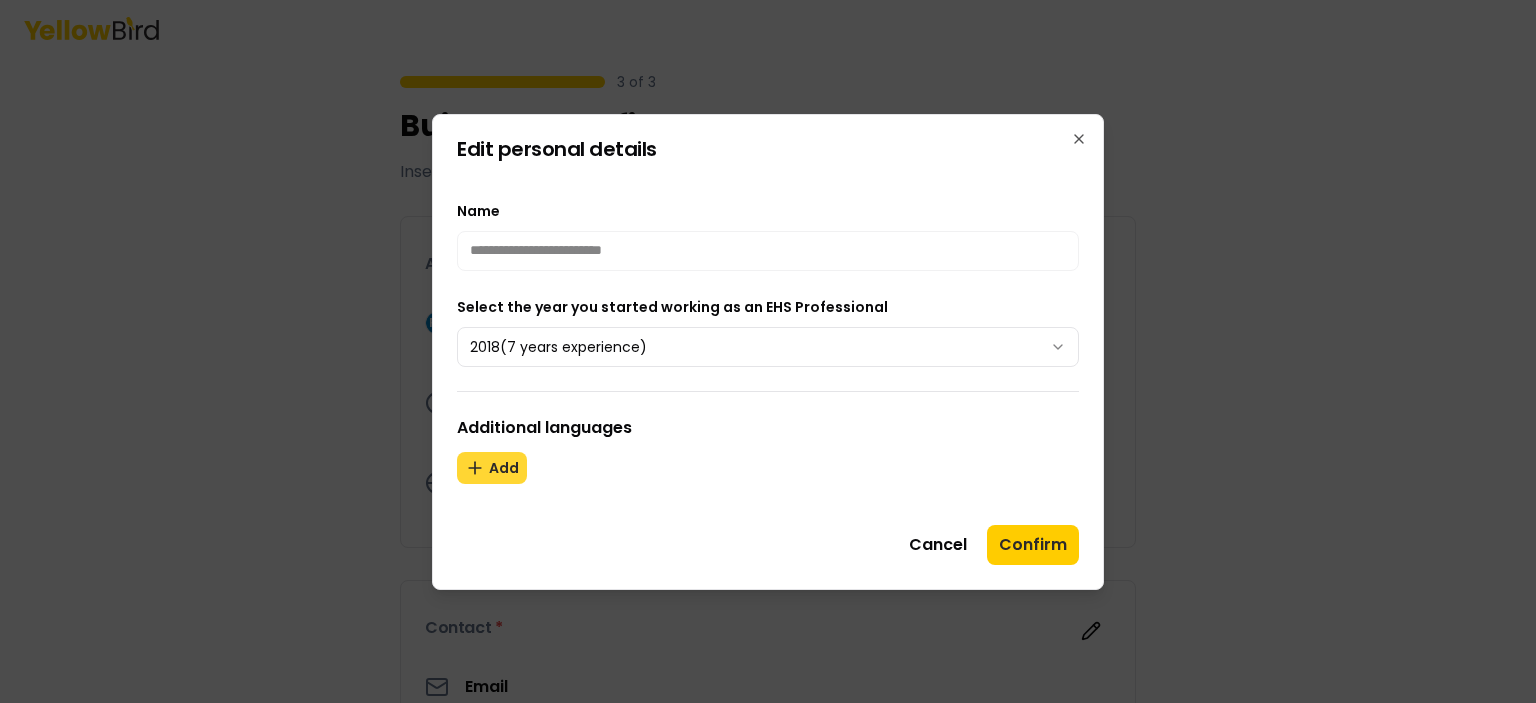 click 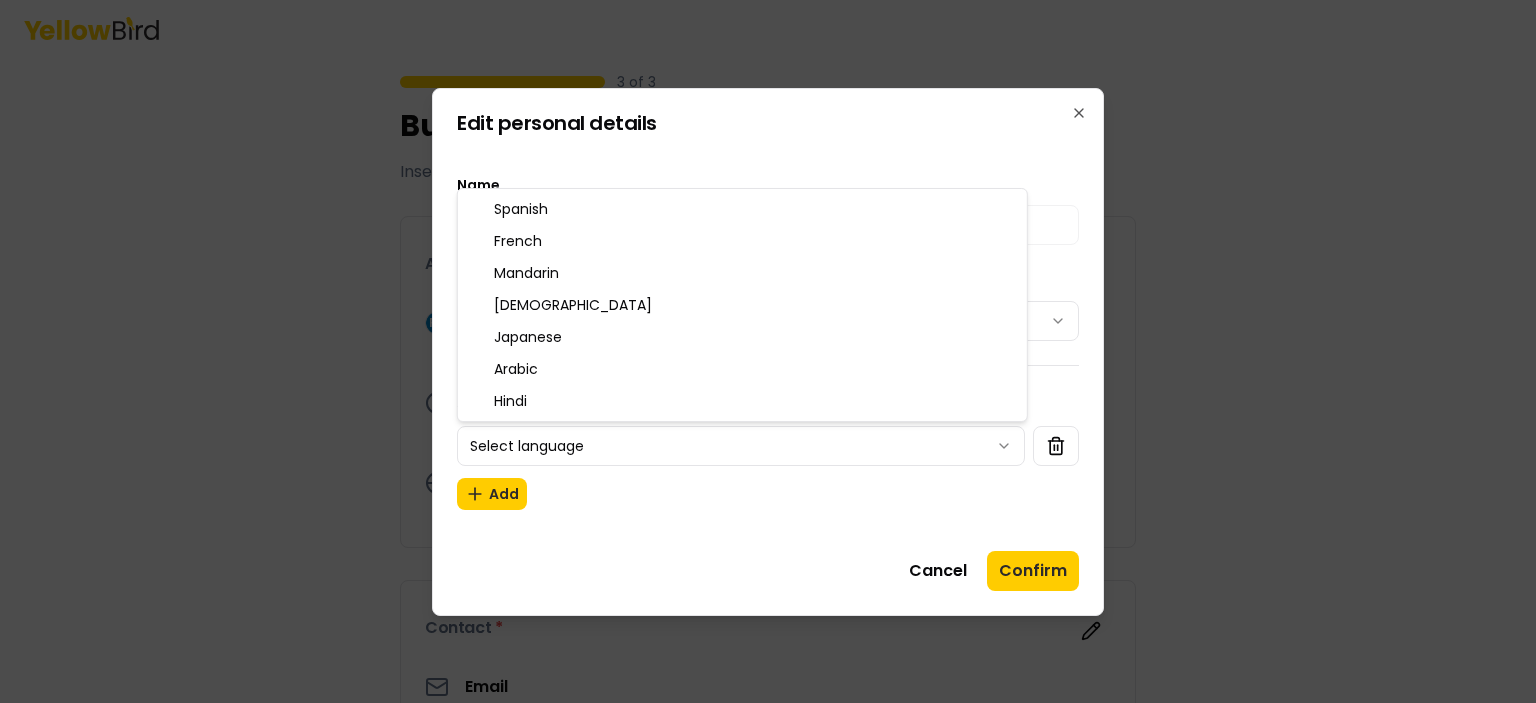click on "**********" at bounding box center (768, 351) 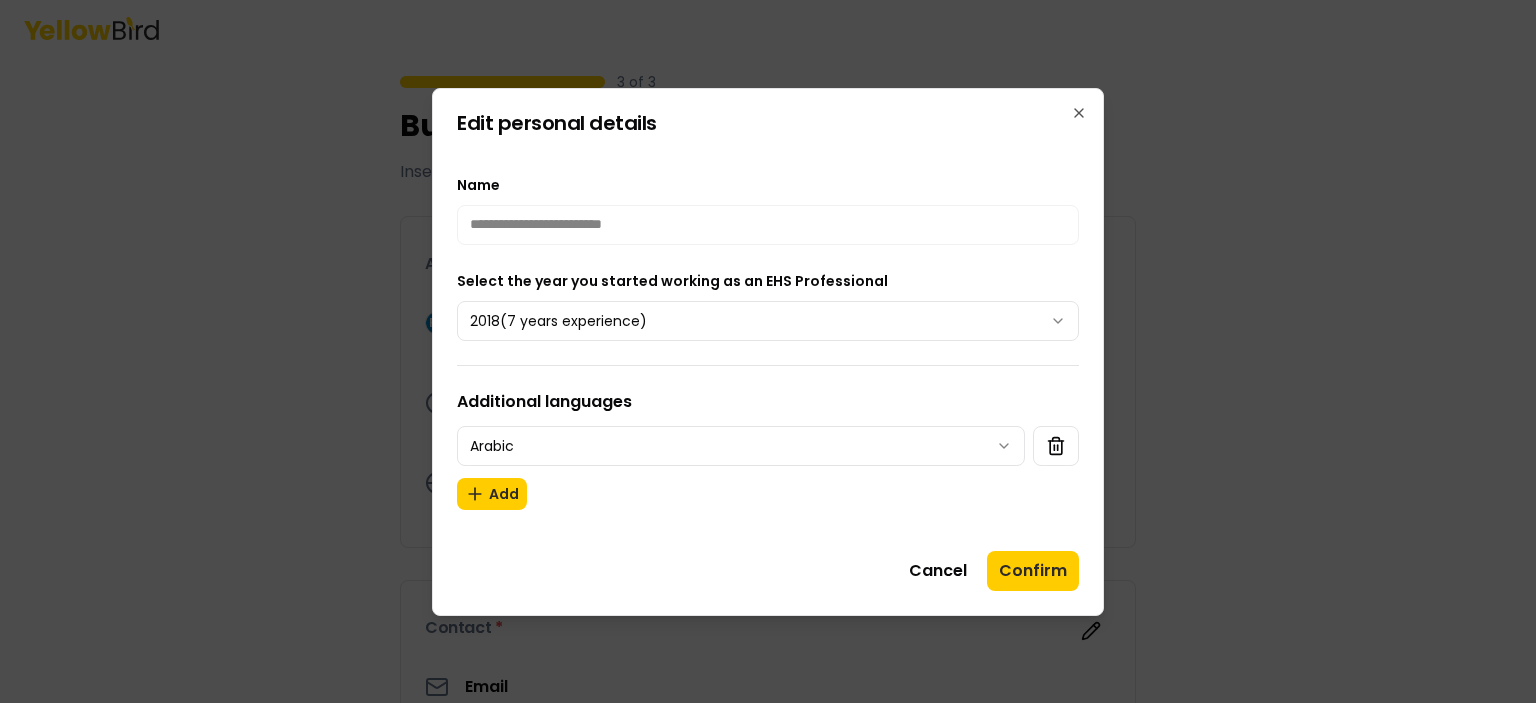 click 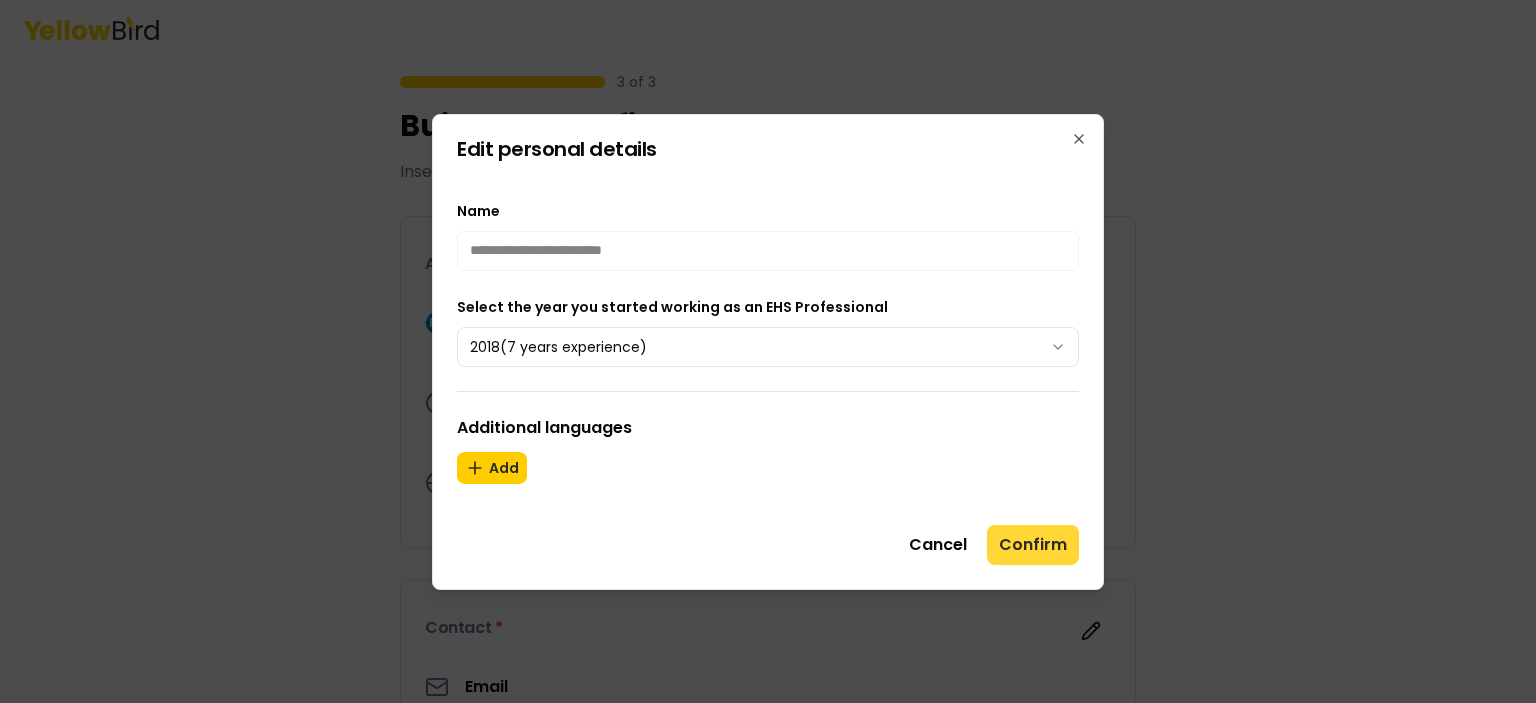 click on "Confirm" at bounding box center (1033, 545) 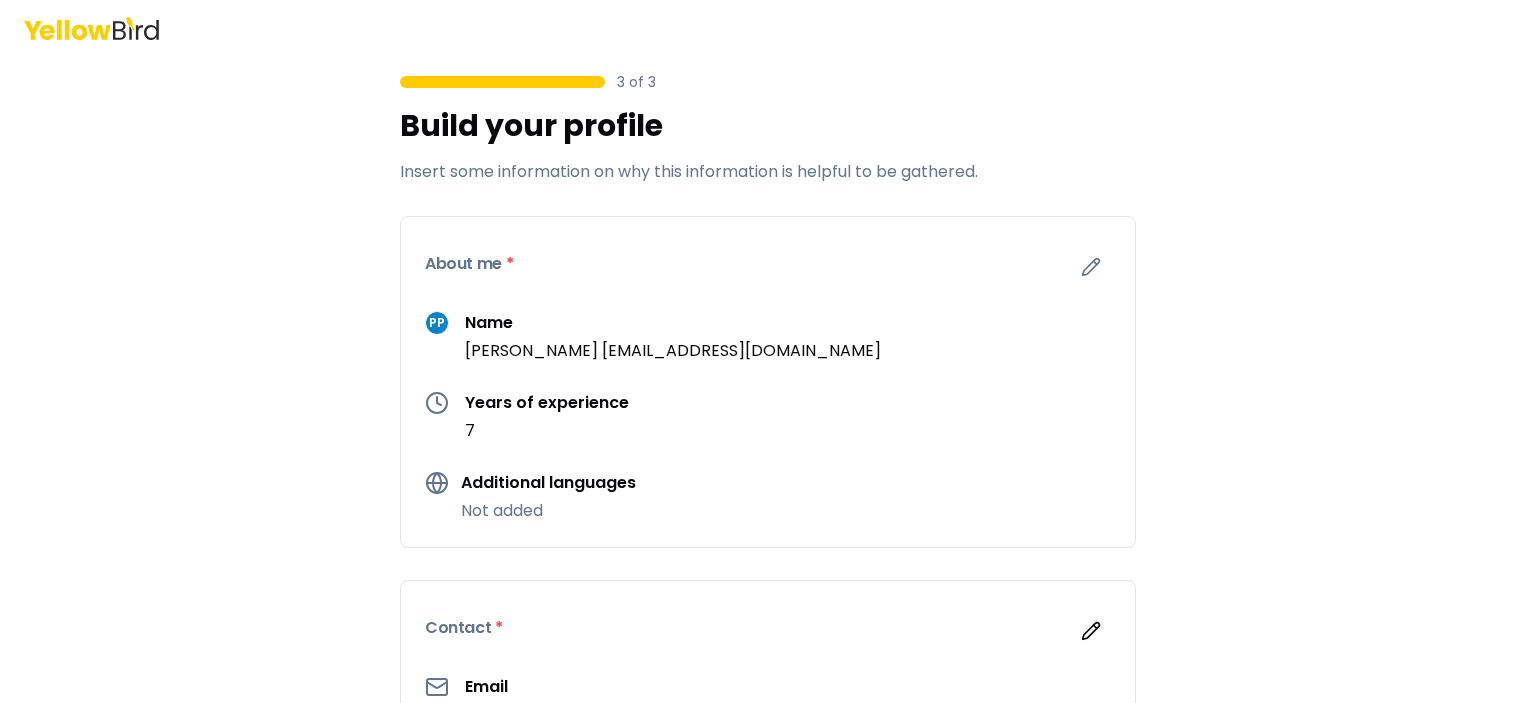 click on "3 of 3 Build your profile Insert some information on why this information is helpful to be gathered. About me * PP Name Patrick pat864@comcast.net Years of experience 7 Additional languages Not added Contact * Email pat864@comcast.net Phone (484) 752-6170 Address 153 Doney Rd, Kunkletown PA 18058 Industries worked in * Energy General Industry Construction Certifications and credentials Not added Skills and trainings Not added Education METHACTON HIGH SCHOOL FAIRVIEW VILLAGE, PA HIGH SCHOOL DIPLOMA ,  6/1982 NEAT APPRENTICESHIP COLLEGEVILLE, PA JOURNEYMAN LINEMAN CERTIFICATE ,  4/1990 Back Confirm profile If you need more time, you can finish building your profile later." at bounding box center (768, 351) 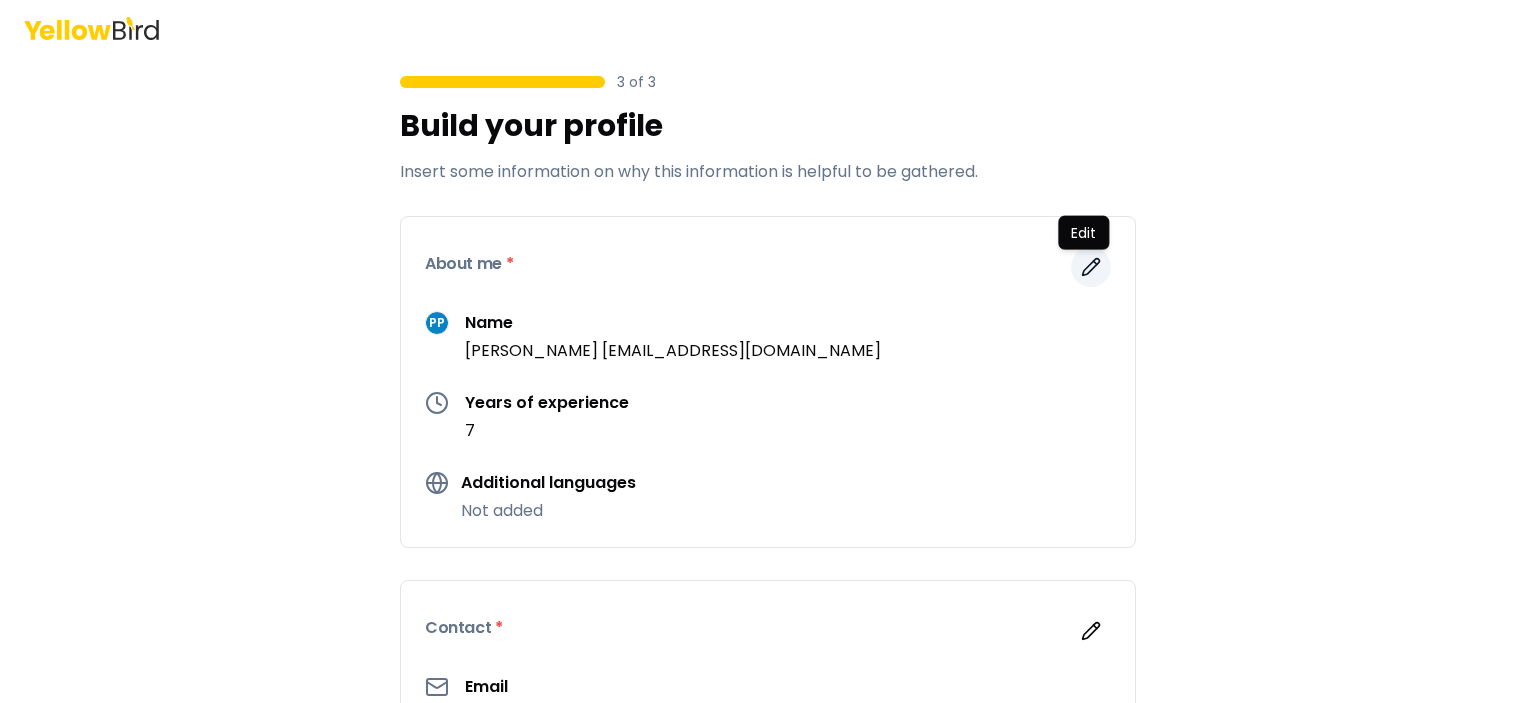 click 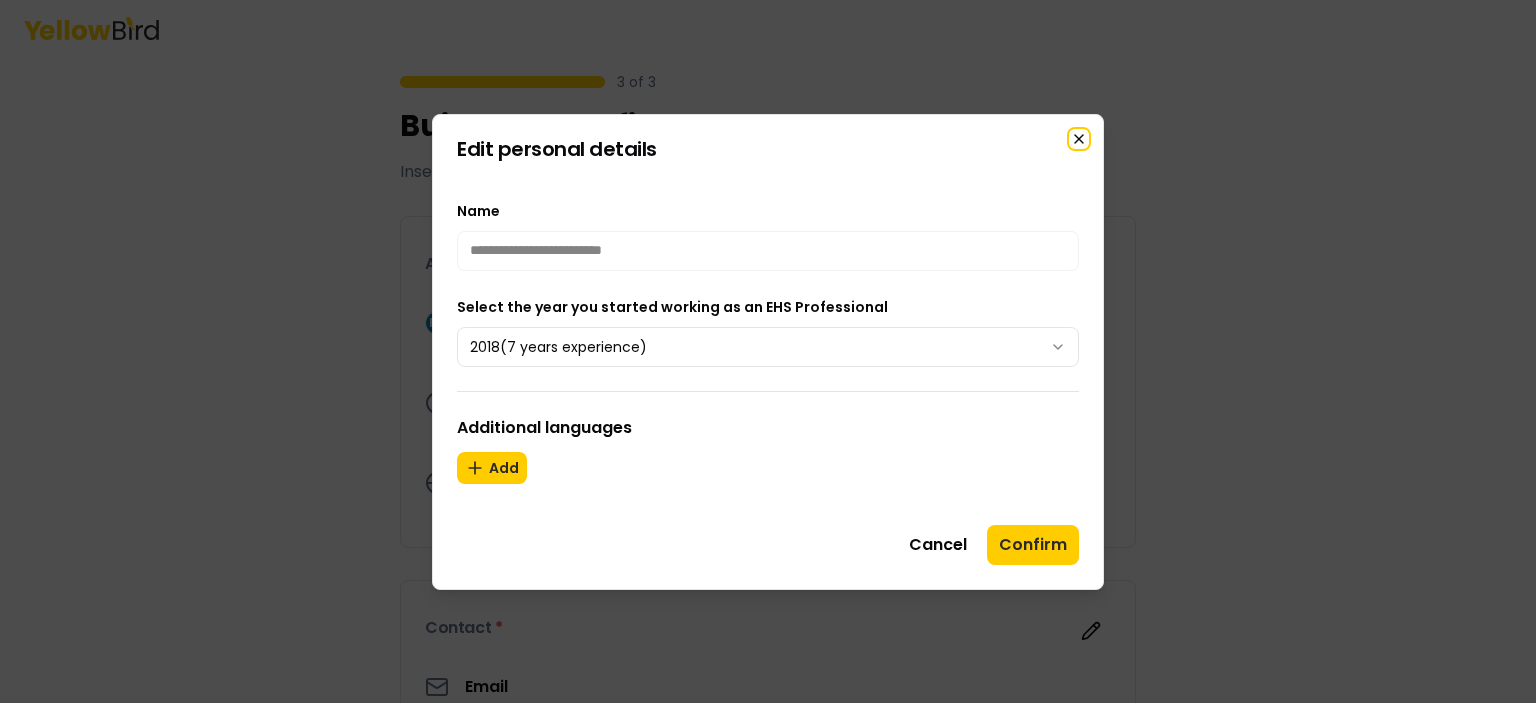 click 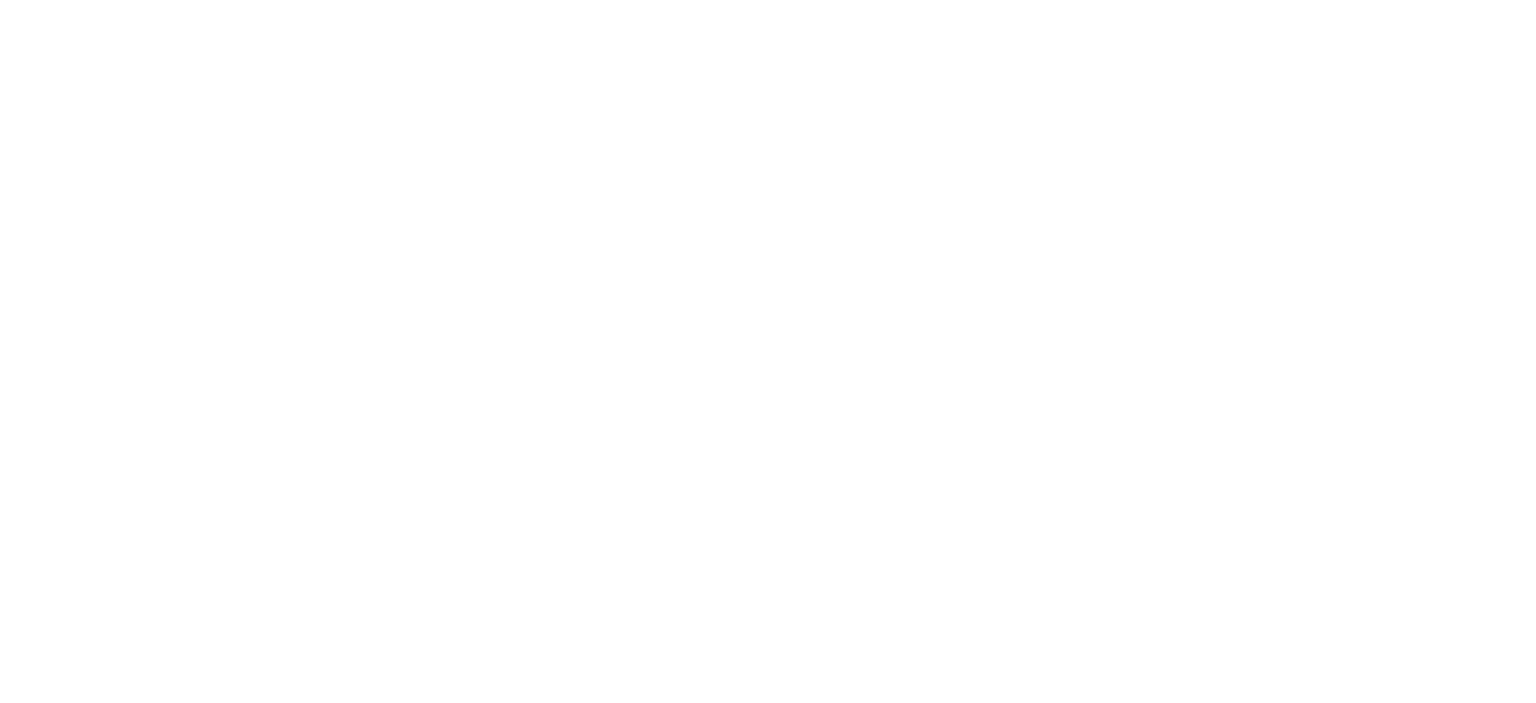 scroll, scrollTop: 0, scrollLeft: 0, axis: both 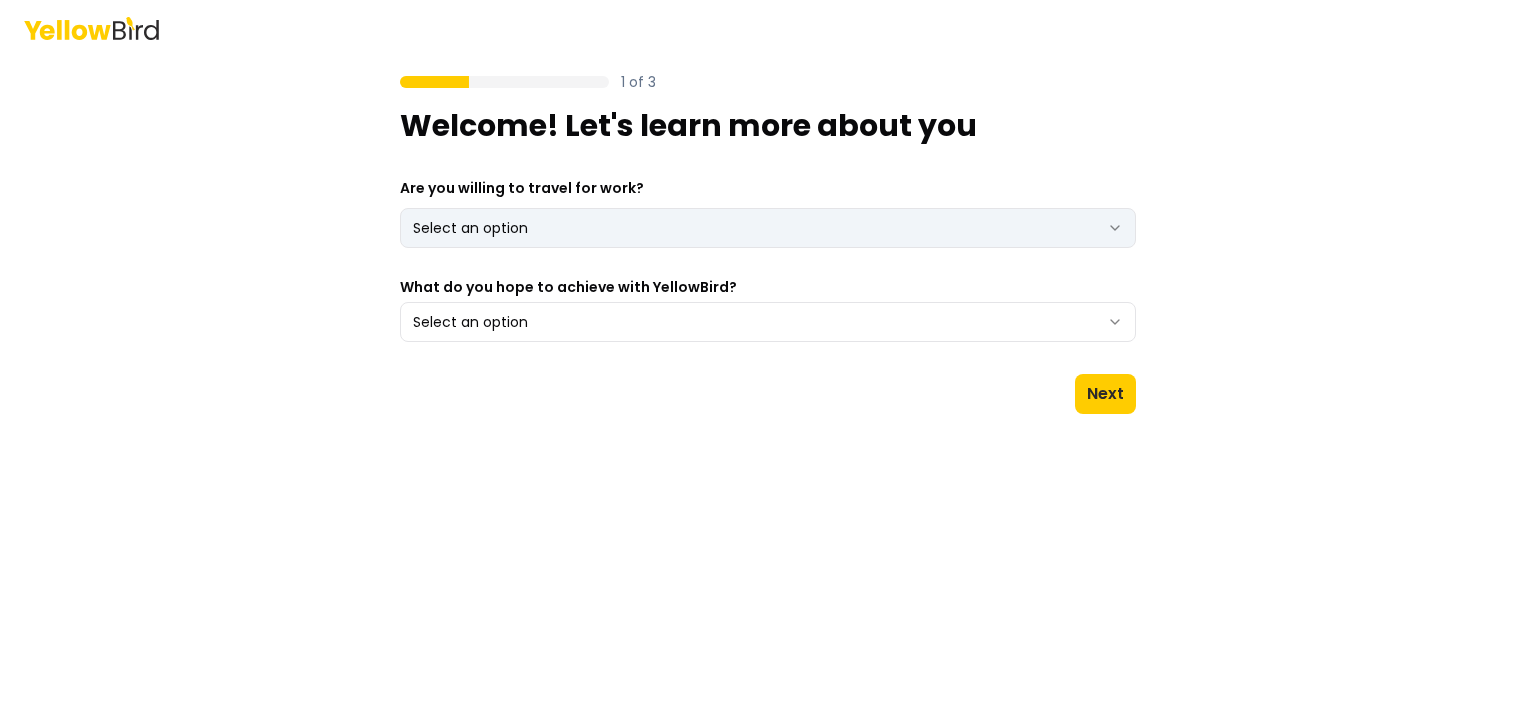 click on "1 of 3 Welcome! Let's learn more about you Are you willing to travel for work? Select an option *** ** What do you hope to achieve with YellowBird? Select an option Next" at bounding box center [768, 351] 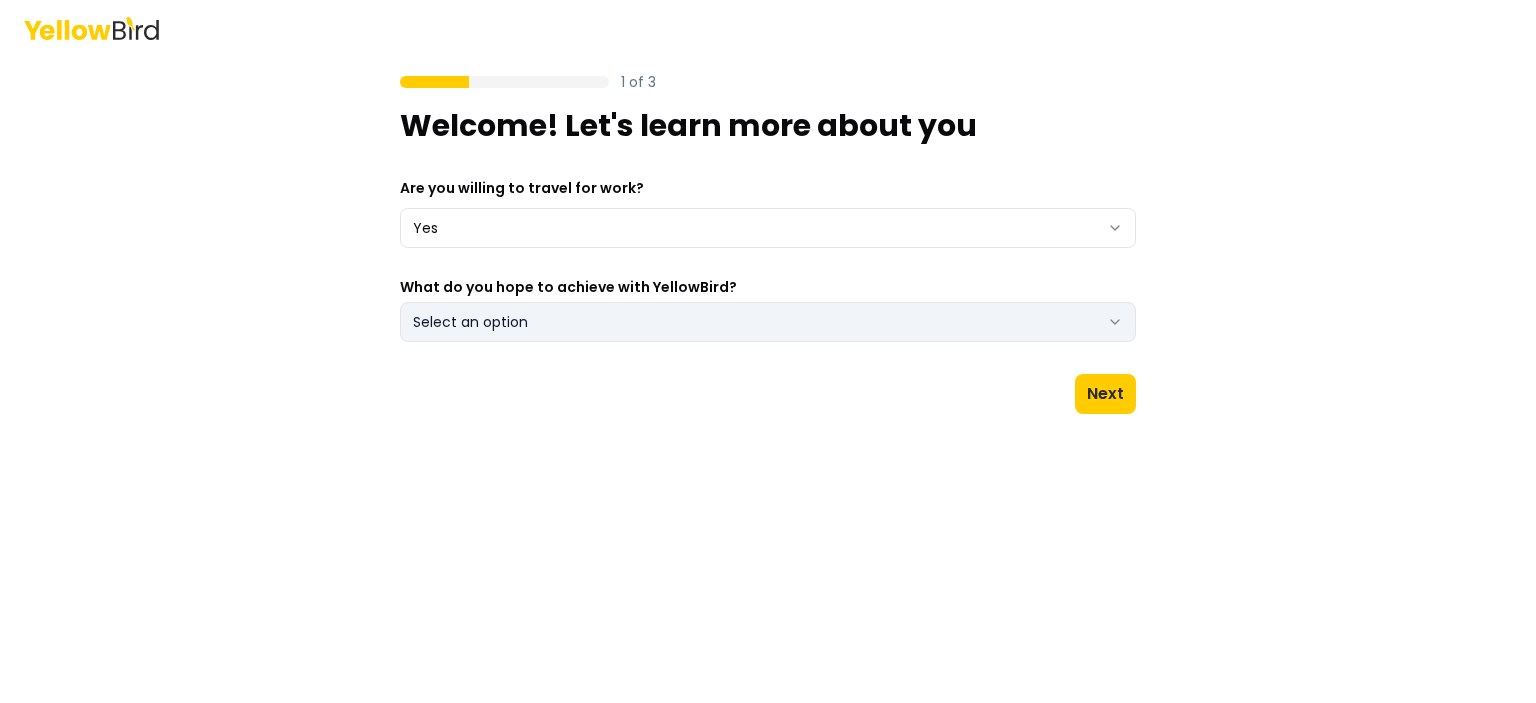 click on "Select an option" at bounding box center [768, 322] 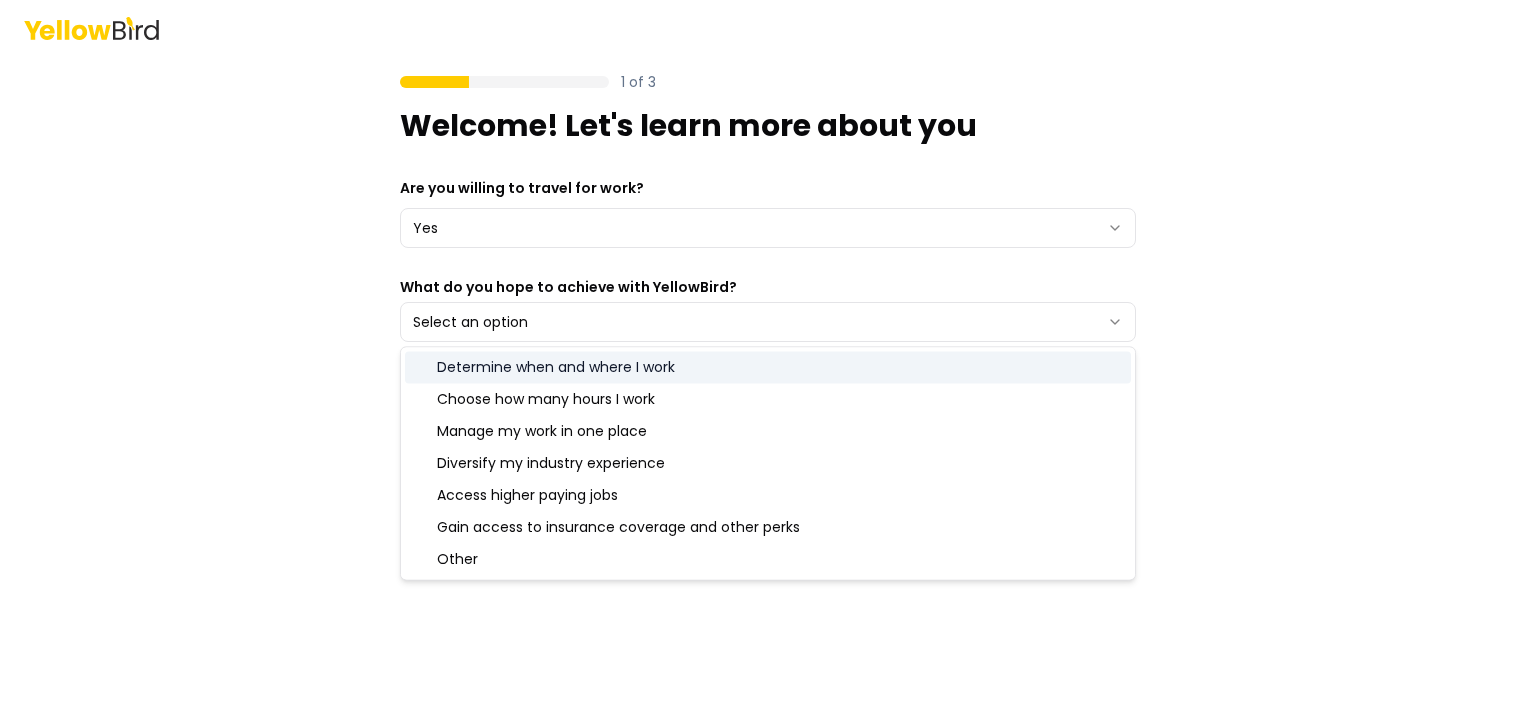 click on "Determine when and where I work" at bounding box center (768, 367) 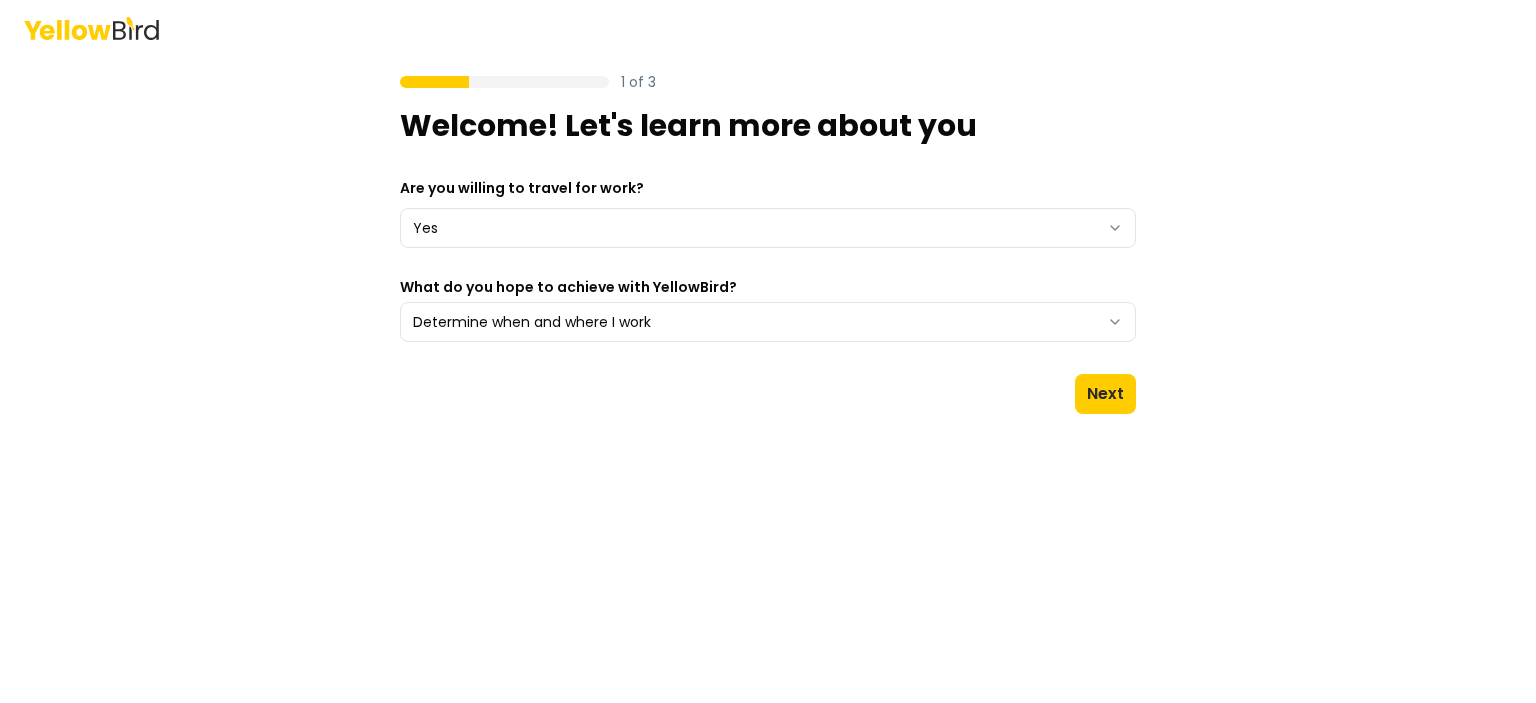 click on "1 of 3 Welcome! Let's learn more about you Are you willing to travel for work? Yes *** ** What do you hope to achieve with YellowBird? Determine when and where I work Next" at bounding box center (768, 351) 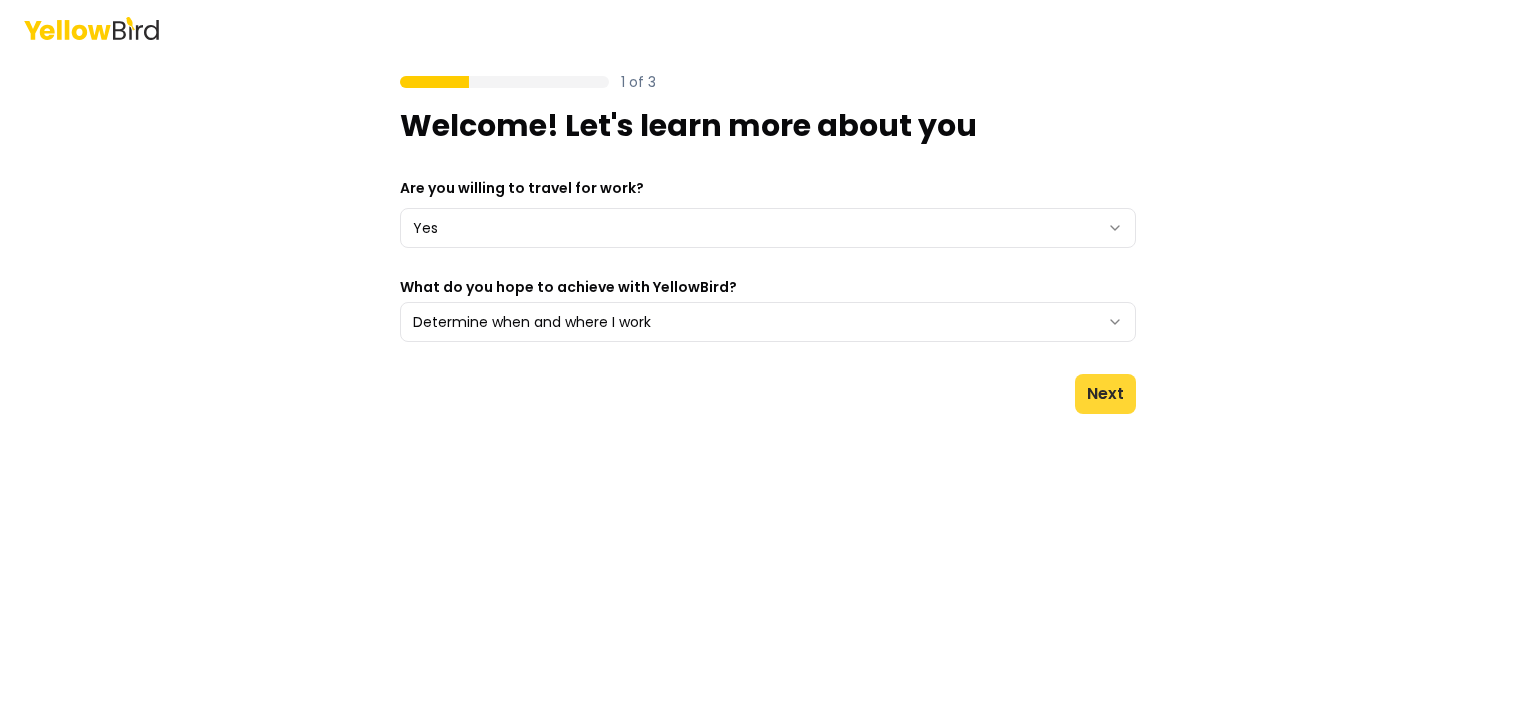 click on "Next" at bounding box center [1105, 394] 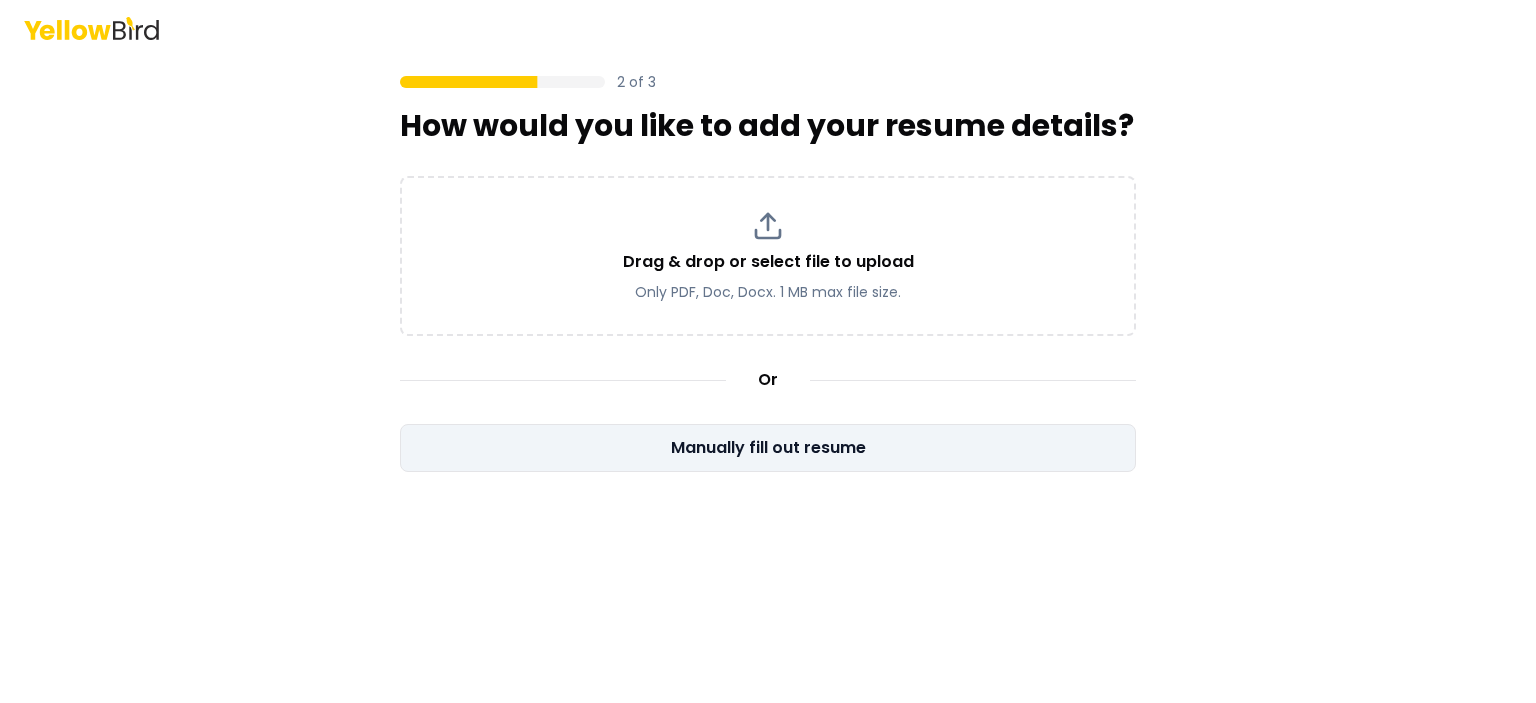 click on "Manually fill out resume" at bounding box center (768, 448) 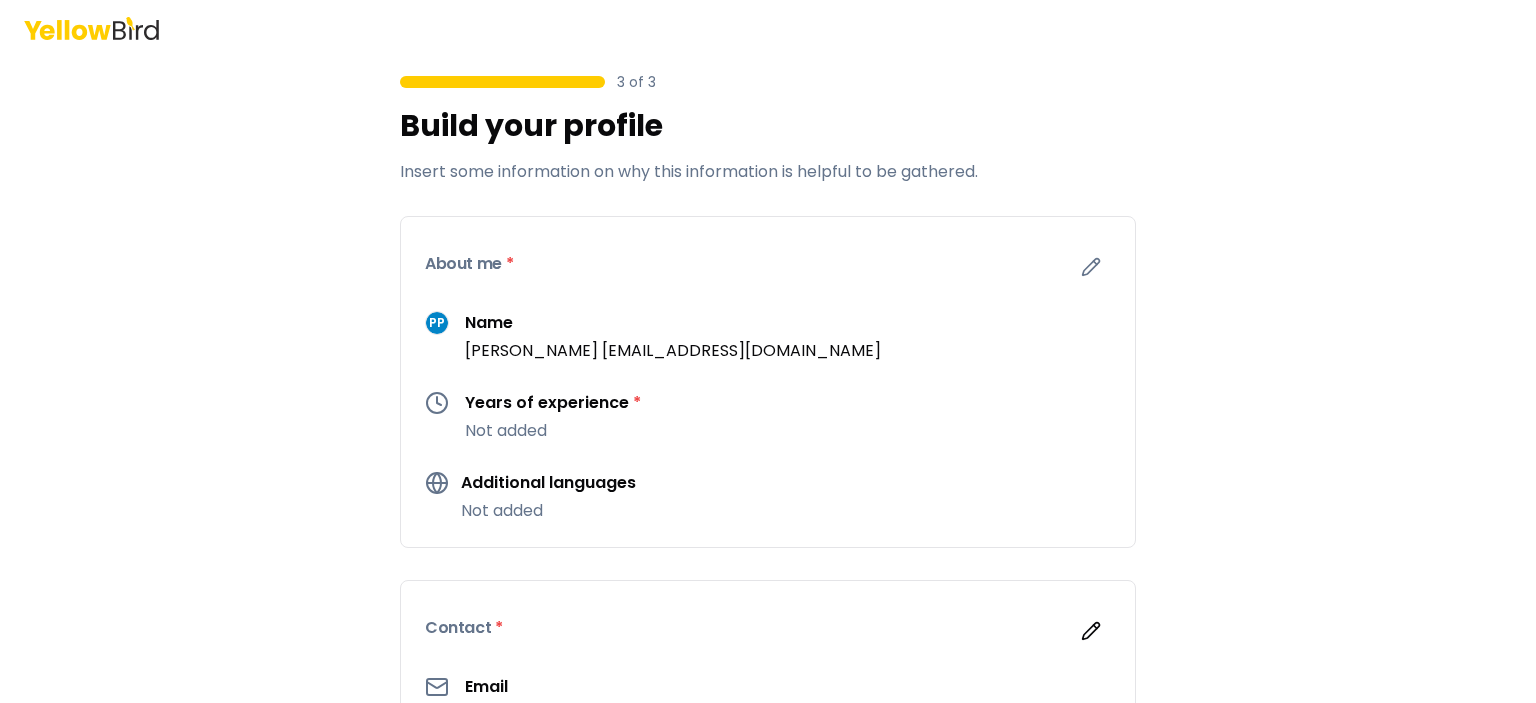 click on "[PERSON_NAME] [EMAIL_ADDRESS][DOMAIN_NAME]" at bounding box center (673, 351) 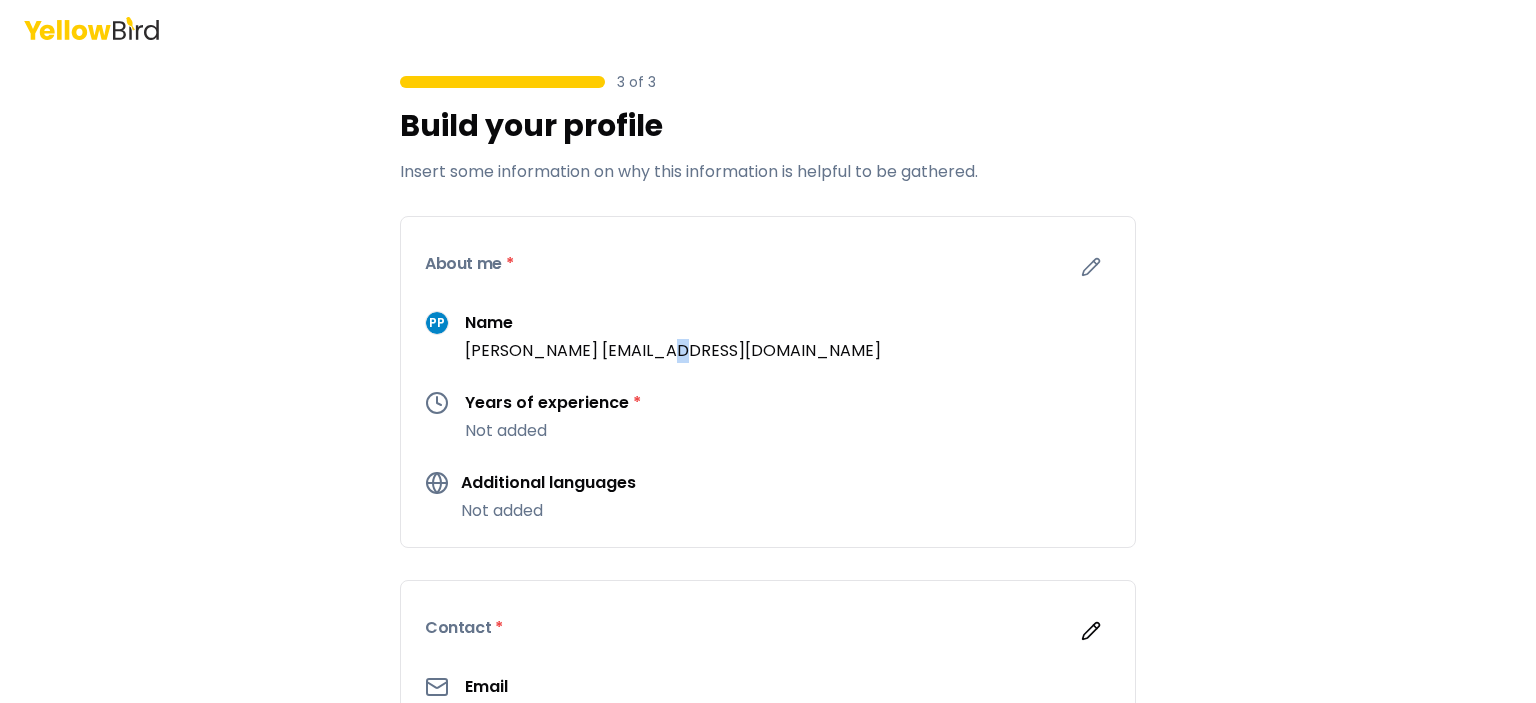 click on "[PERSON_NAME] [EMAIL_ADDRESS][DOMAIN_NAME]" at bounding box center (673, 351) 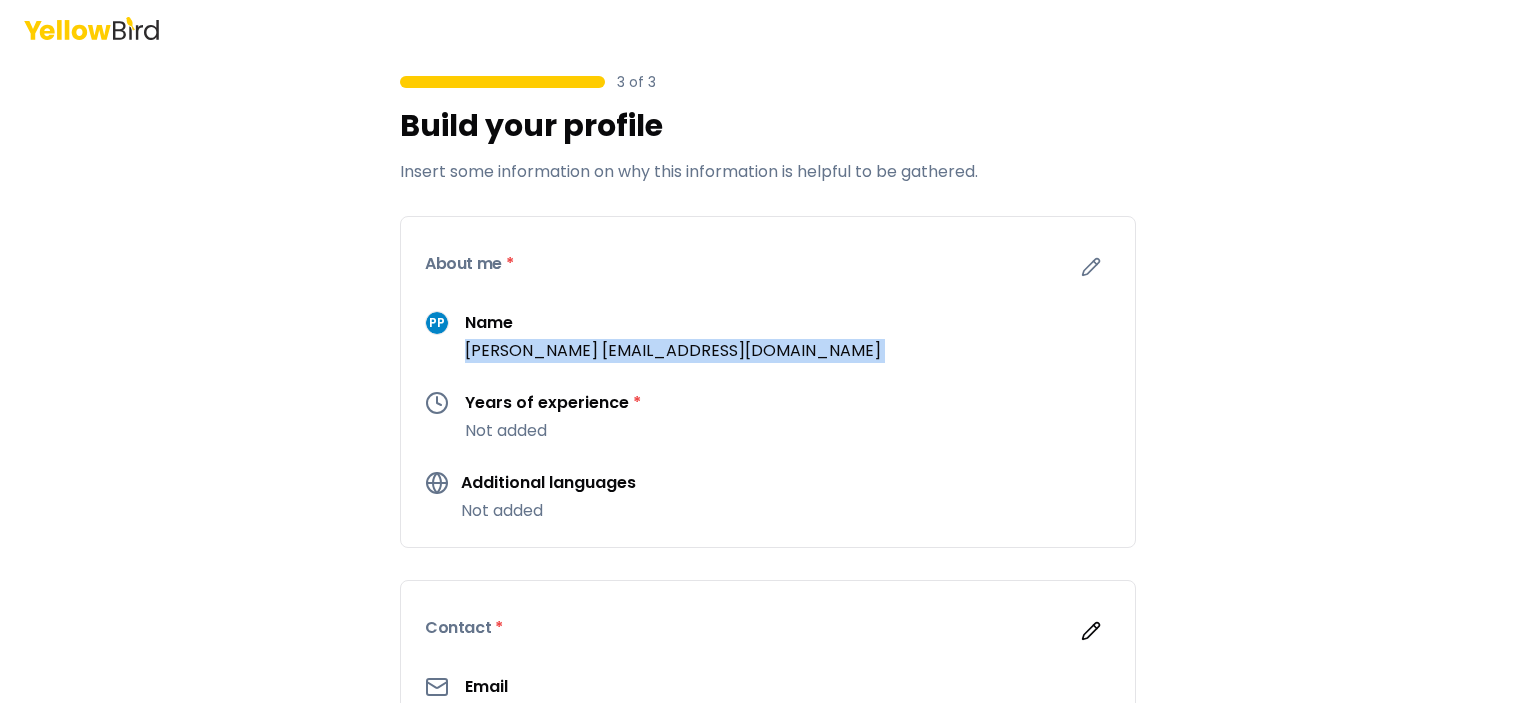 click on "[PERSON_NAME] [EMAIL_ADDRESS][DOMAIN_NAME]" at bounding box center [673, 351] 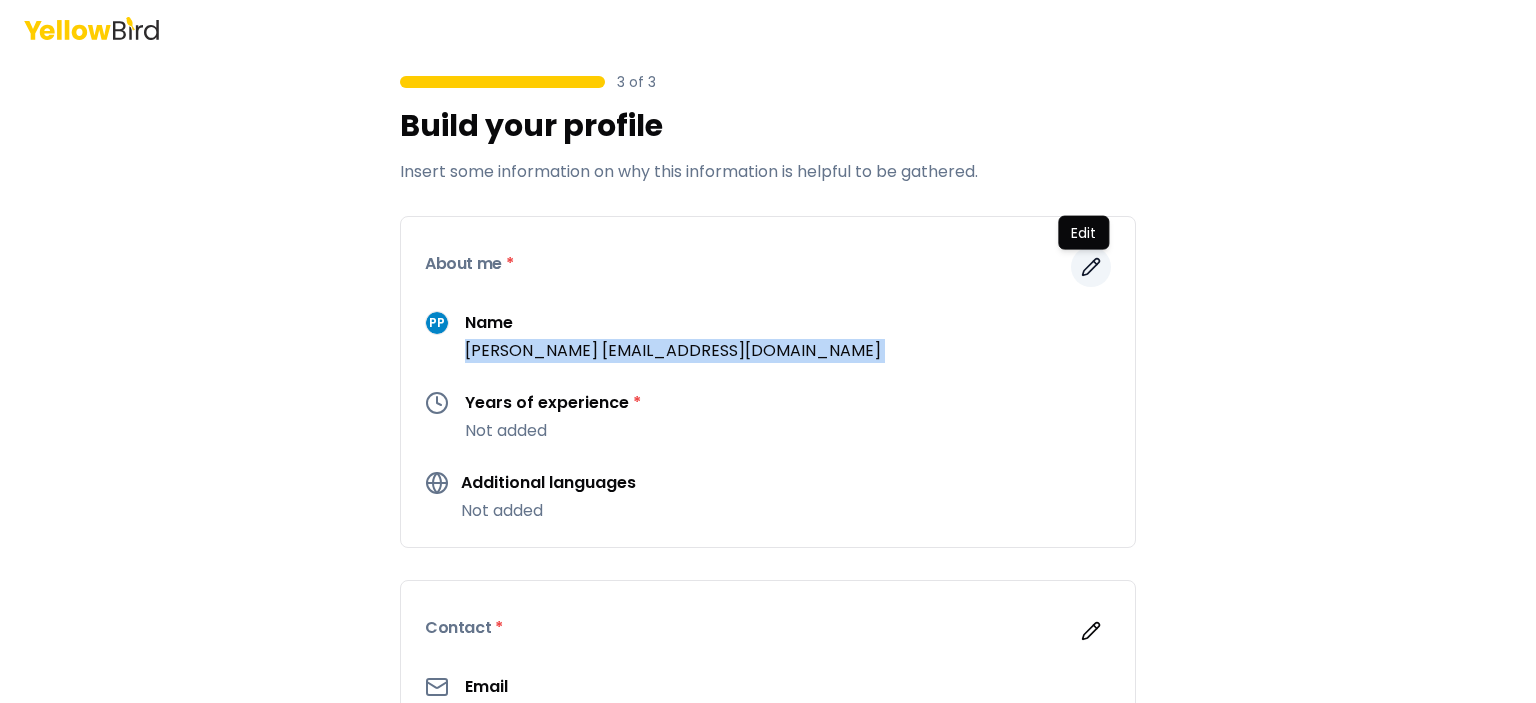 click 